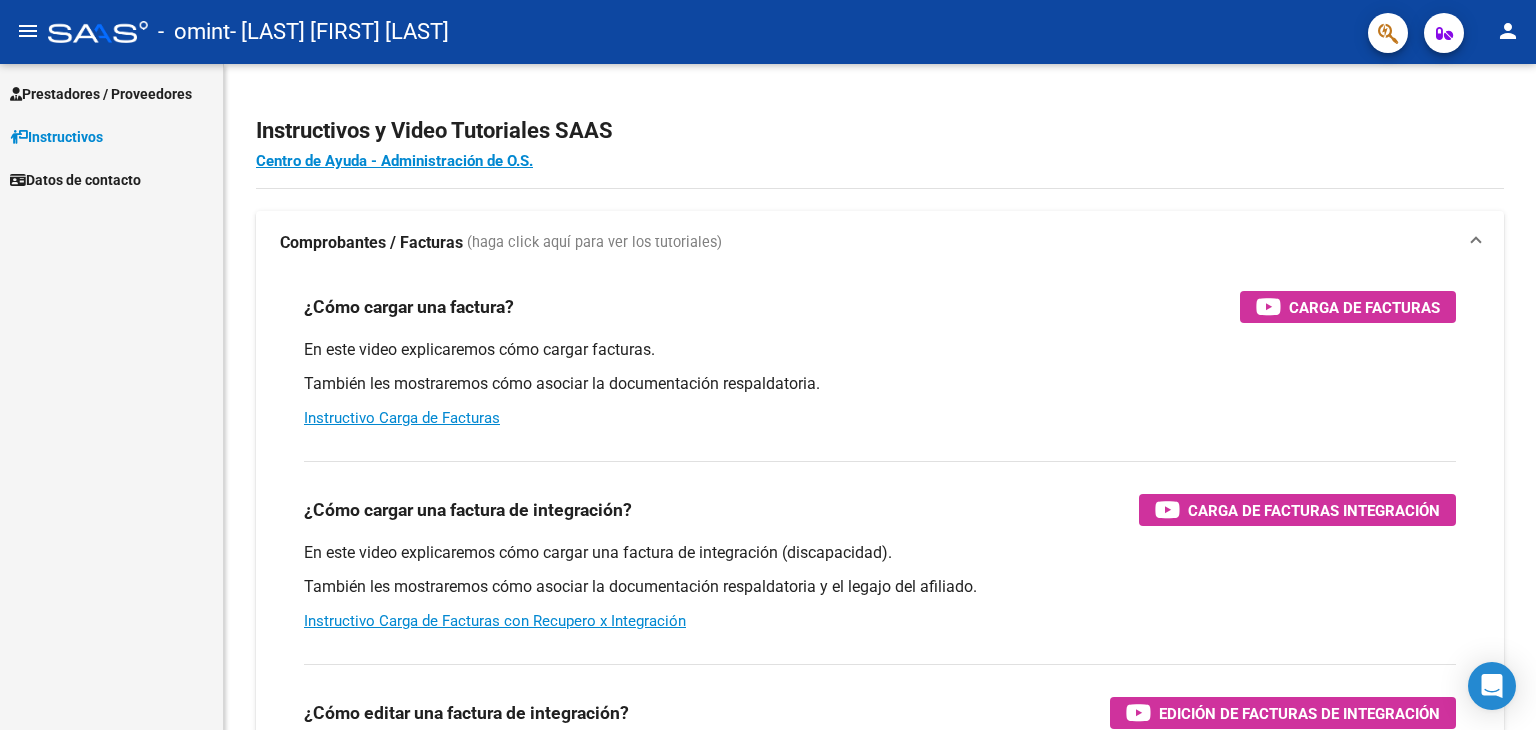 scroll, scrollTop: 0, scrollLeft: 0, axis: both 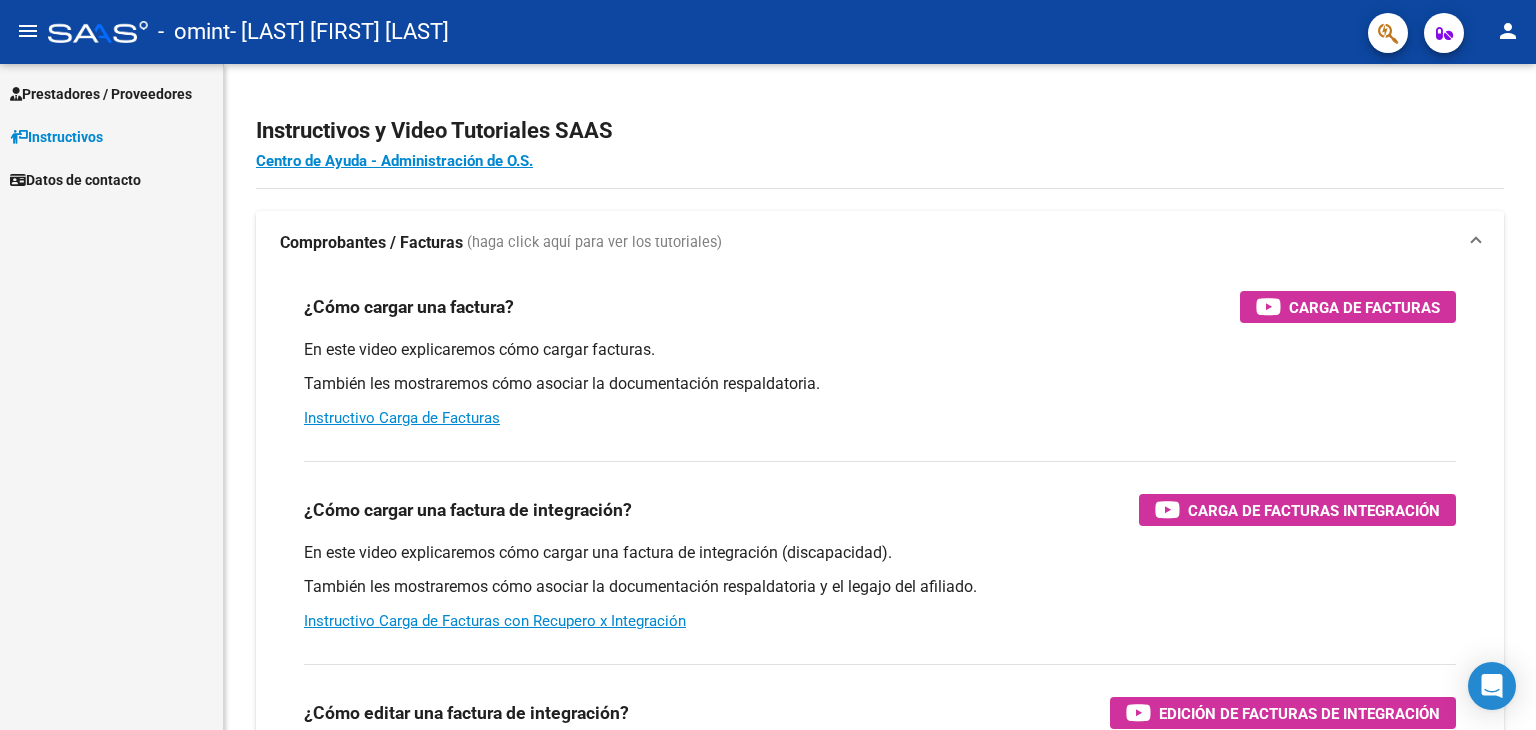 click on "Prestadores / Proveedores" at bounding box center (101, 94) 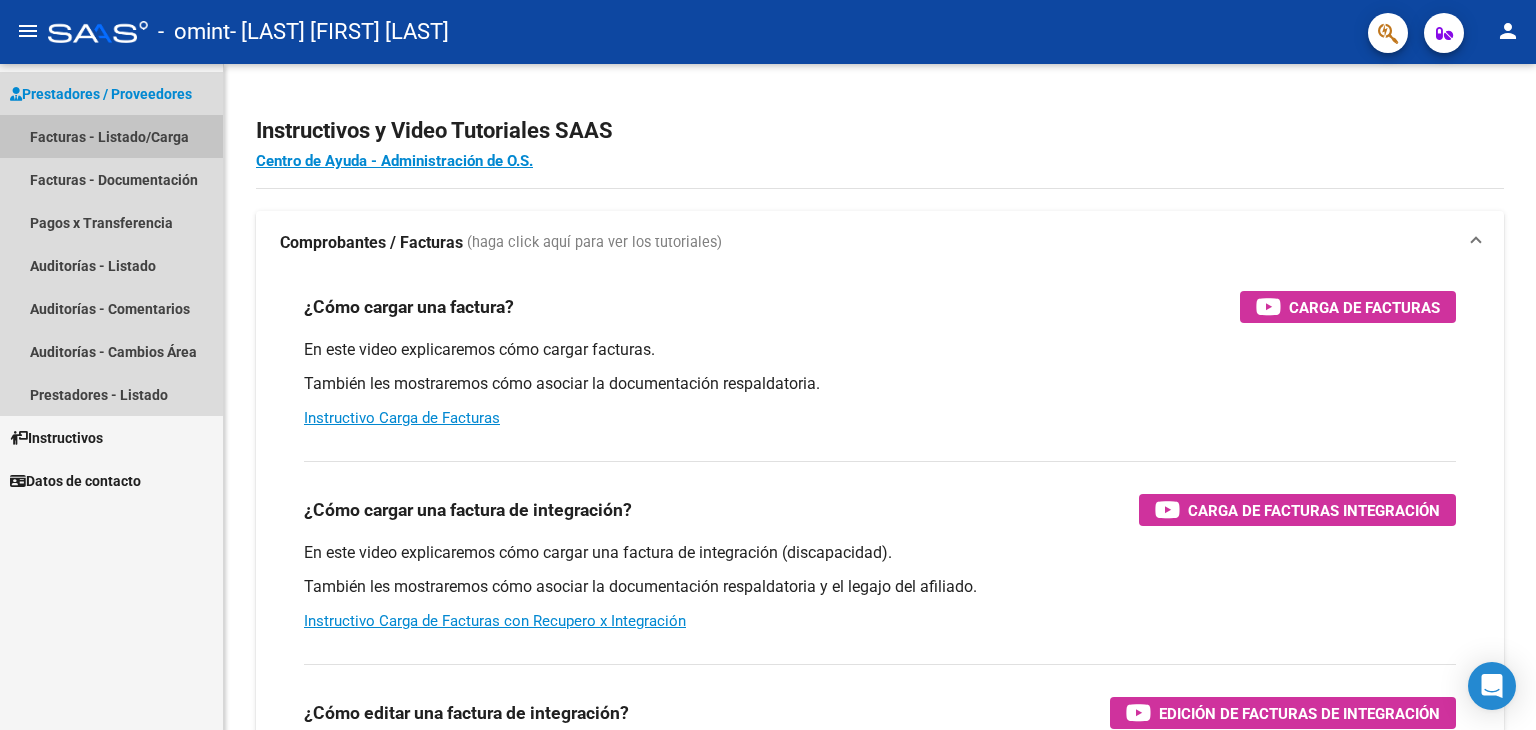 click on "Facturas - Listado/Carga" at bounding box center [111, 136] 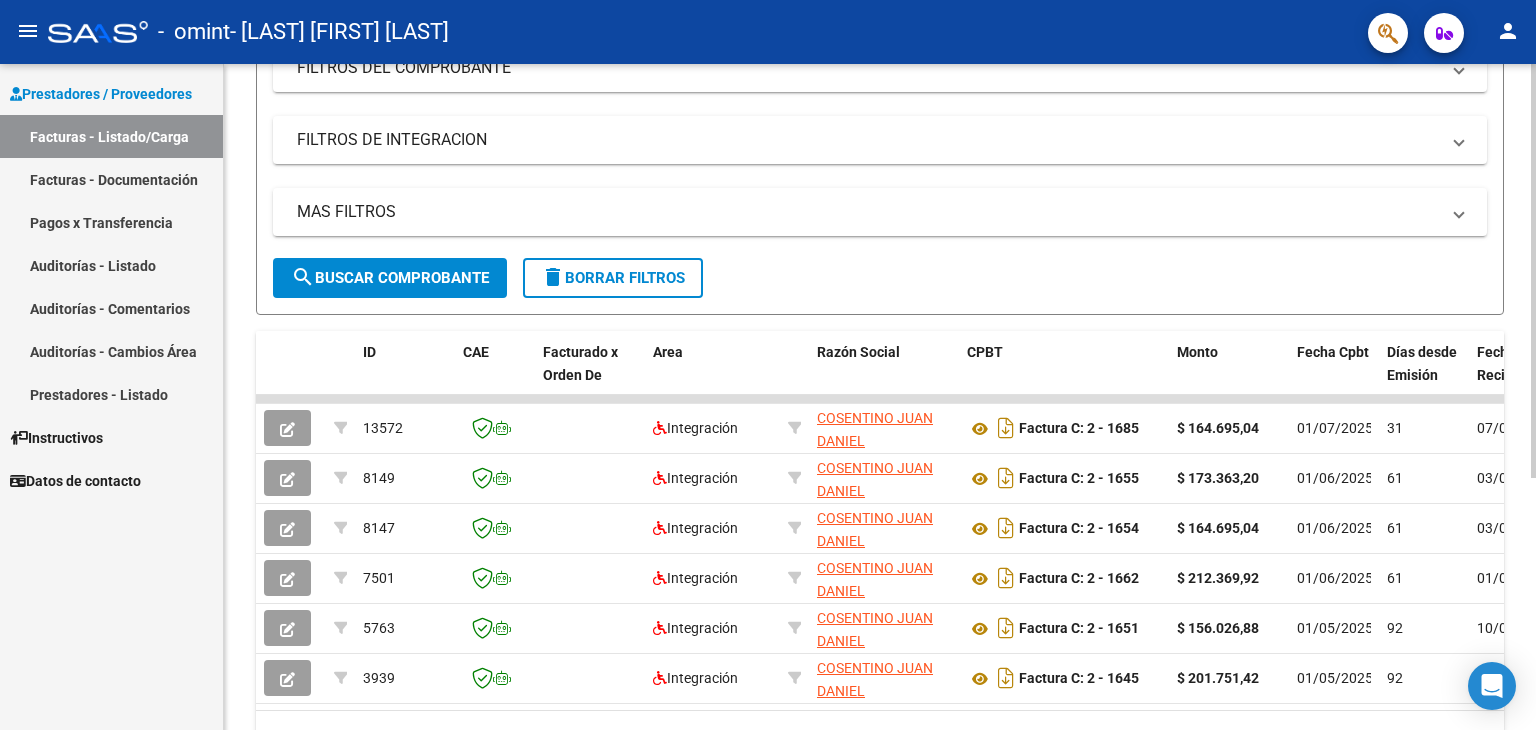 scroll, scrollTop: 400, scrollLeft: 0, axis: vertical 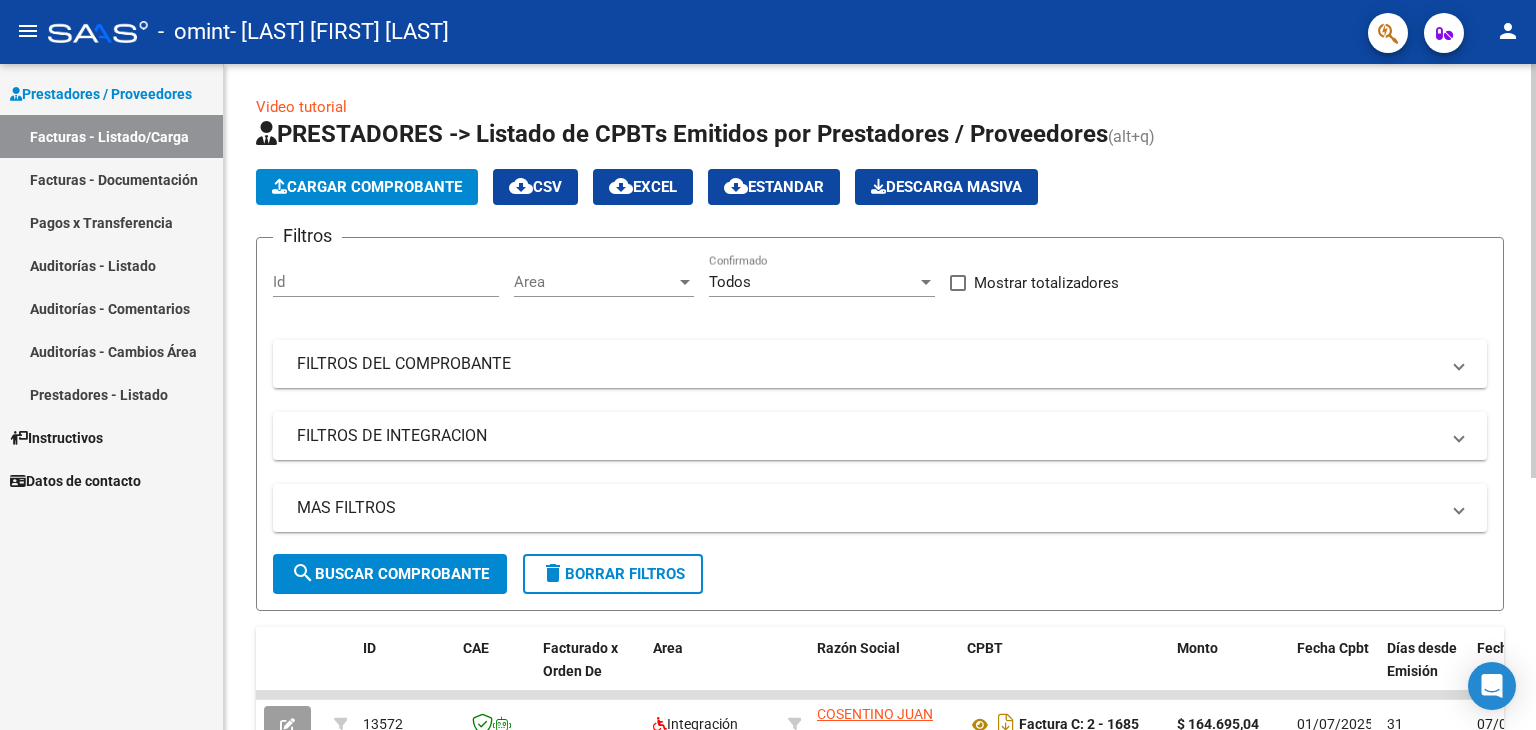 click on "Cargar Comprobante" 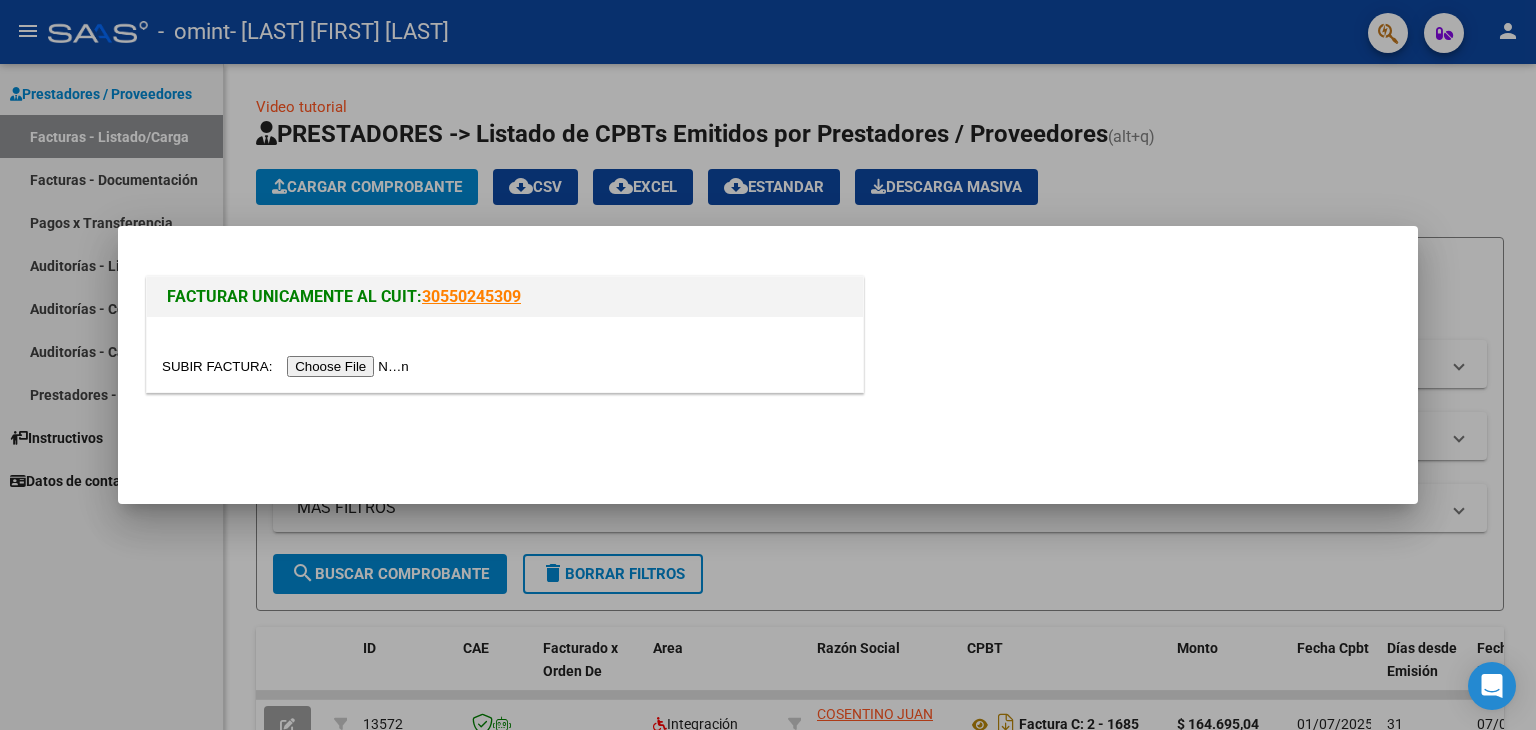 click at bounding box center [288, 366] 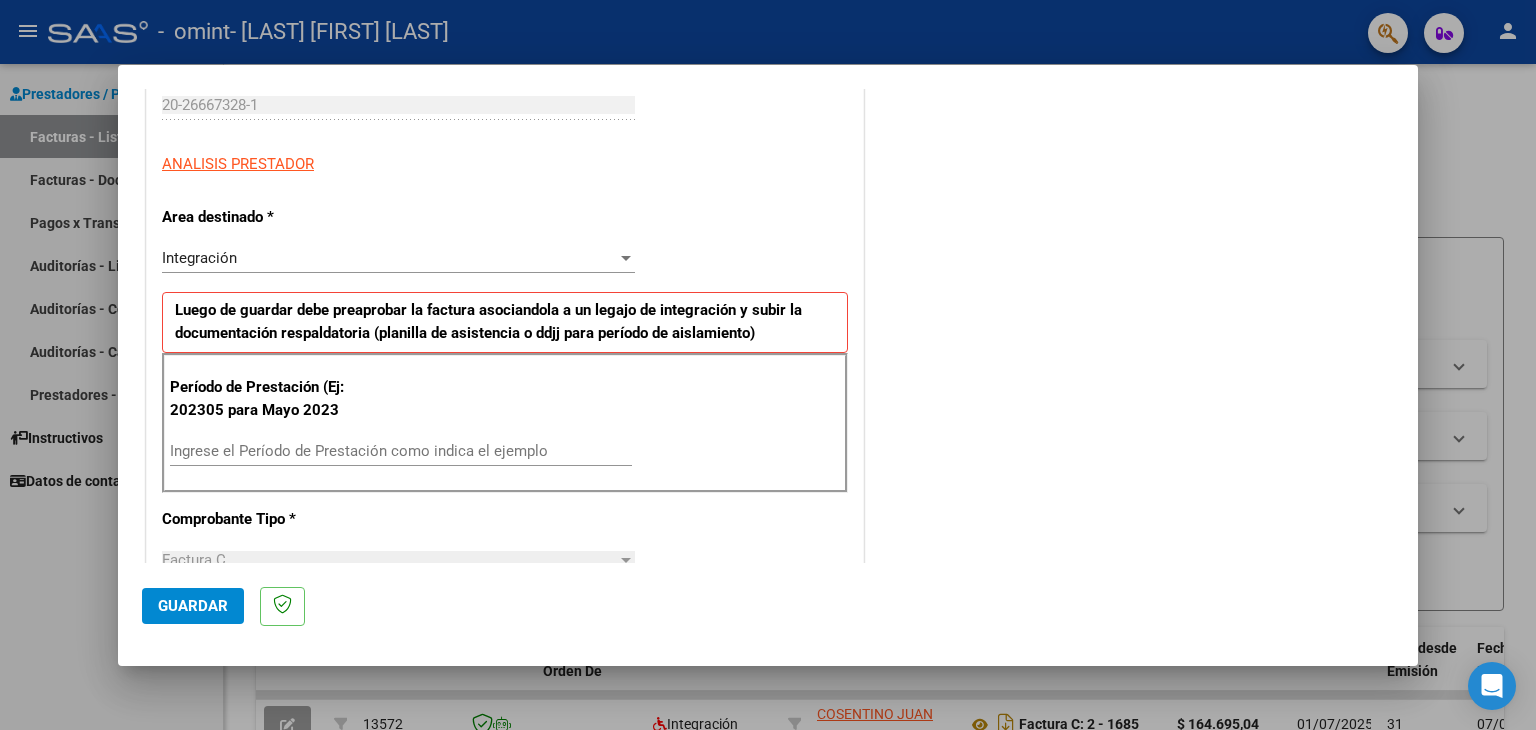 scroll, scrollTop: 500, scrollLeft: 0, axis: vertical 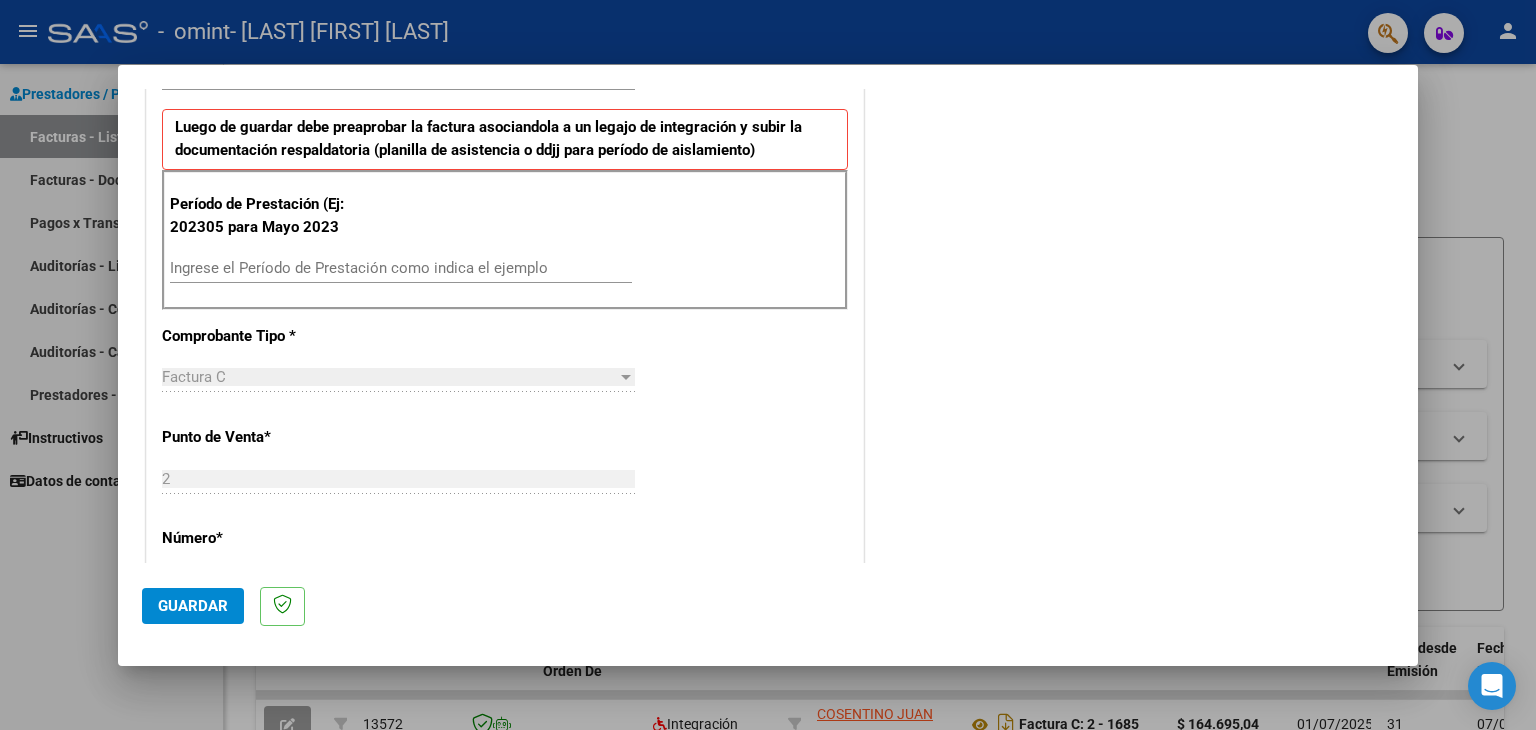 click on "Ingrese el Período de Prestación como indica el ejemplo" at bounding box center [401, 268] 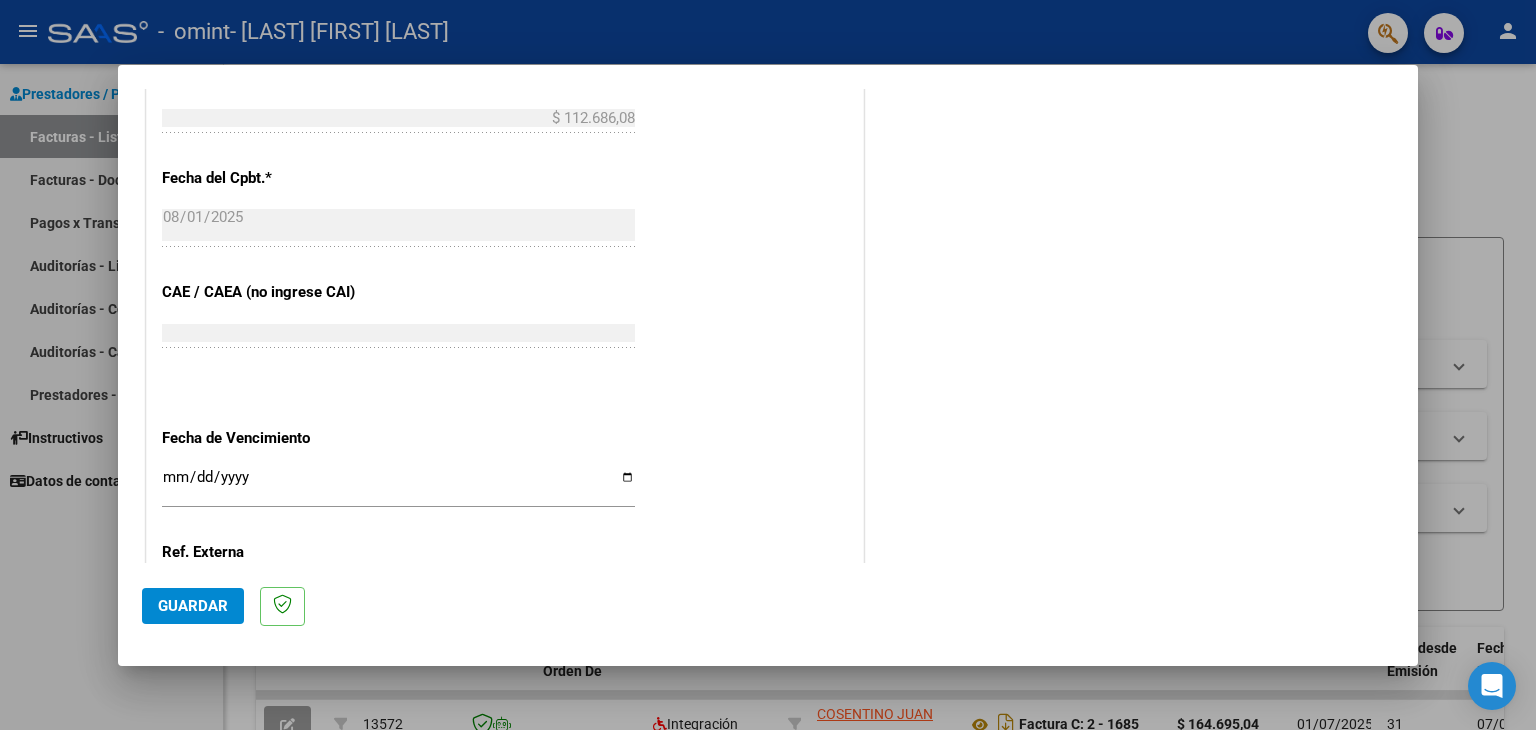 scroll, scrollTop: 1100, scrollLeft: 0, axis: vertical 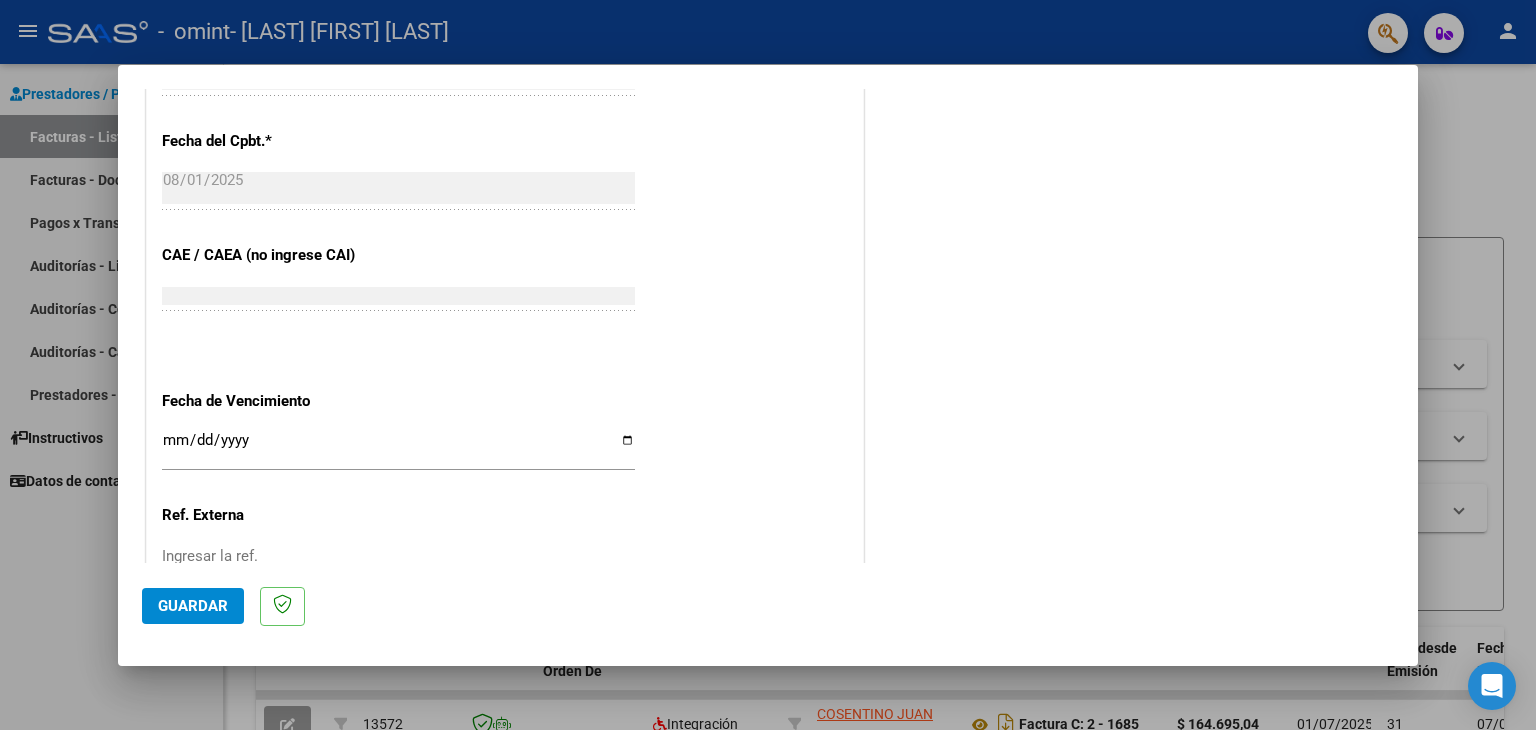 type on "202507" 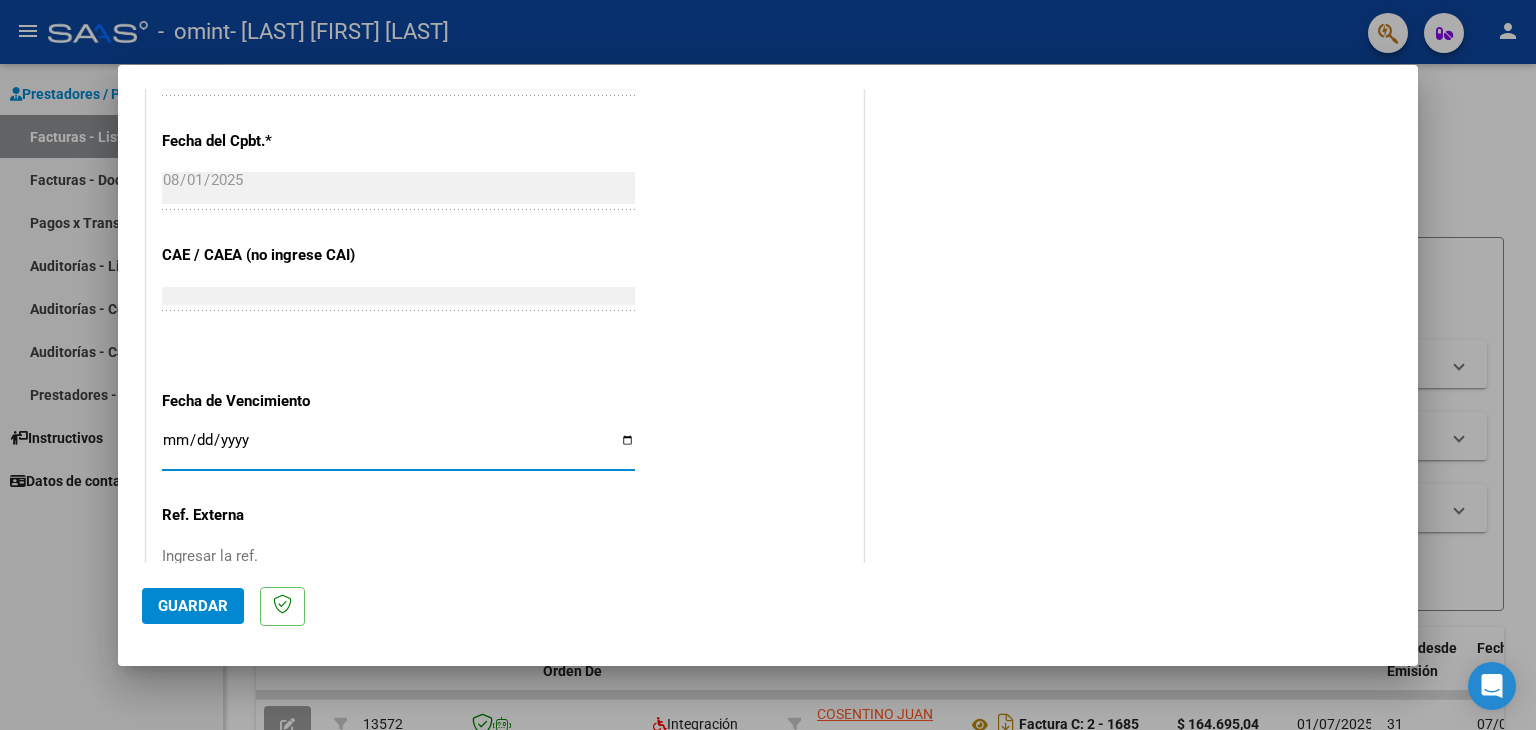 click on "Ingresar la fecha" at bounding box center [398, 448] 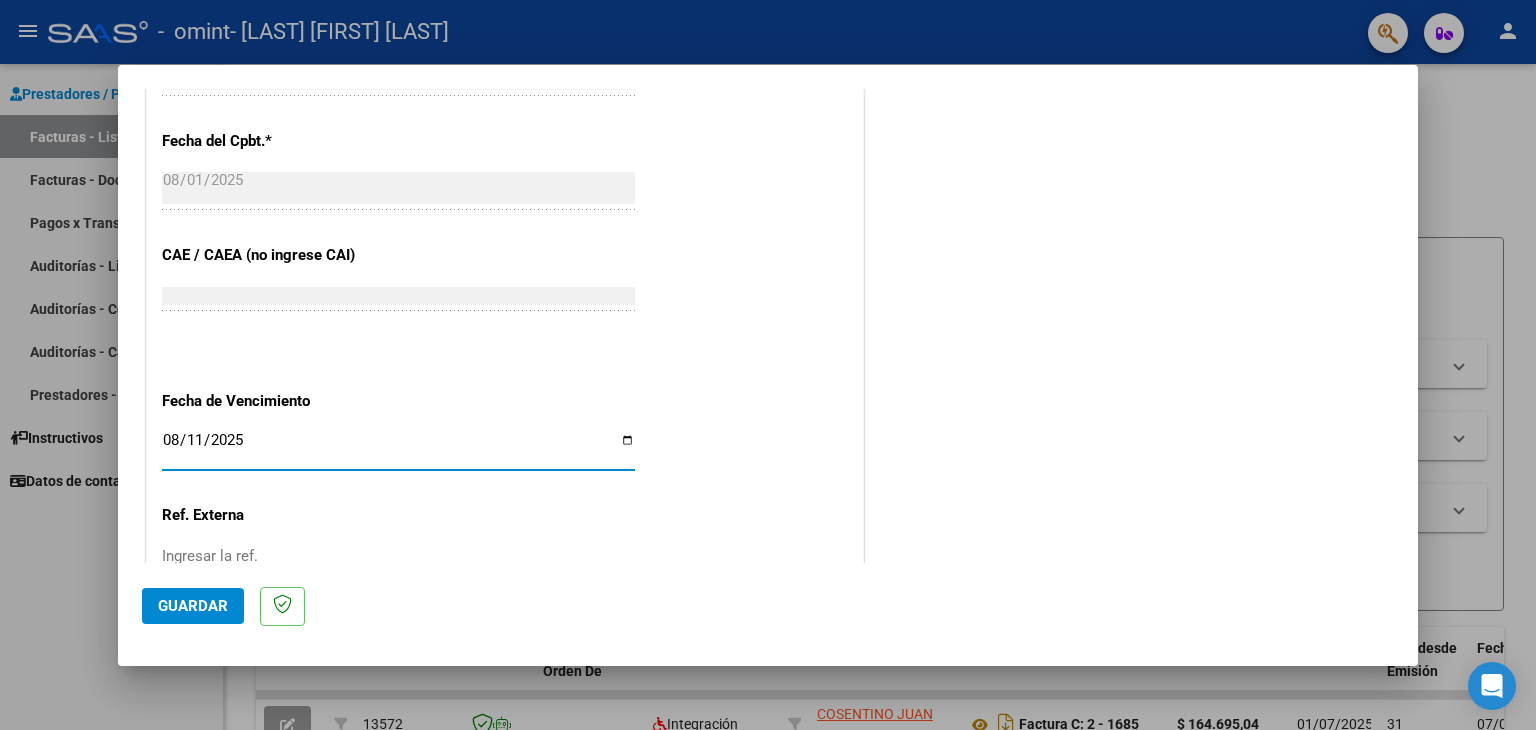 type on "2025-08-11" 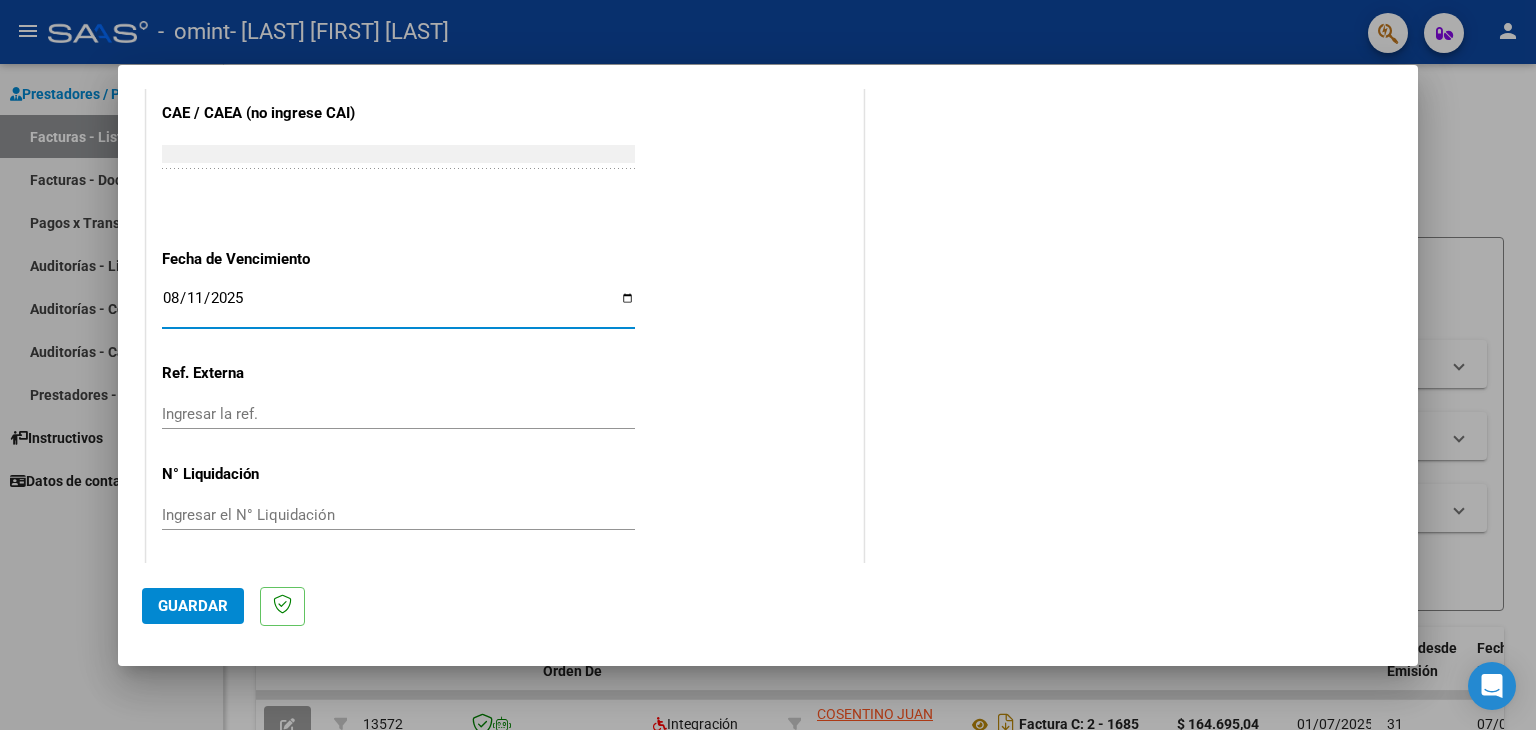 scroll, scrollTop: 1245, scrollLeft: 0, axis: vertical 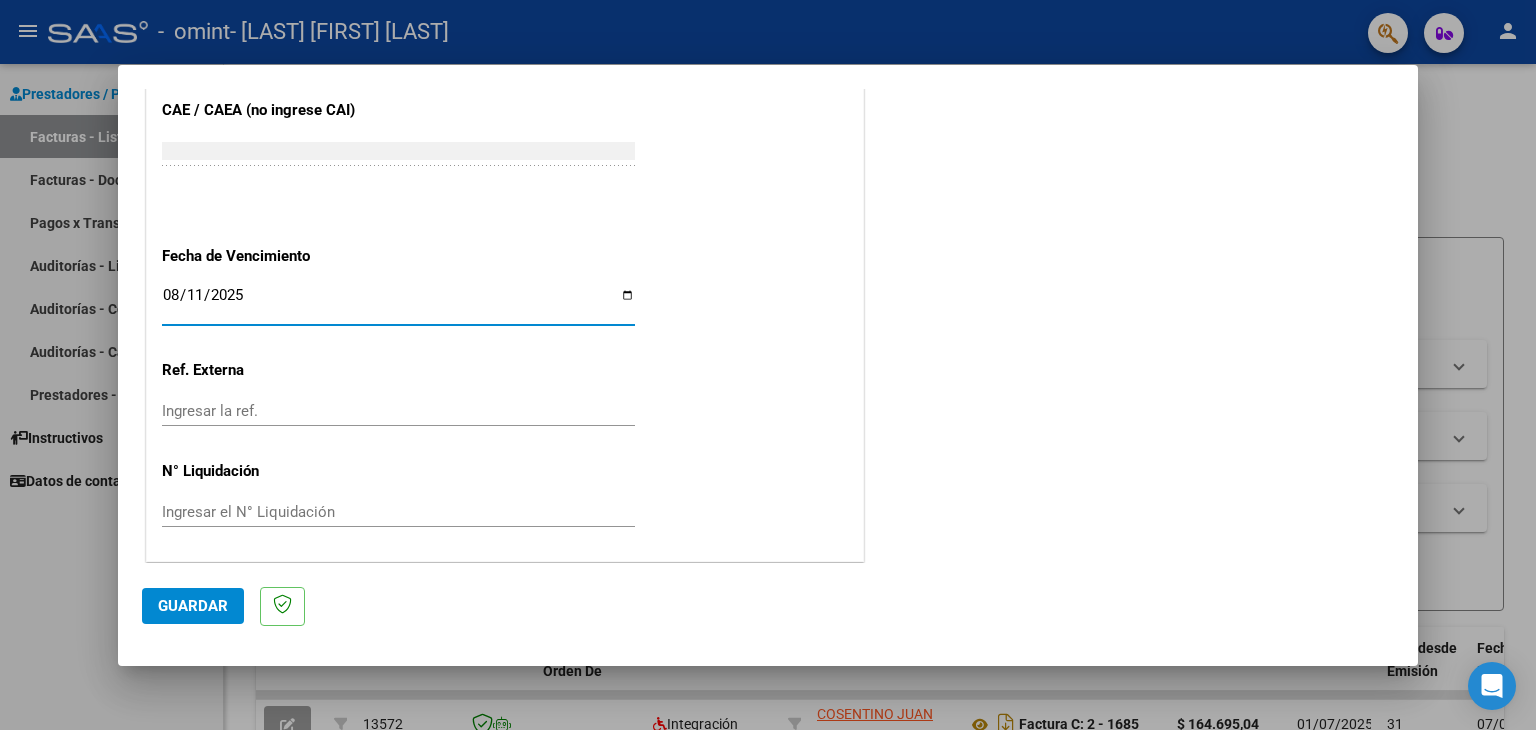 click on "Guardar" 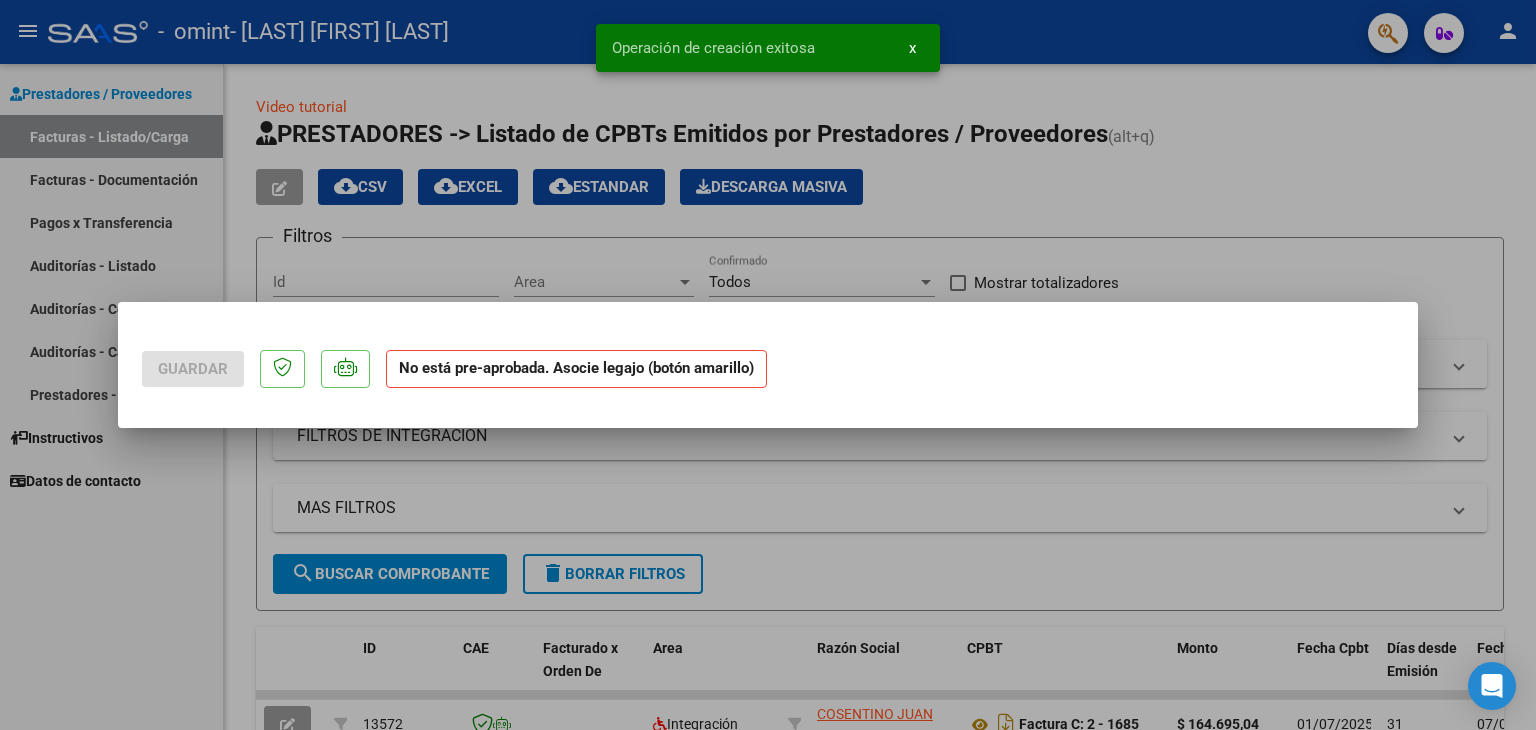 scroll, scrollTop: 0, scrollLeft: 0, axis: both 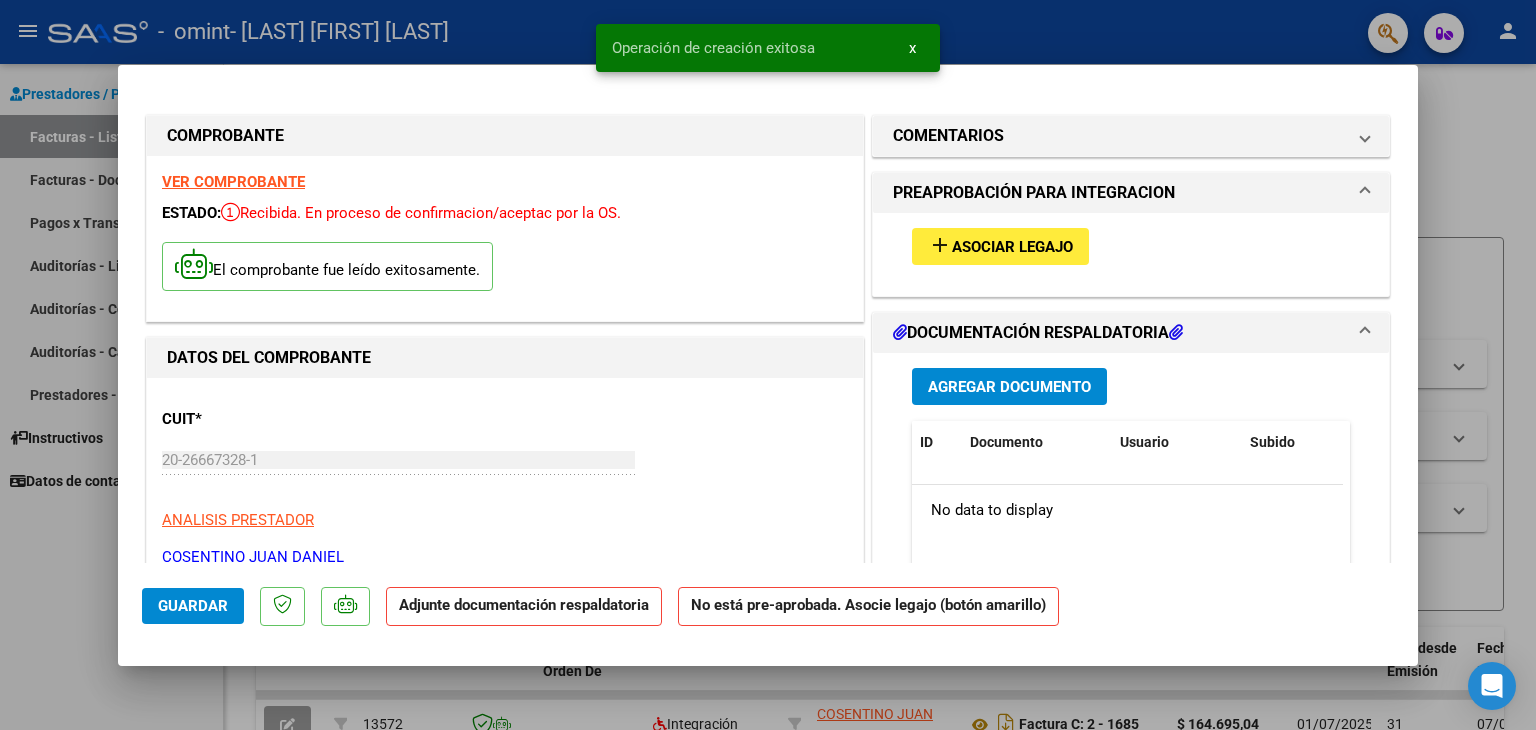 click on "Asociar Legajo" at bounding box center (1012, 247) 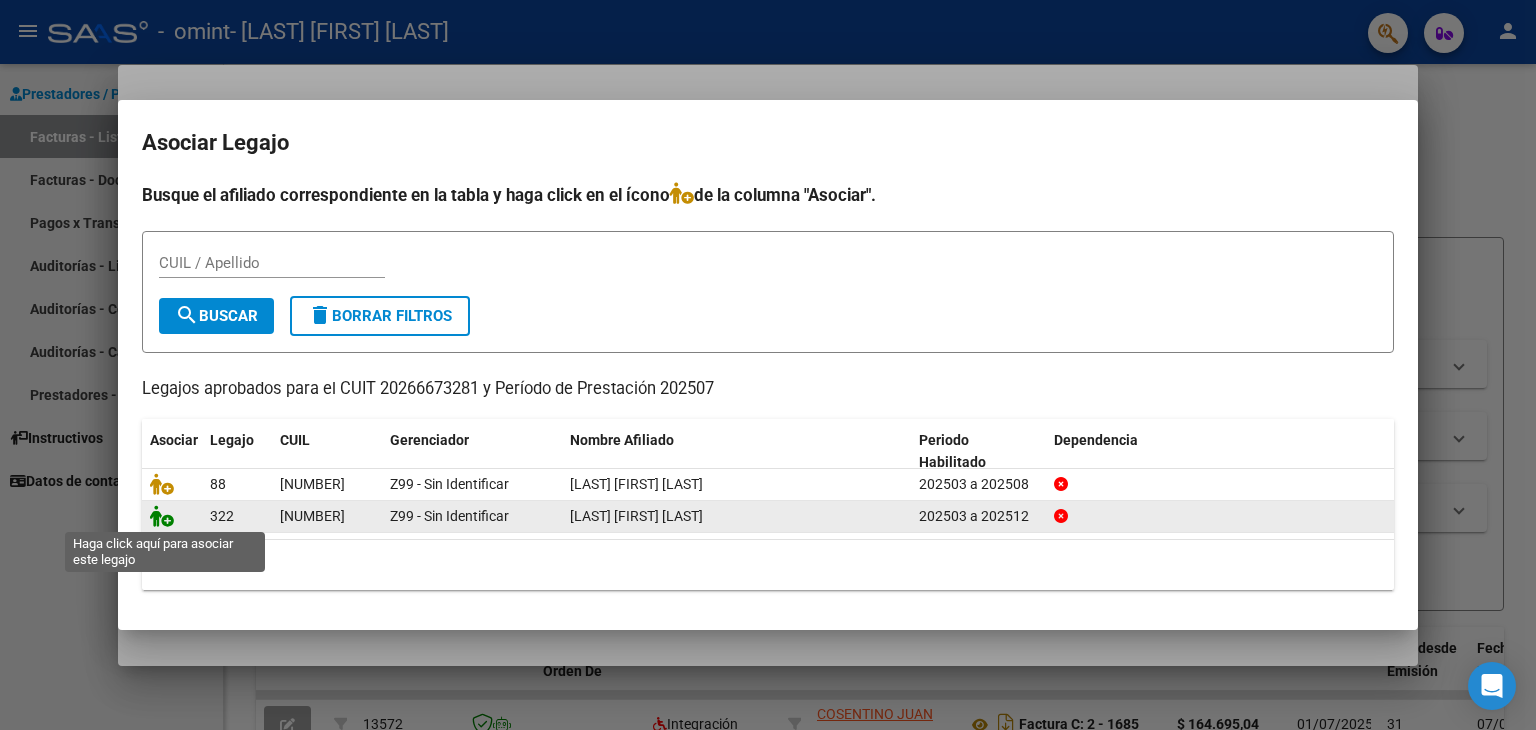click 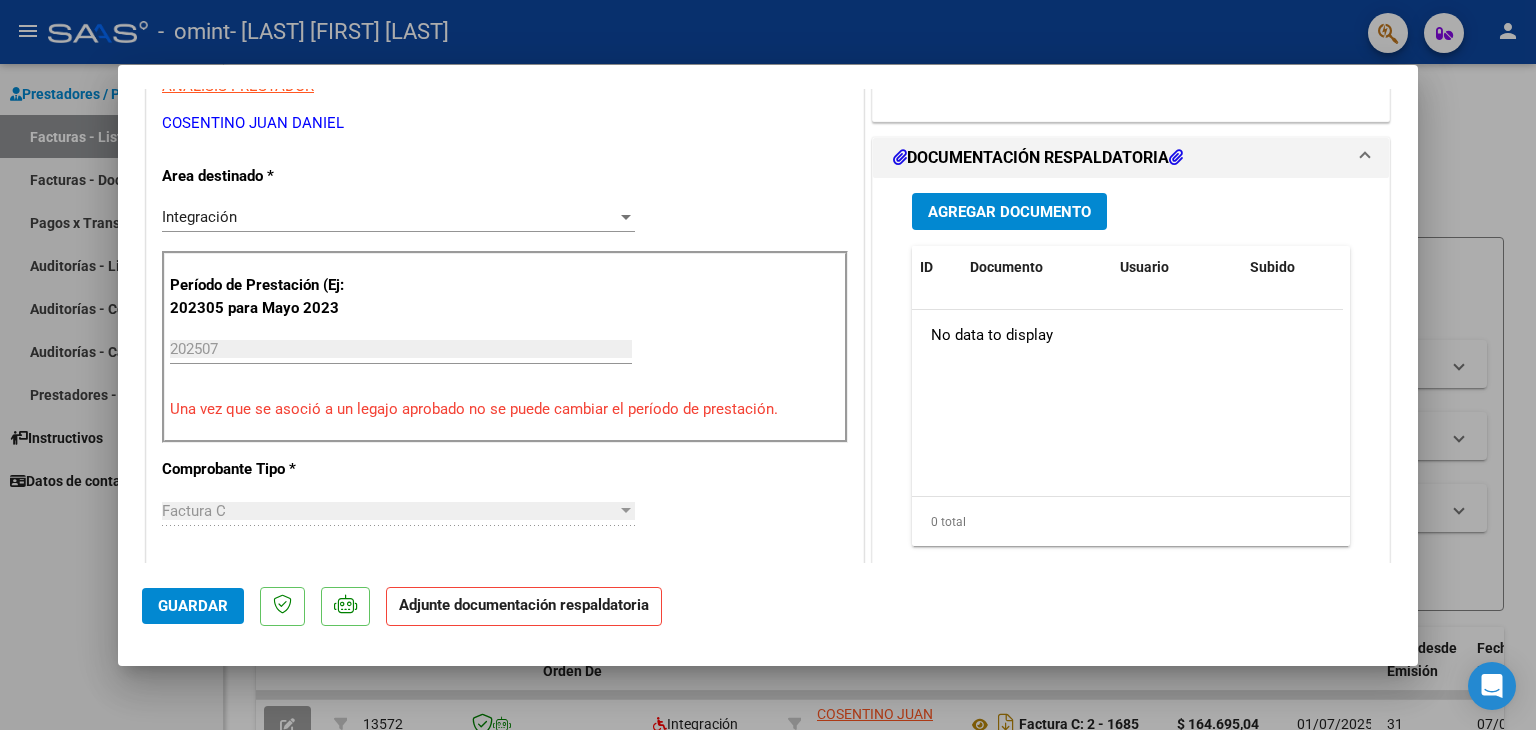 scroll, scrollTop: 400, scrollLeft: 0, axis: vertical 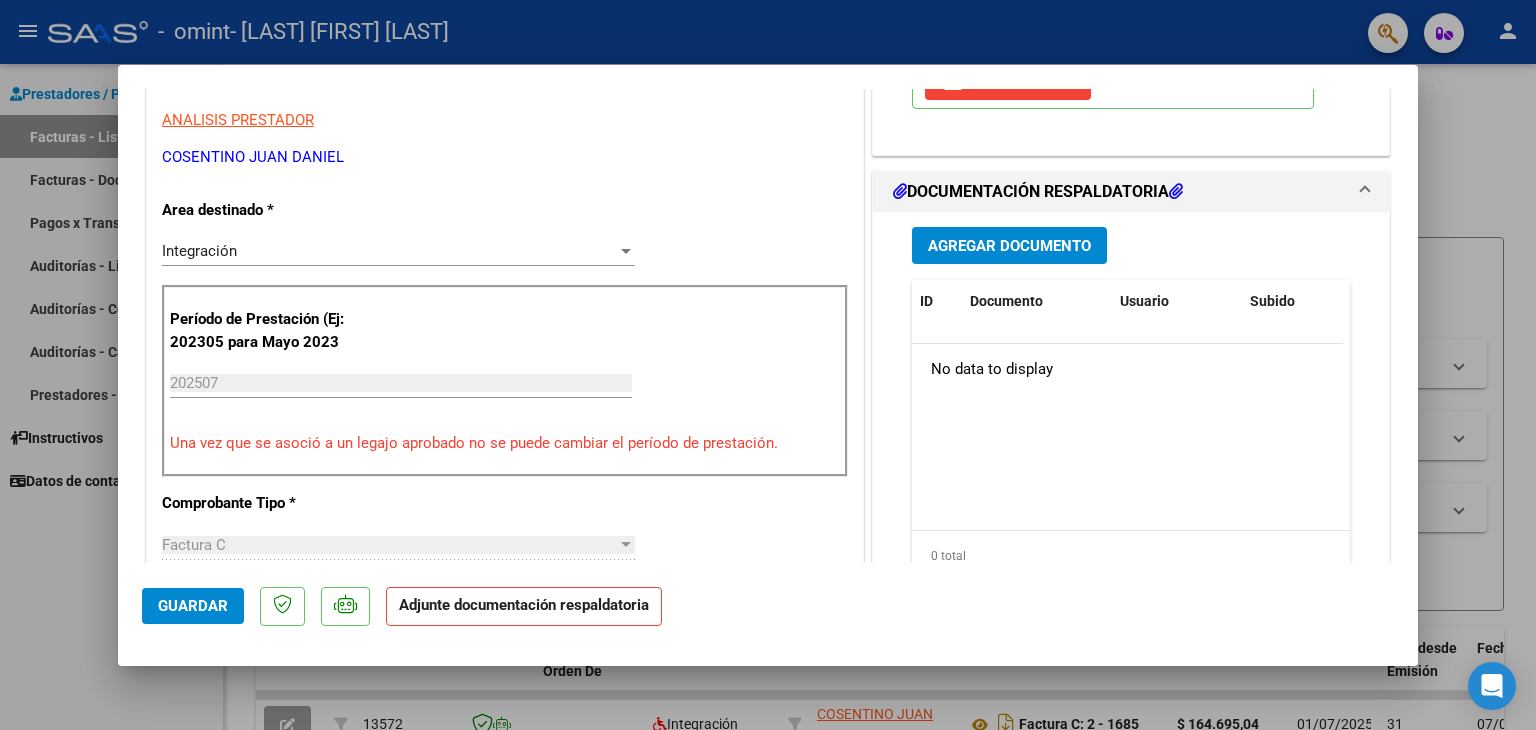 click on "Agregar Documento" at bounding box center [1009, 246] 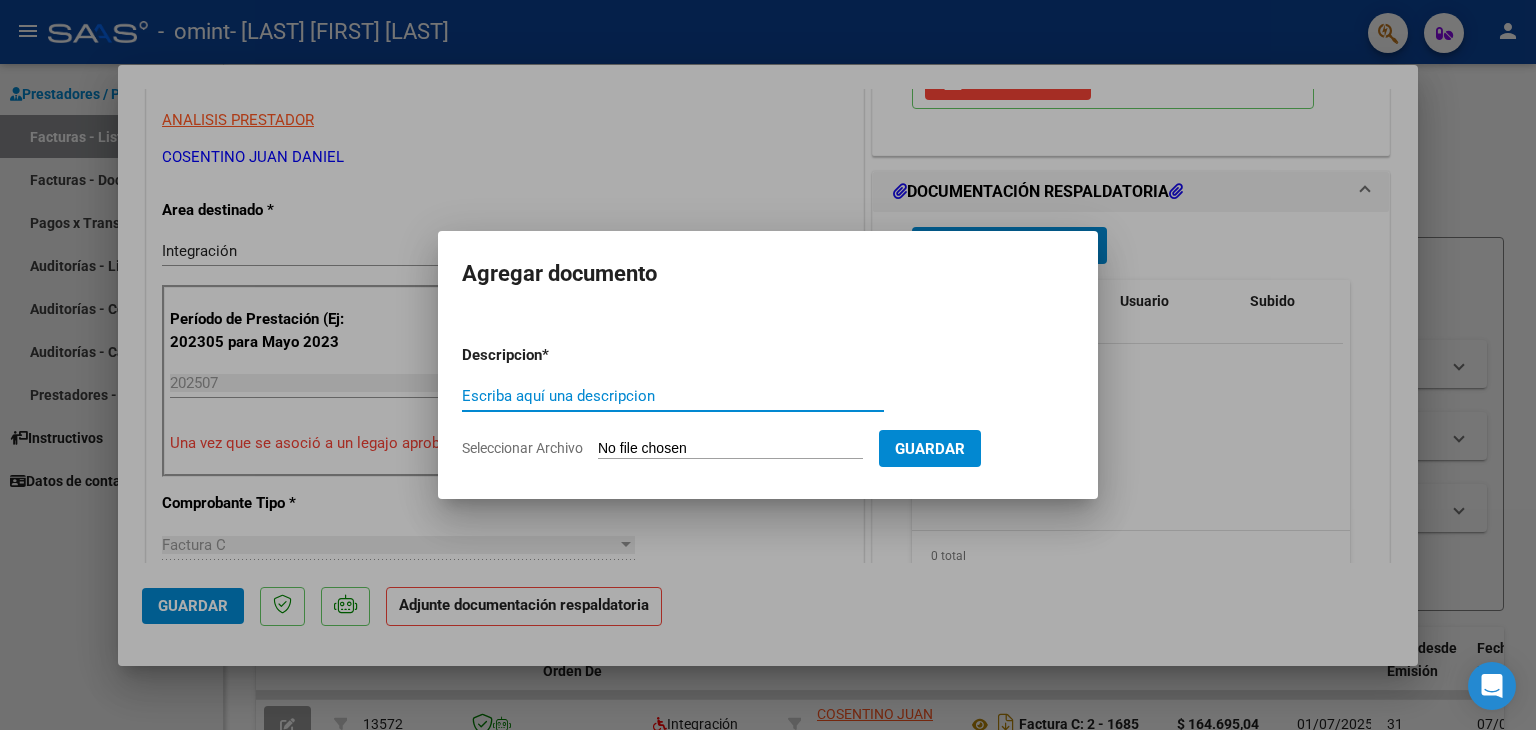 click on "Escriba aquí una descripcion" at bounding box center (673, 396) 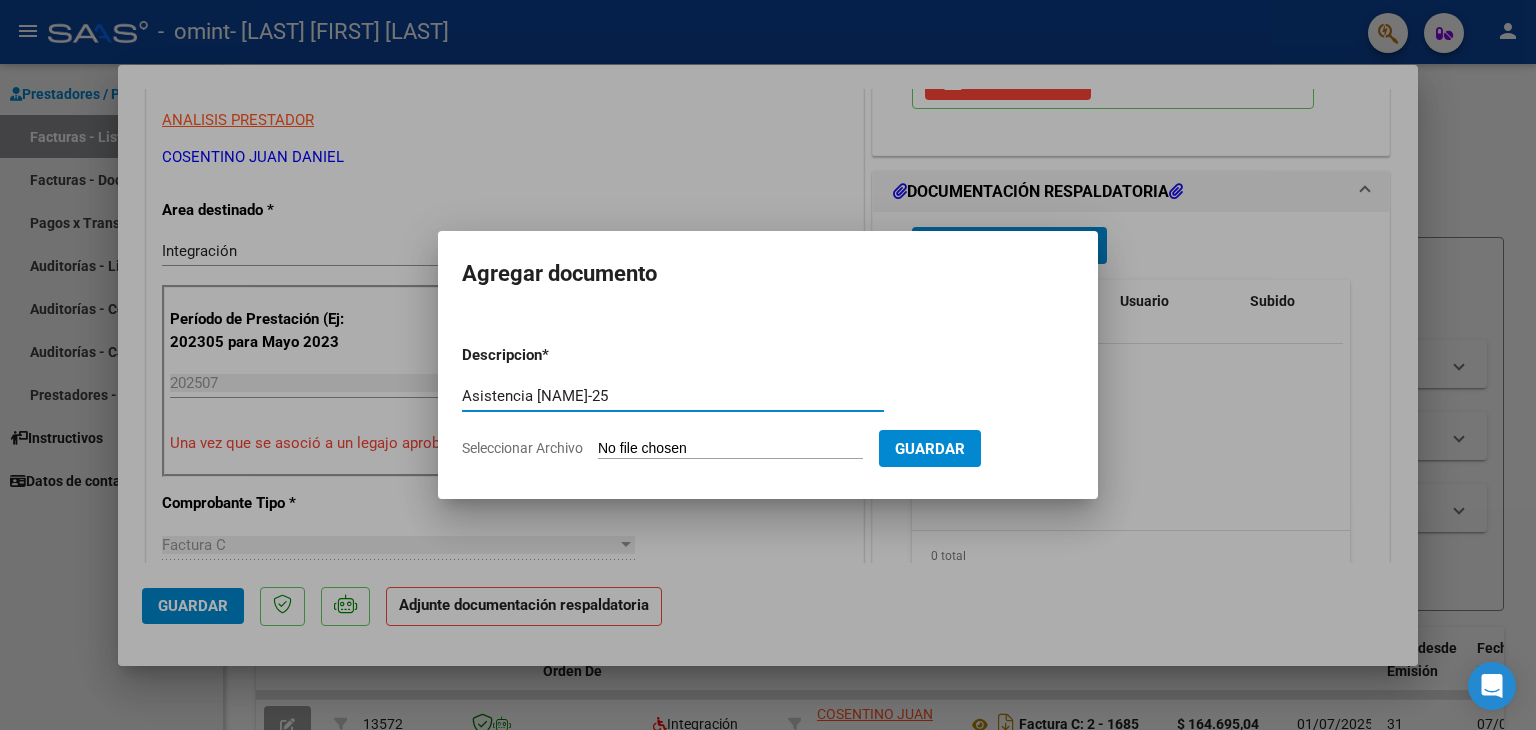 type on "Asistencia [NAME]-[NUMBER]" 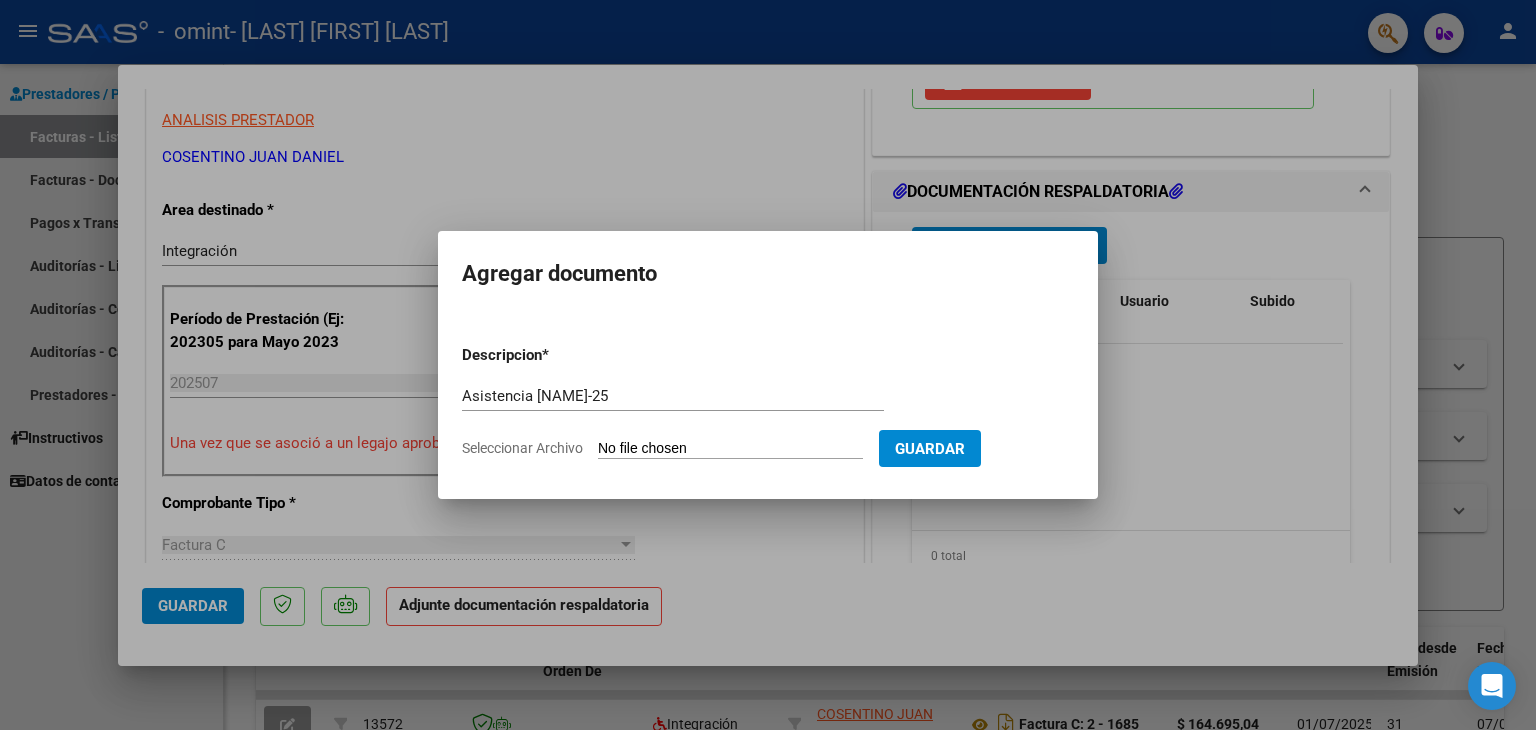 type on "C:\fakepath\RIVEROS-ASIS JULIO-25.pdf" 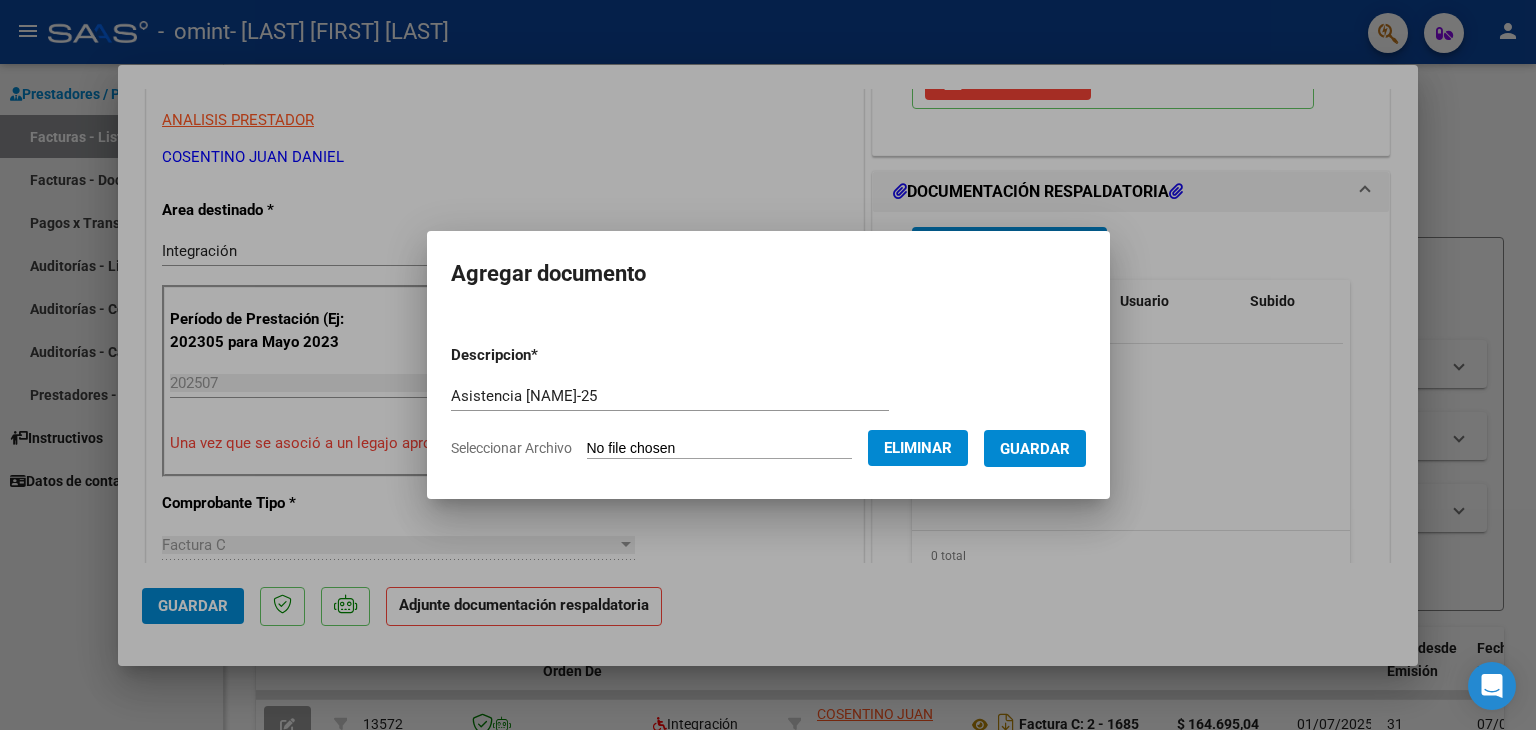 click on "Guardar" at bounding box center (1035, 449) 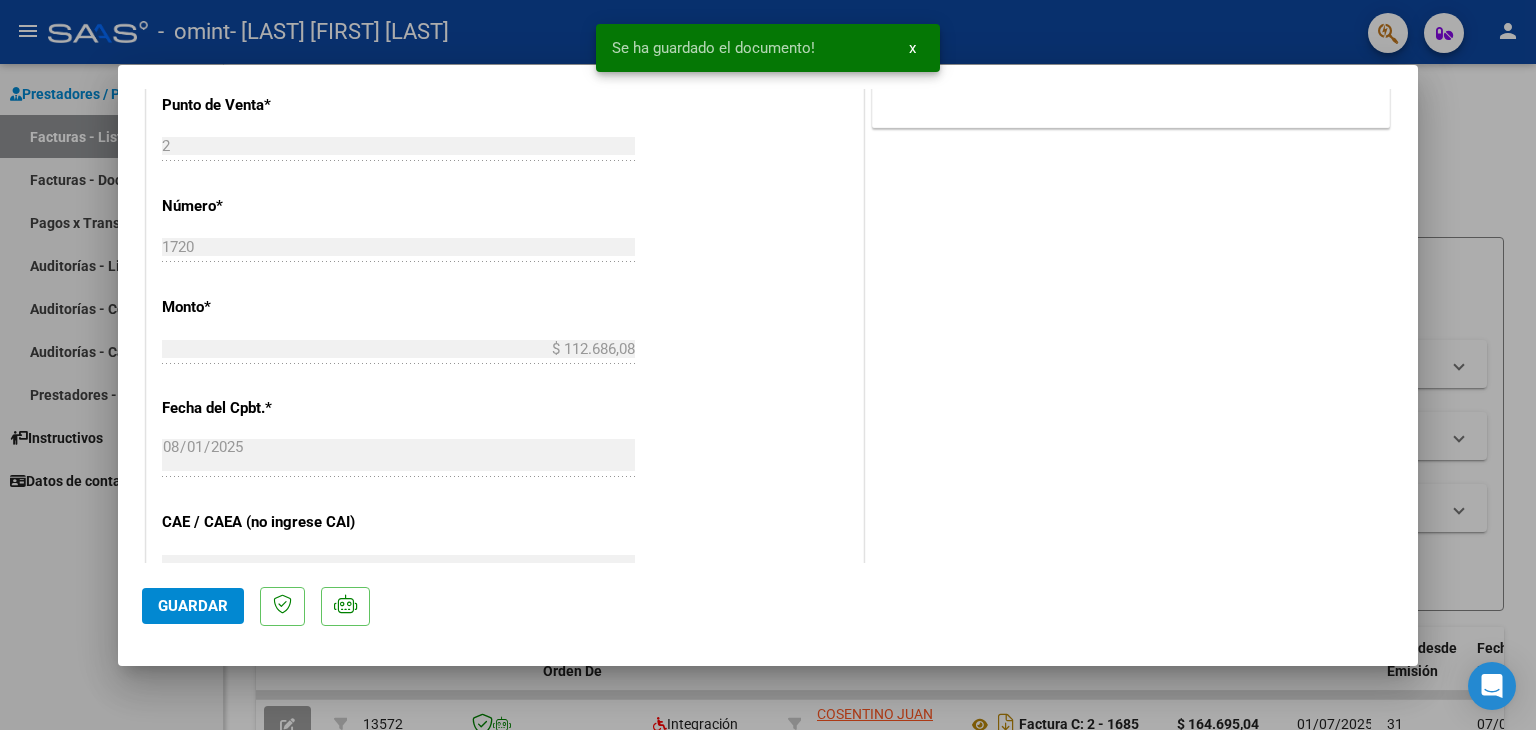 scroll, scrollTop: 1000, scrollLeft: 0, axis: vertical 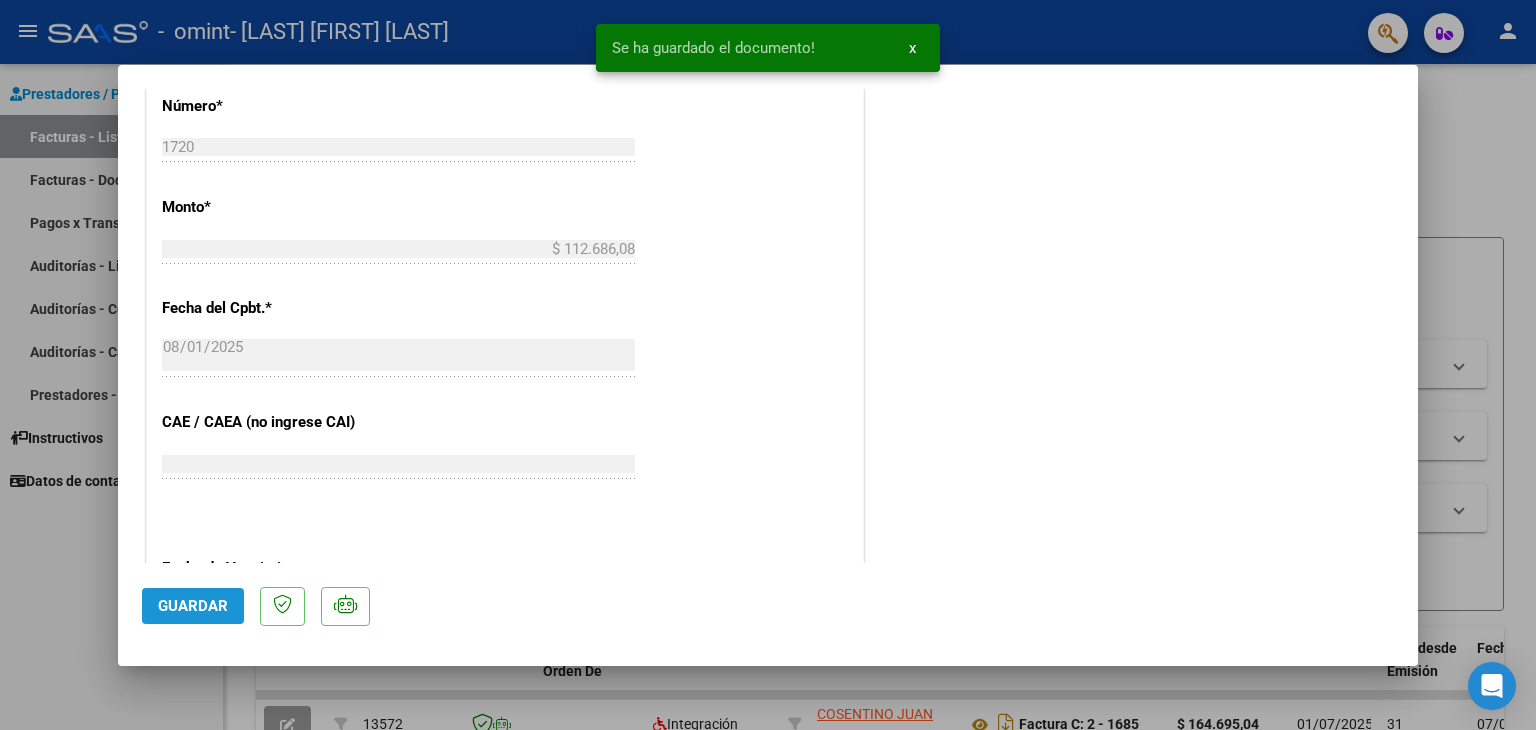 click on "Guardar" 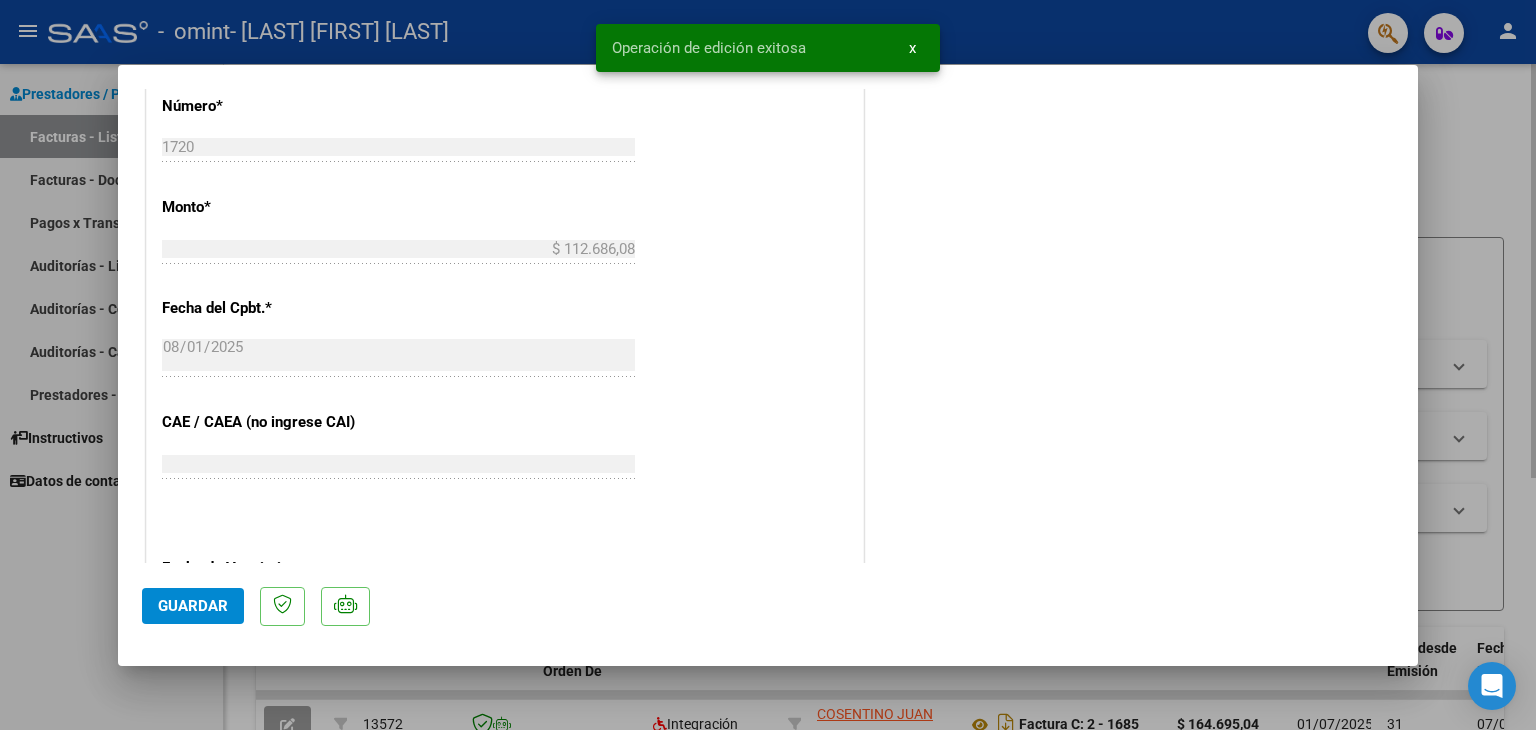click at bounding box center [768, 365] 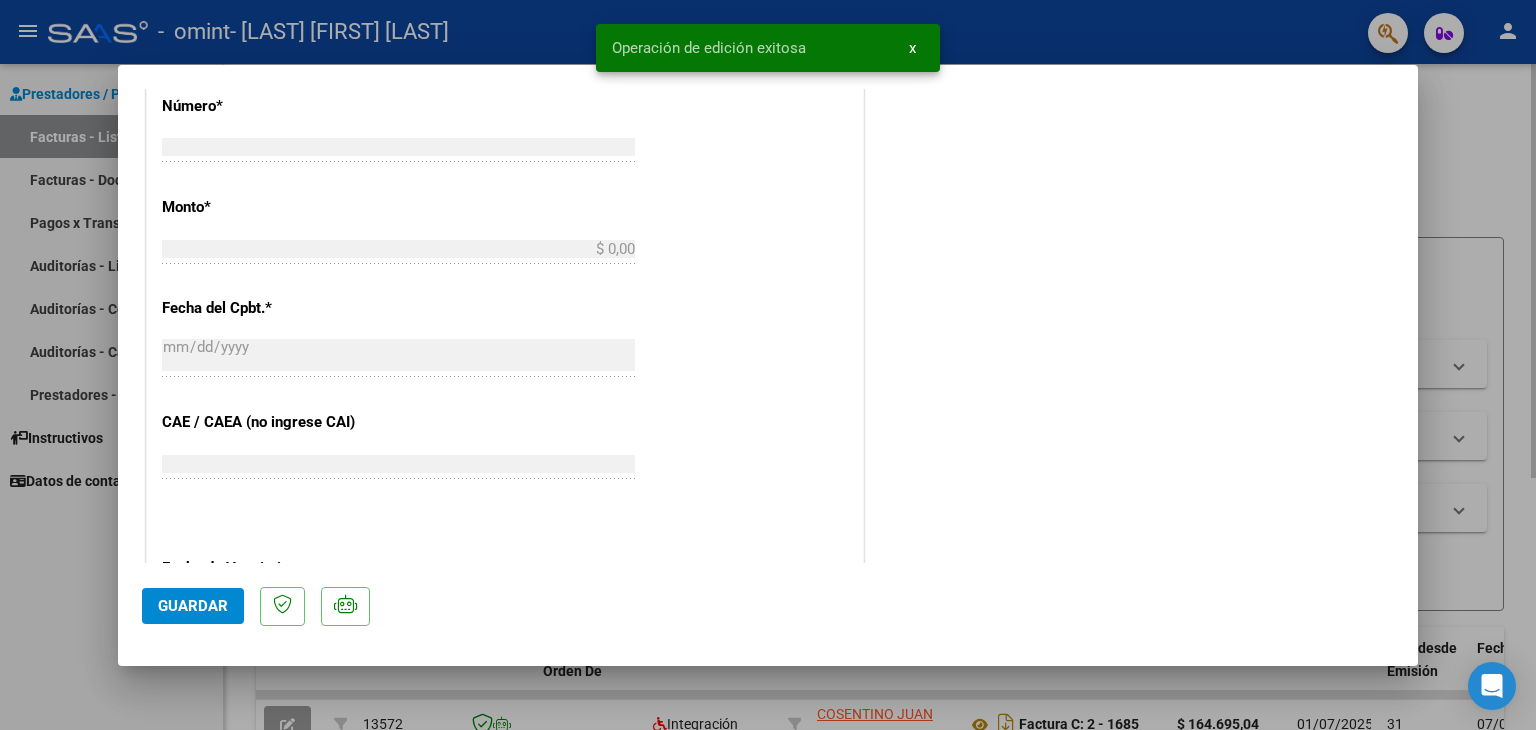 scroll, scrollTop: 0, scrollLeft: 0, axis: both 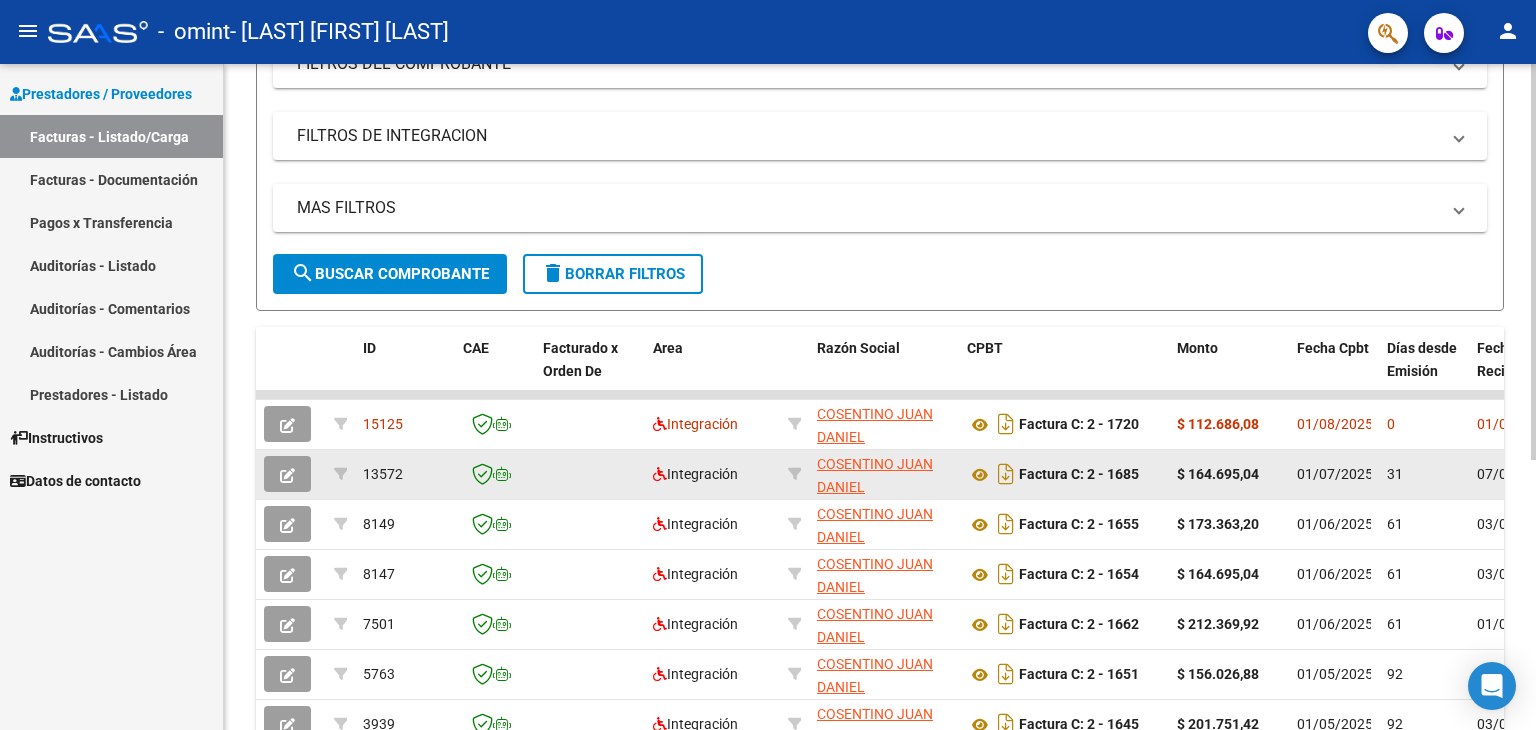 click 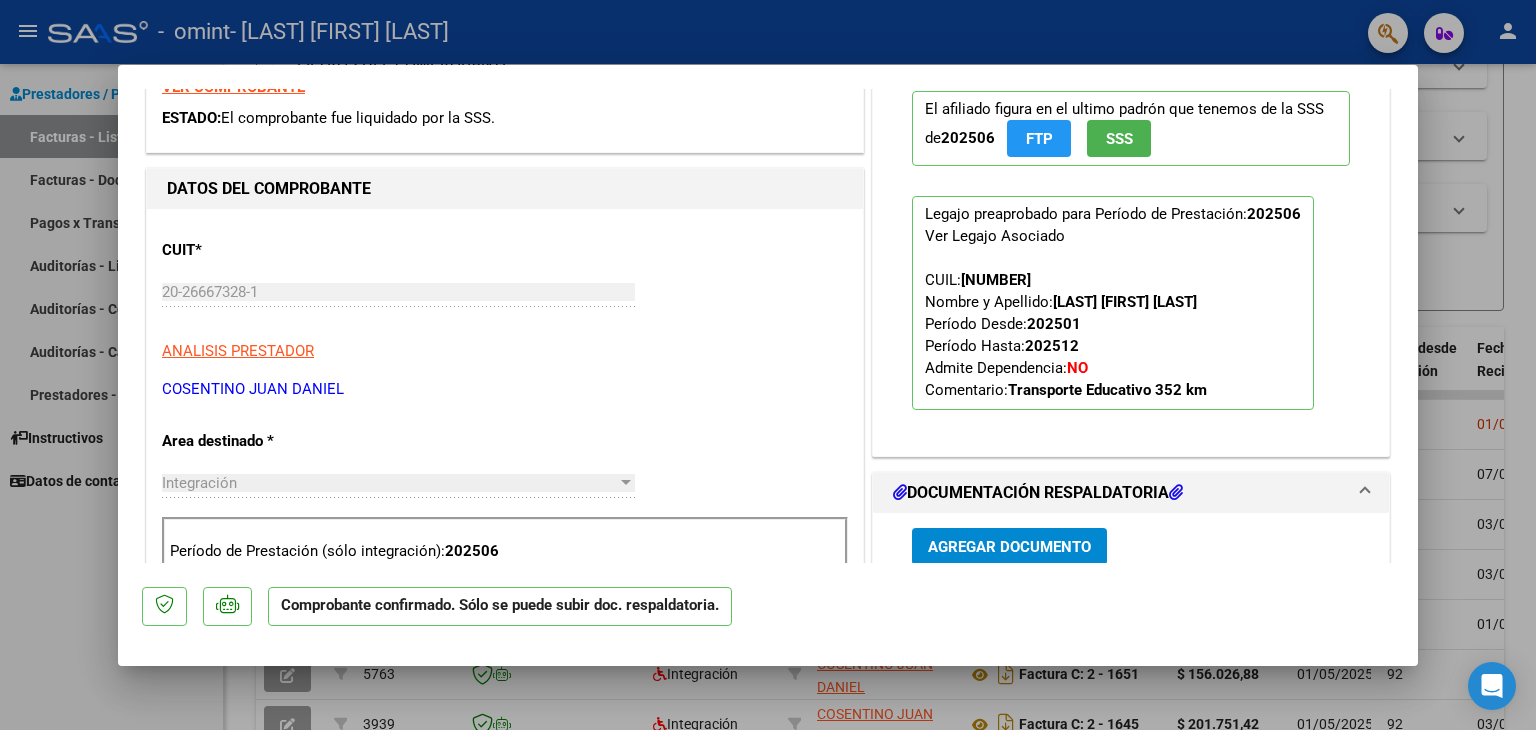 scroll, scrollTop: 600, scrollLeft: 0, axis: vertical 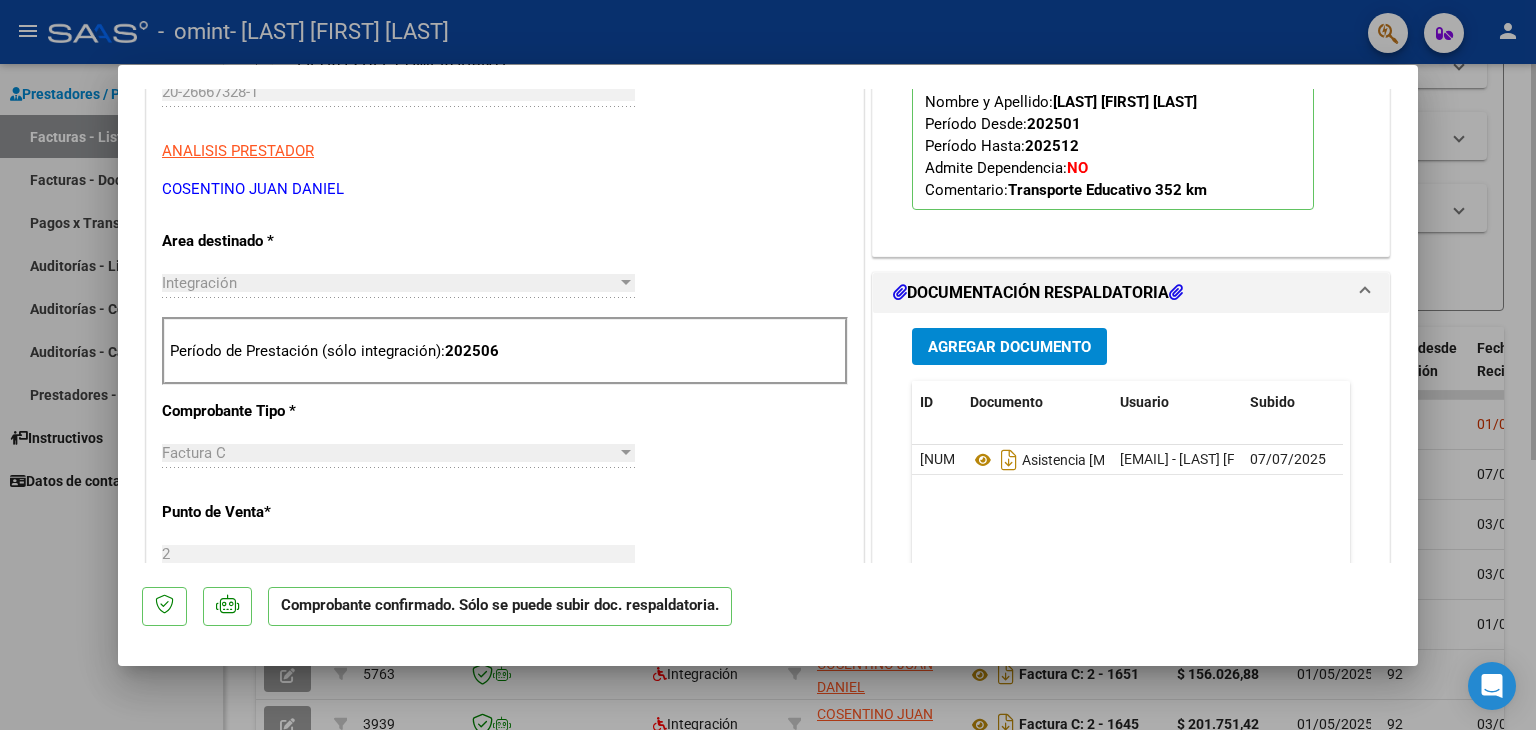 click at bounding box center [768, 365] 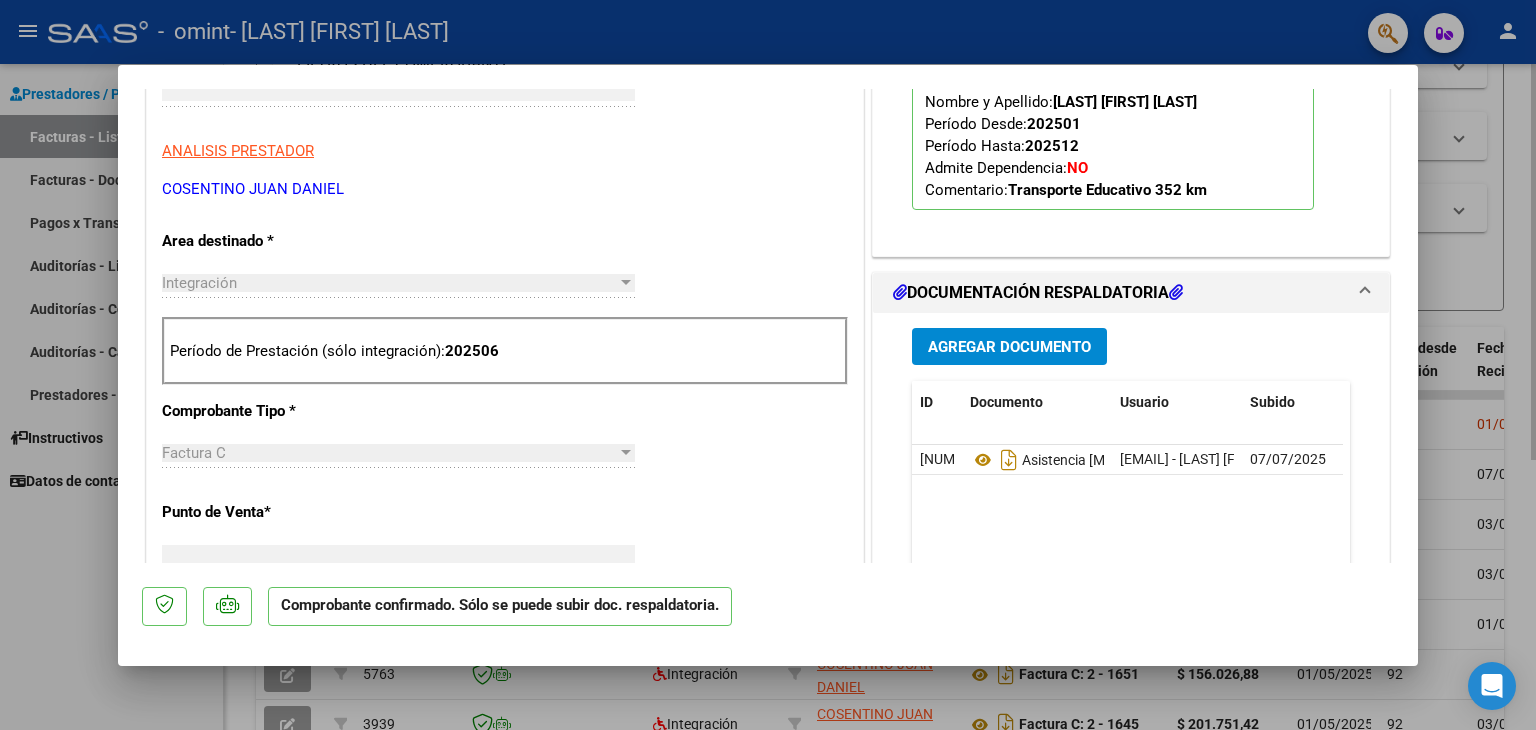 scroll, scrollTop: 0, scrollLeft: 0, axis: both 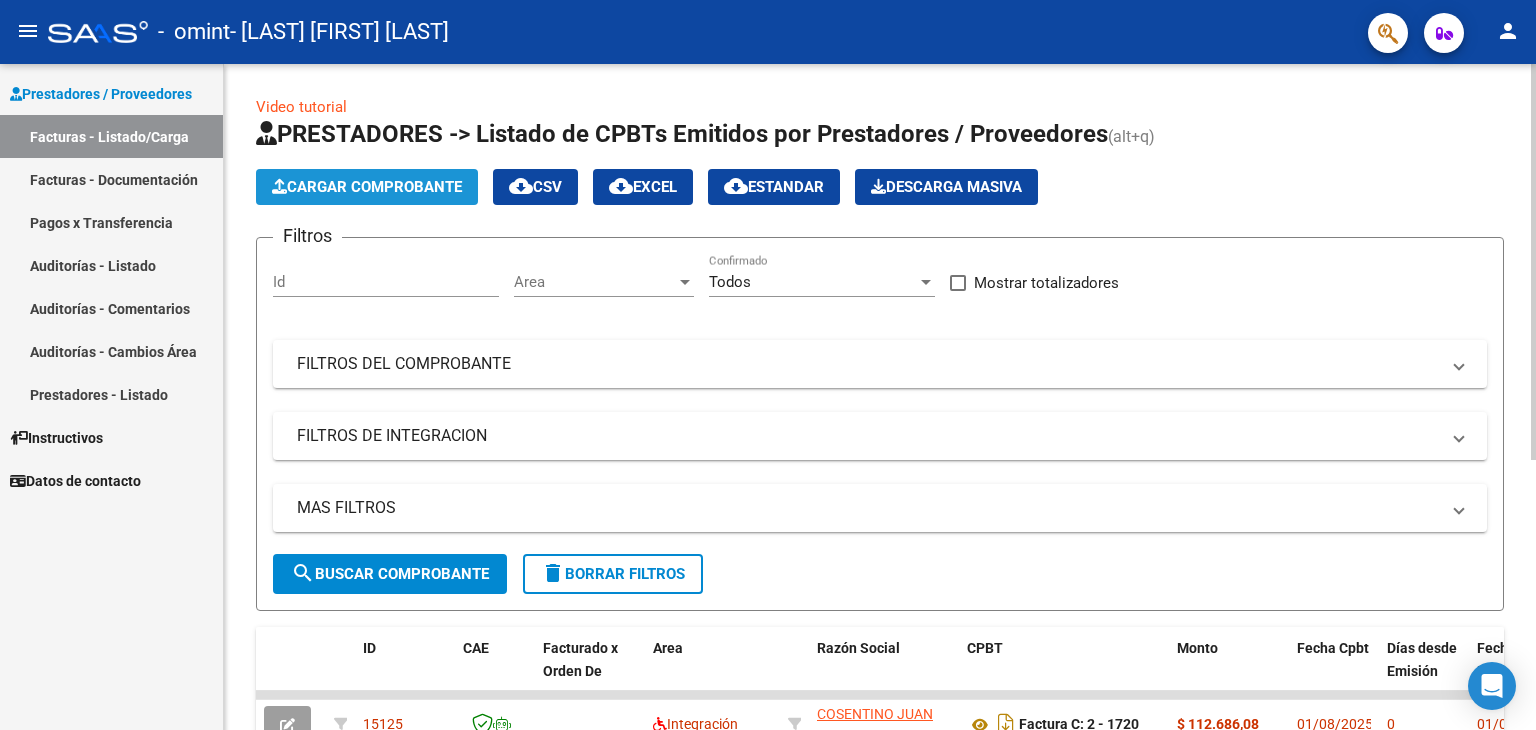 click on "Cargar Comprobante" 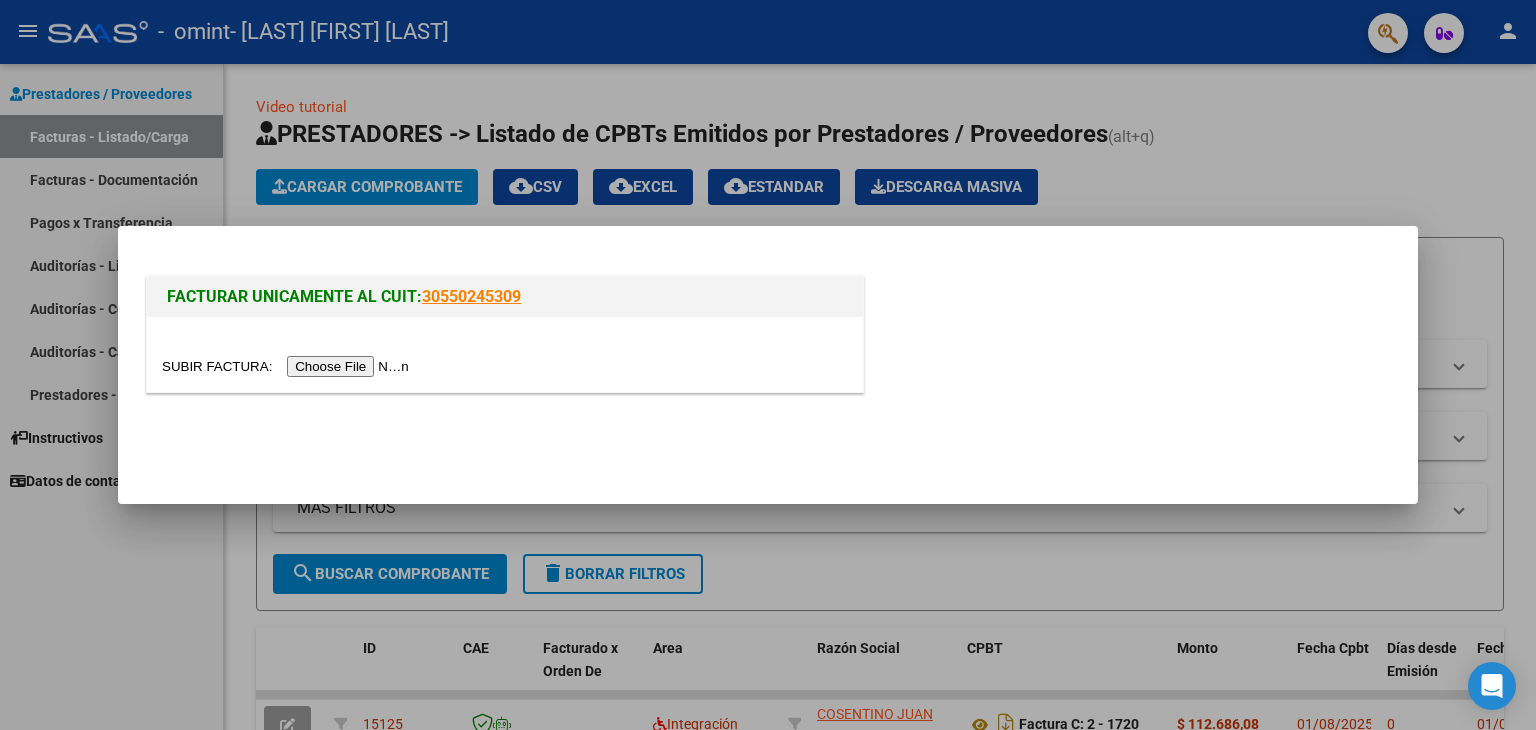 click at bounding box center (288, 366) 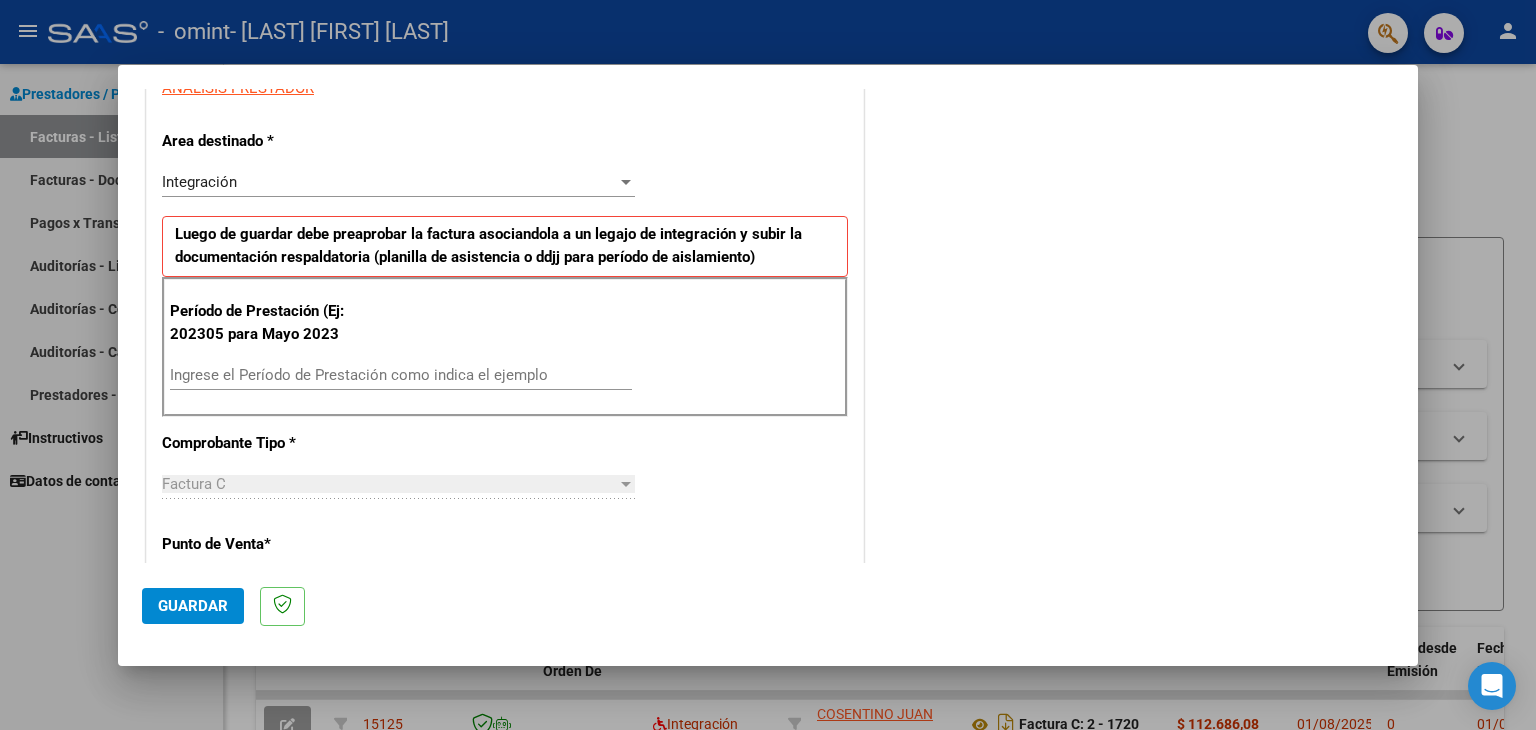 scroll, scrollTop: 400, scrollLeft: 0, axis: vertical 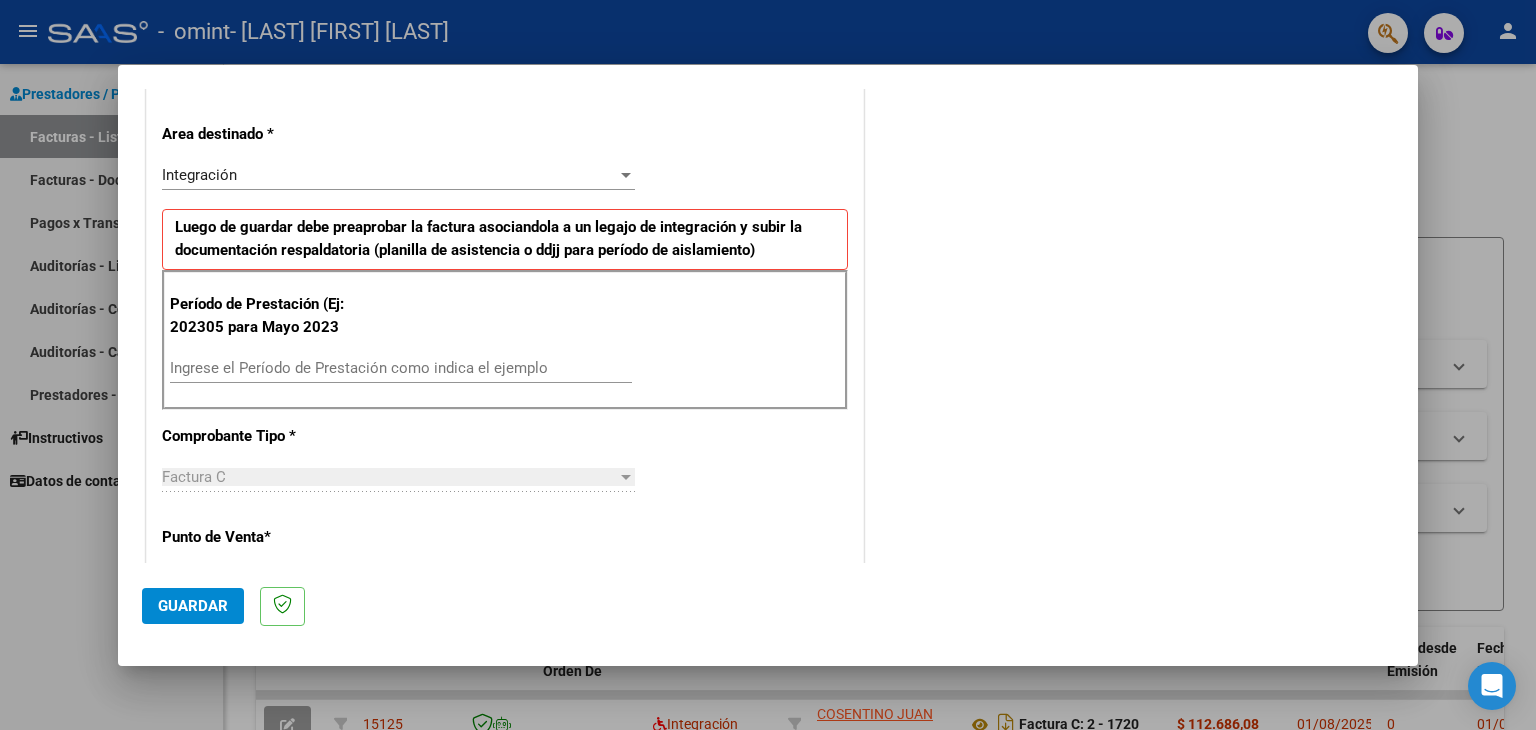 click on "Ingrese el Período de Prestación como indica el ejemplo" at bounding box center (401, 368) 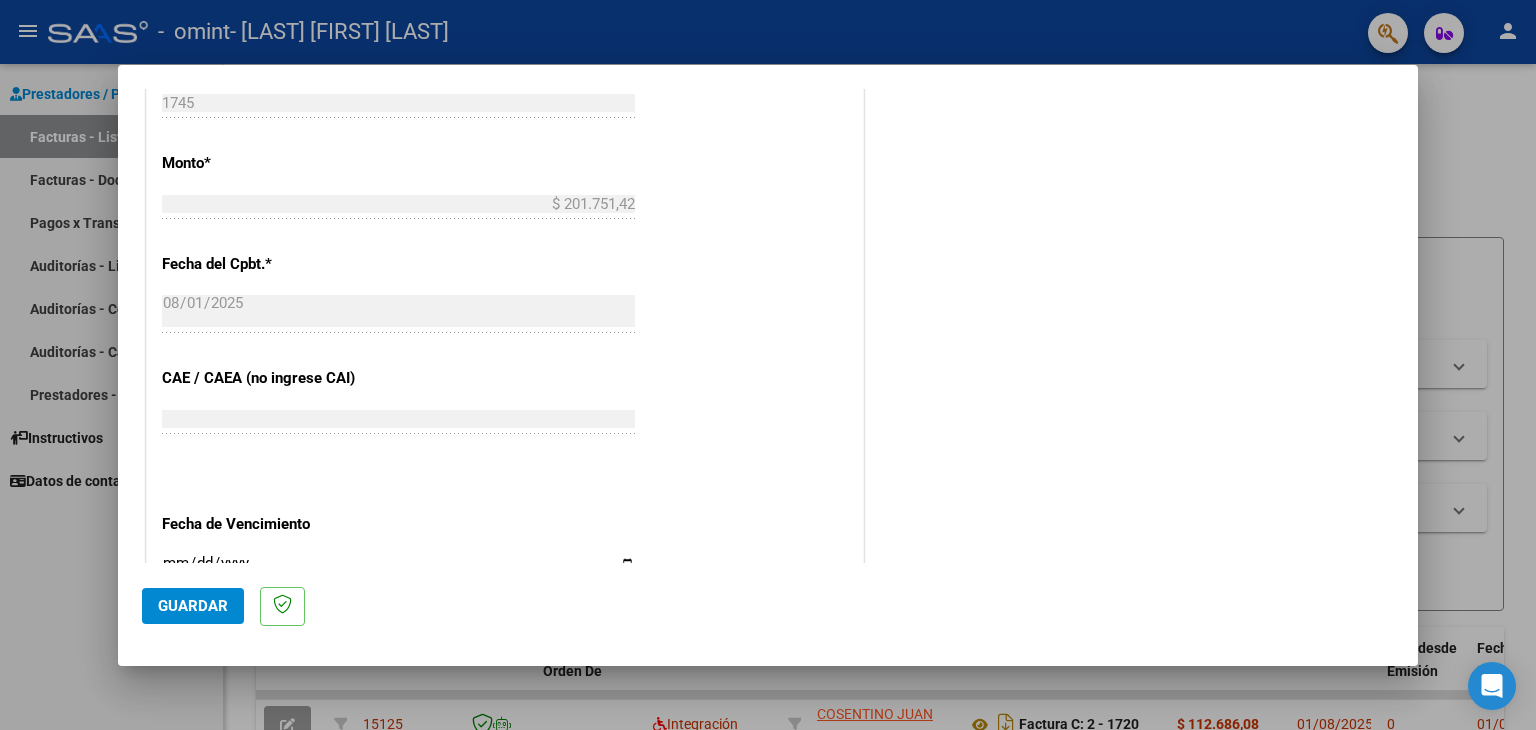 scroll, scrollTop: 1100, scrollLeft: 0, axis: vertical 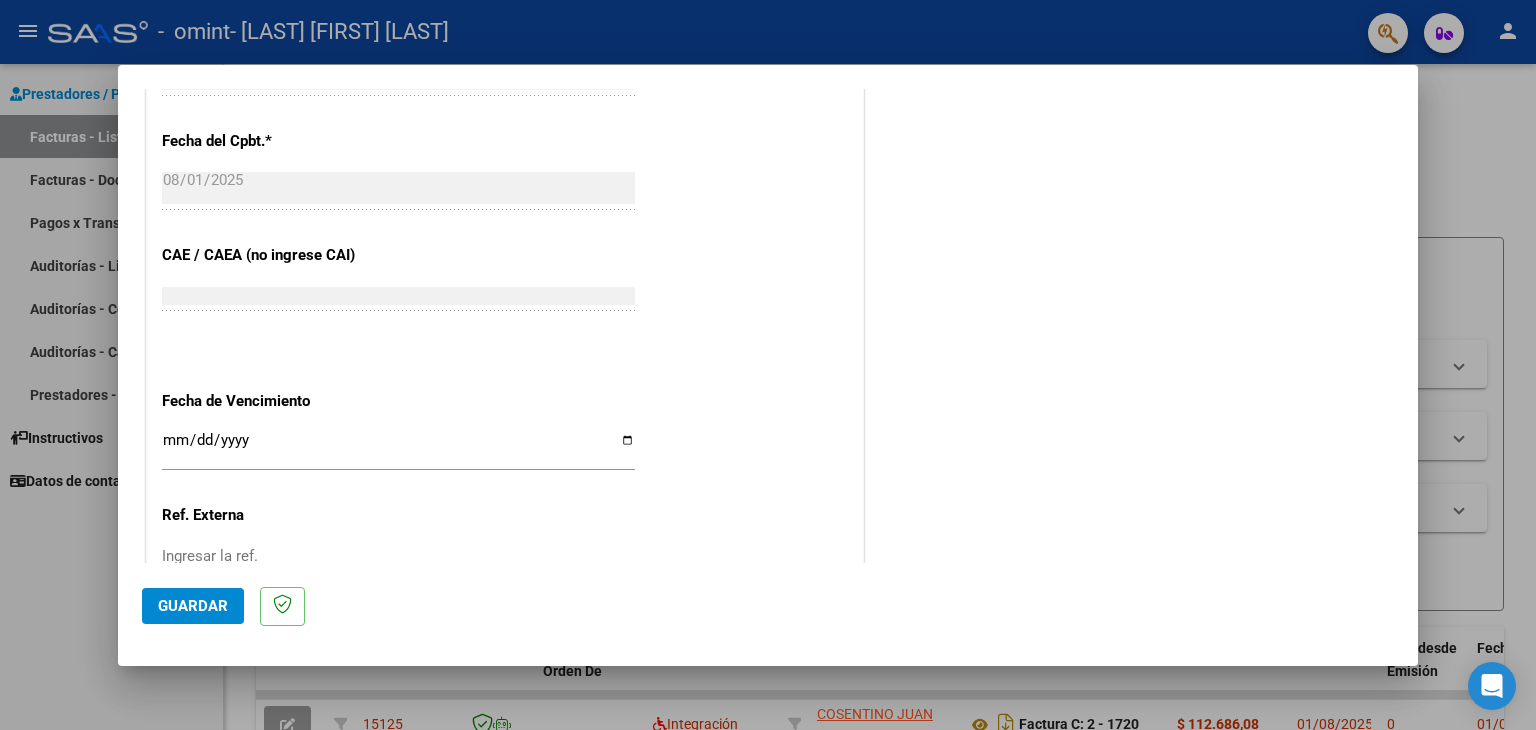 type on "202506" 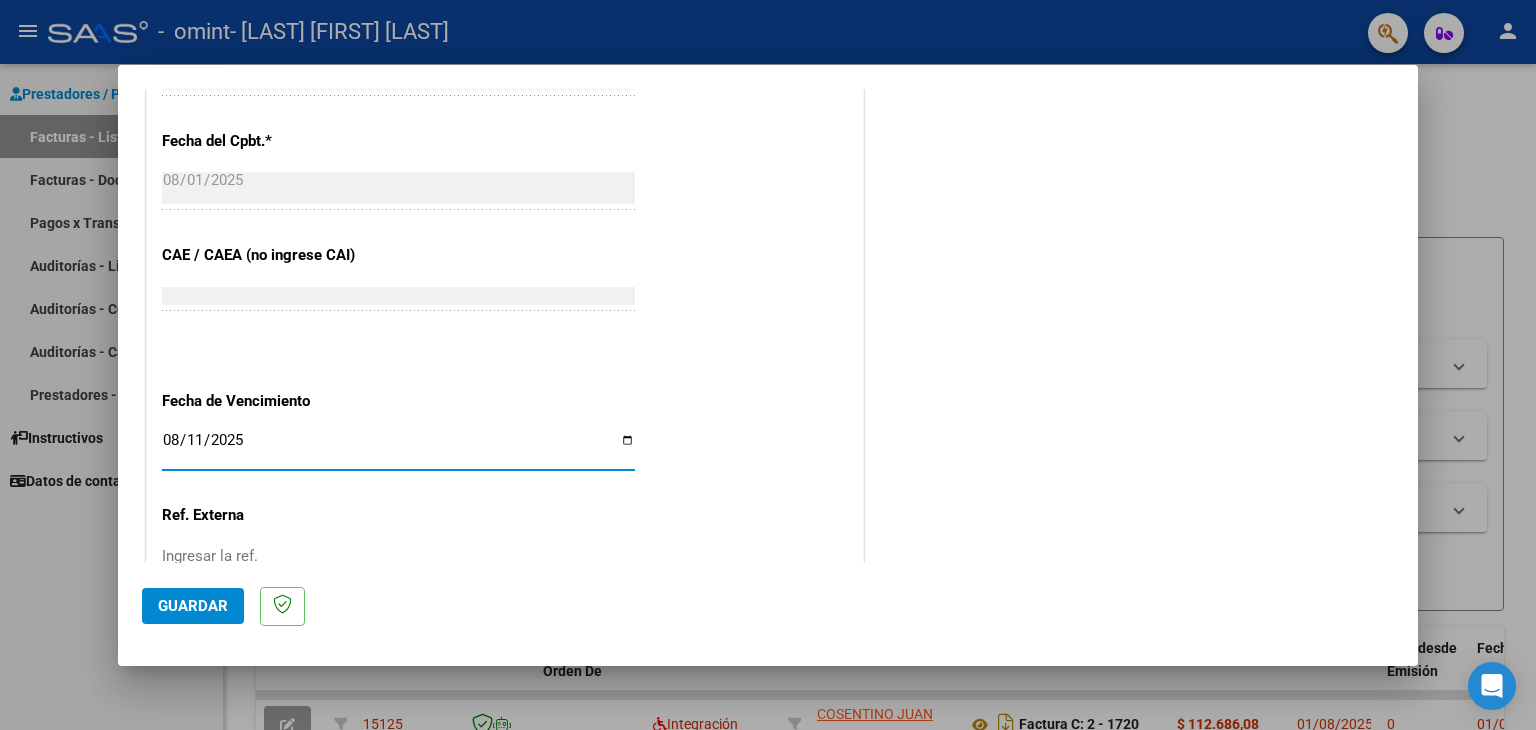 type on "2025-08-11" 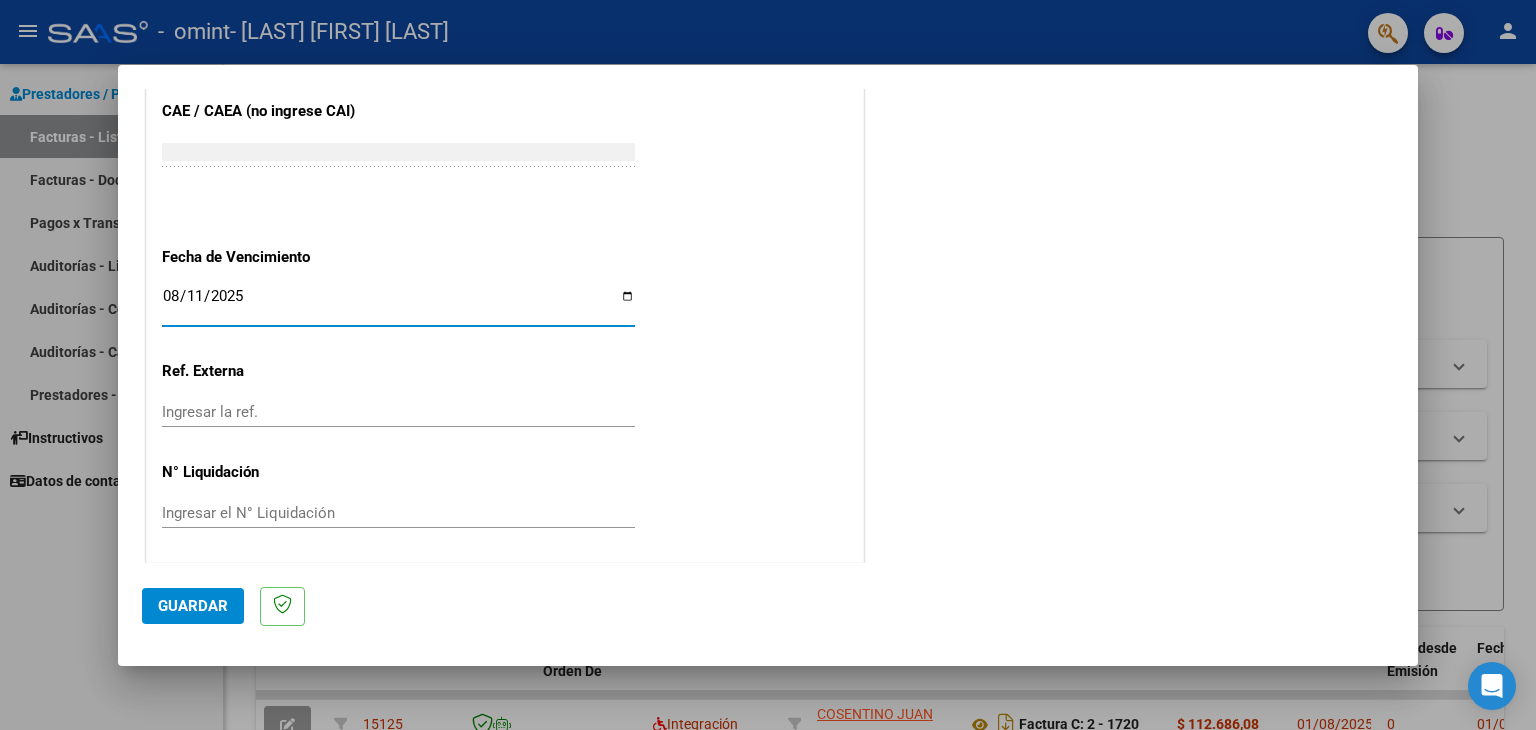 scroll, scrollTop: 1245, scrollLeft: 0, axis: vertical 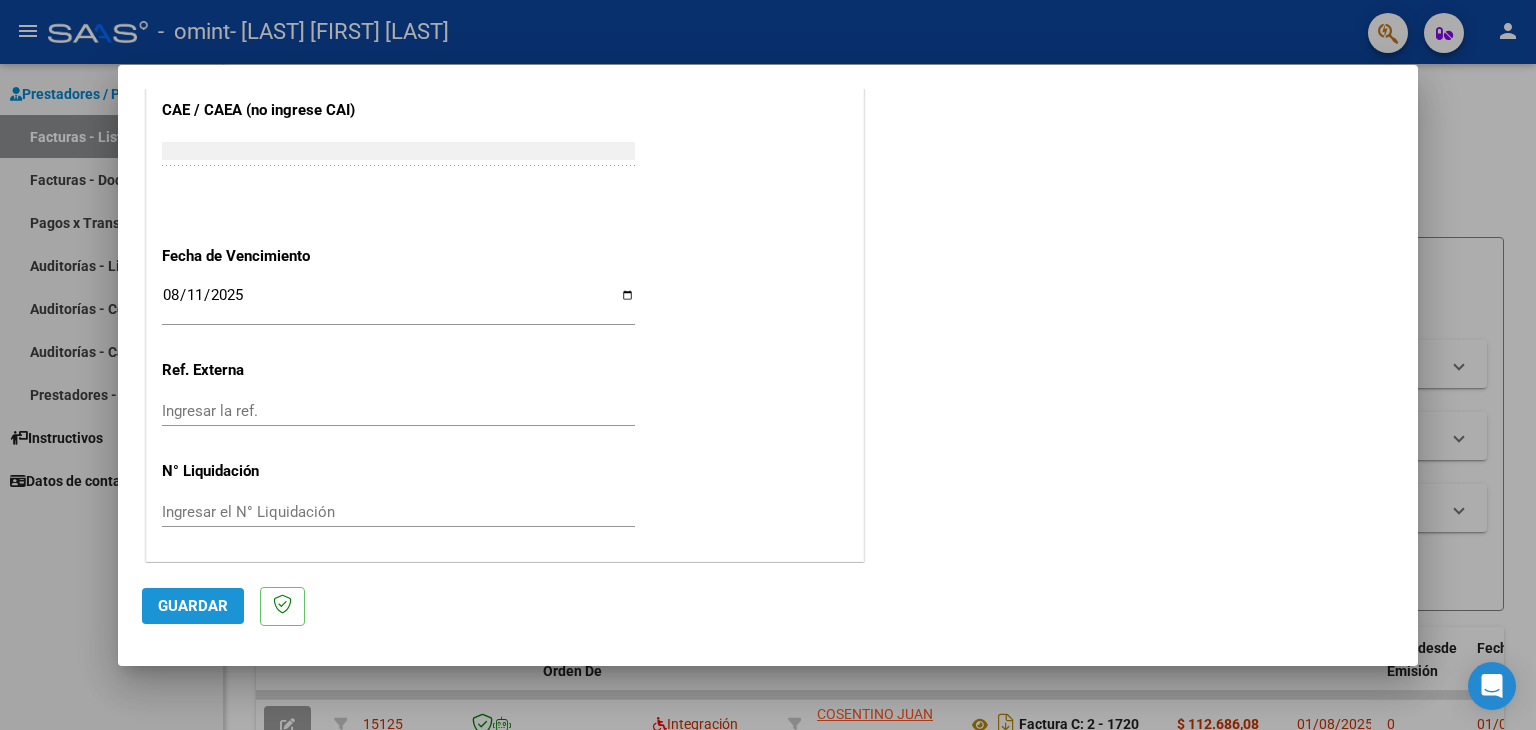 click on "Guardar" 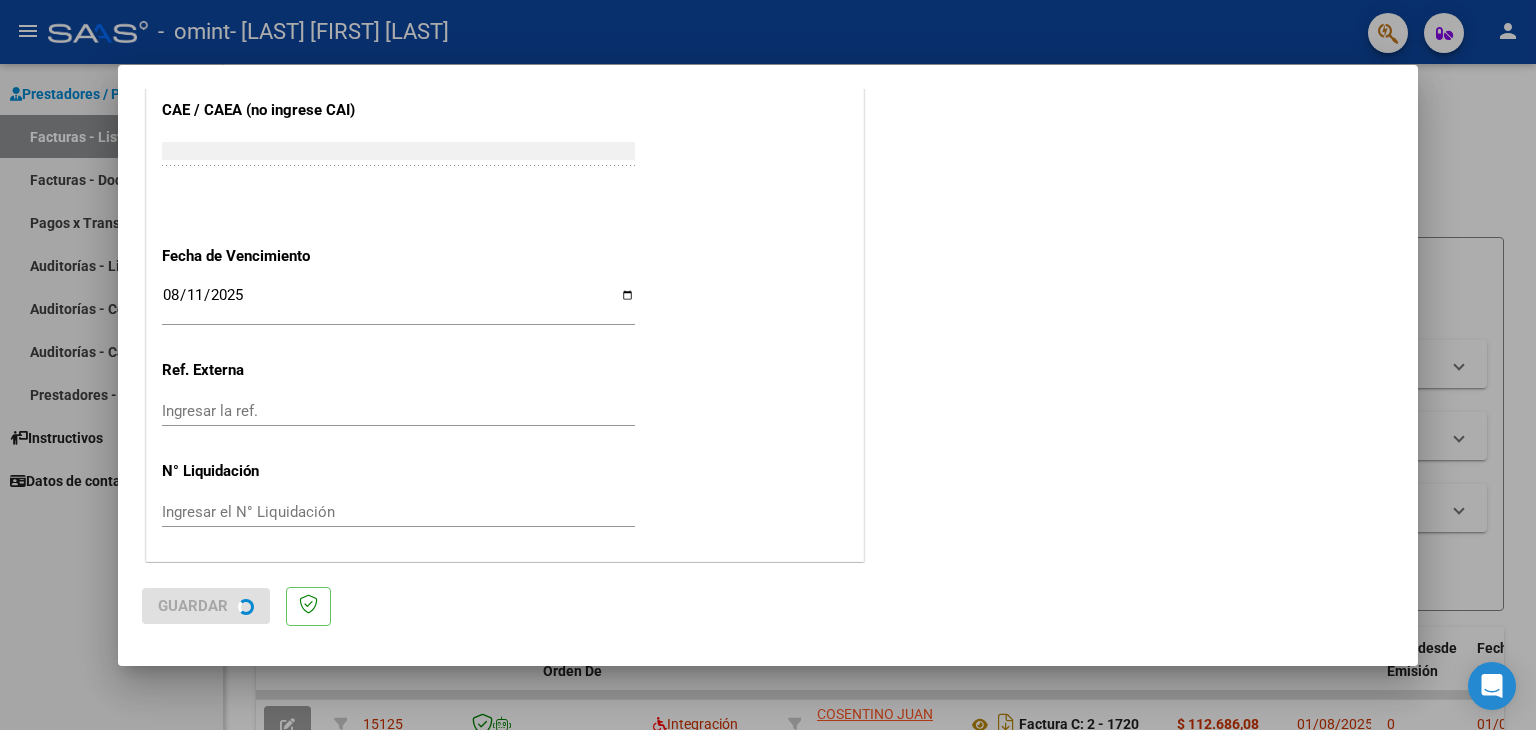 scroll, scrollTop: 0, scrollLeft: 0, axis: both 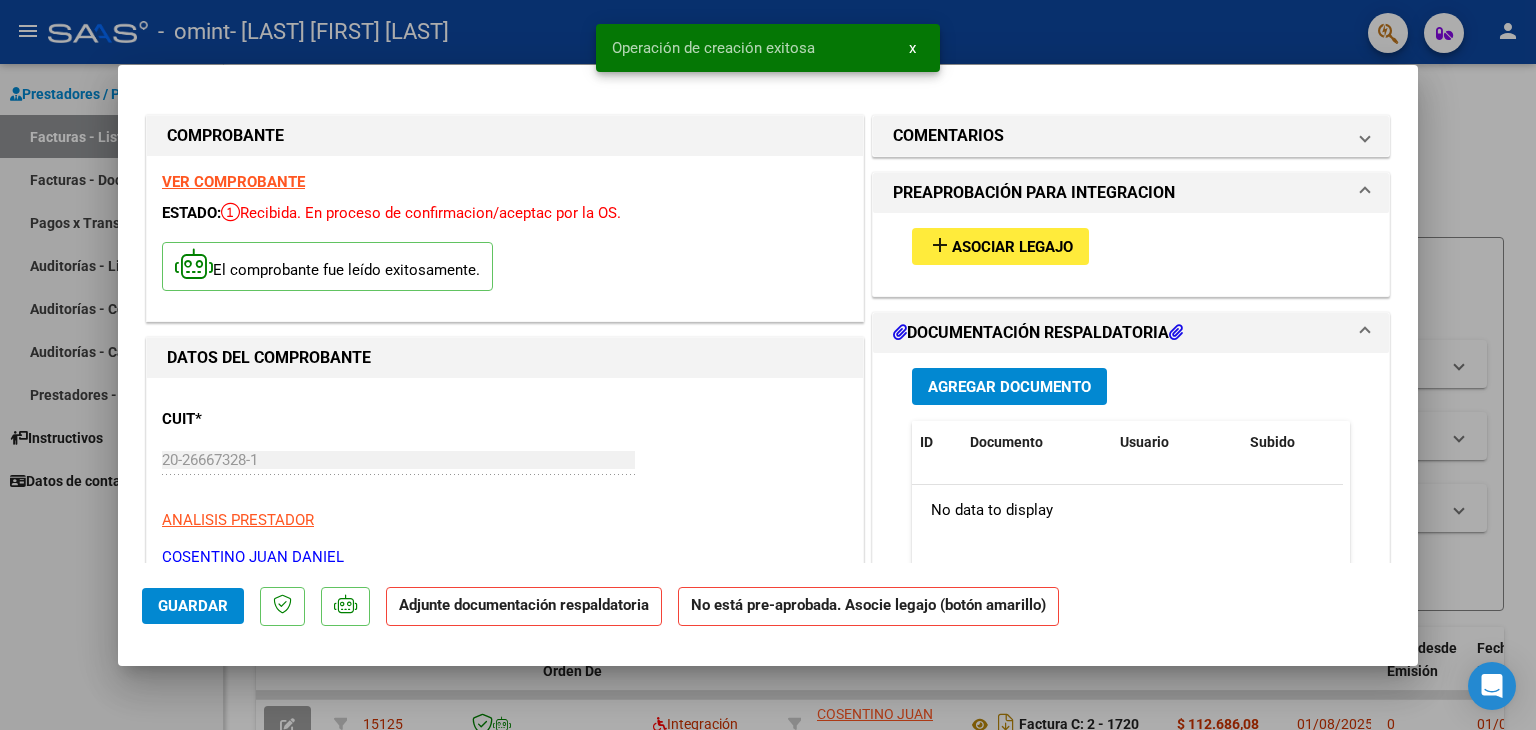 click on "Asociar Legajo" at bounding box center (1012, 247) 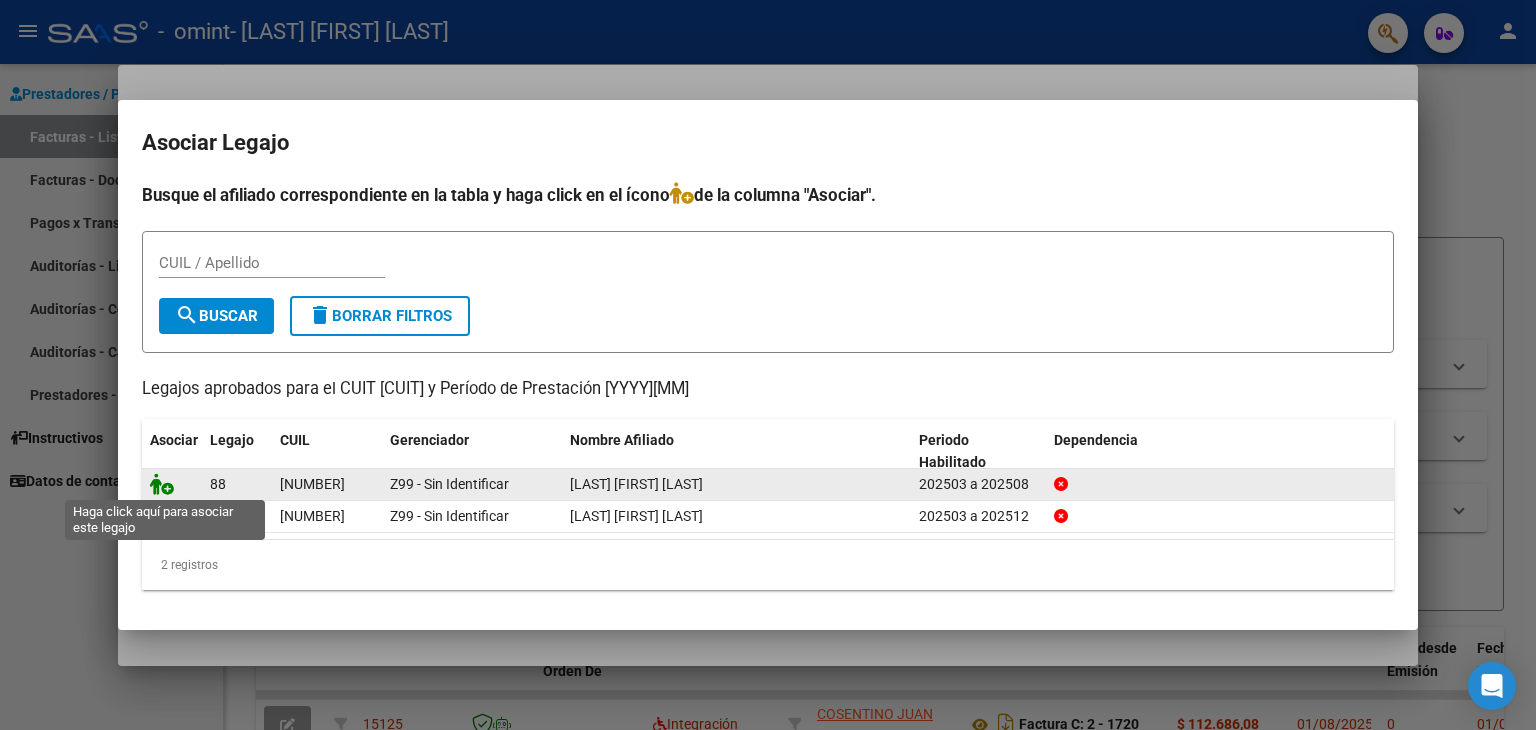 click 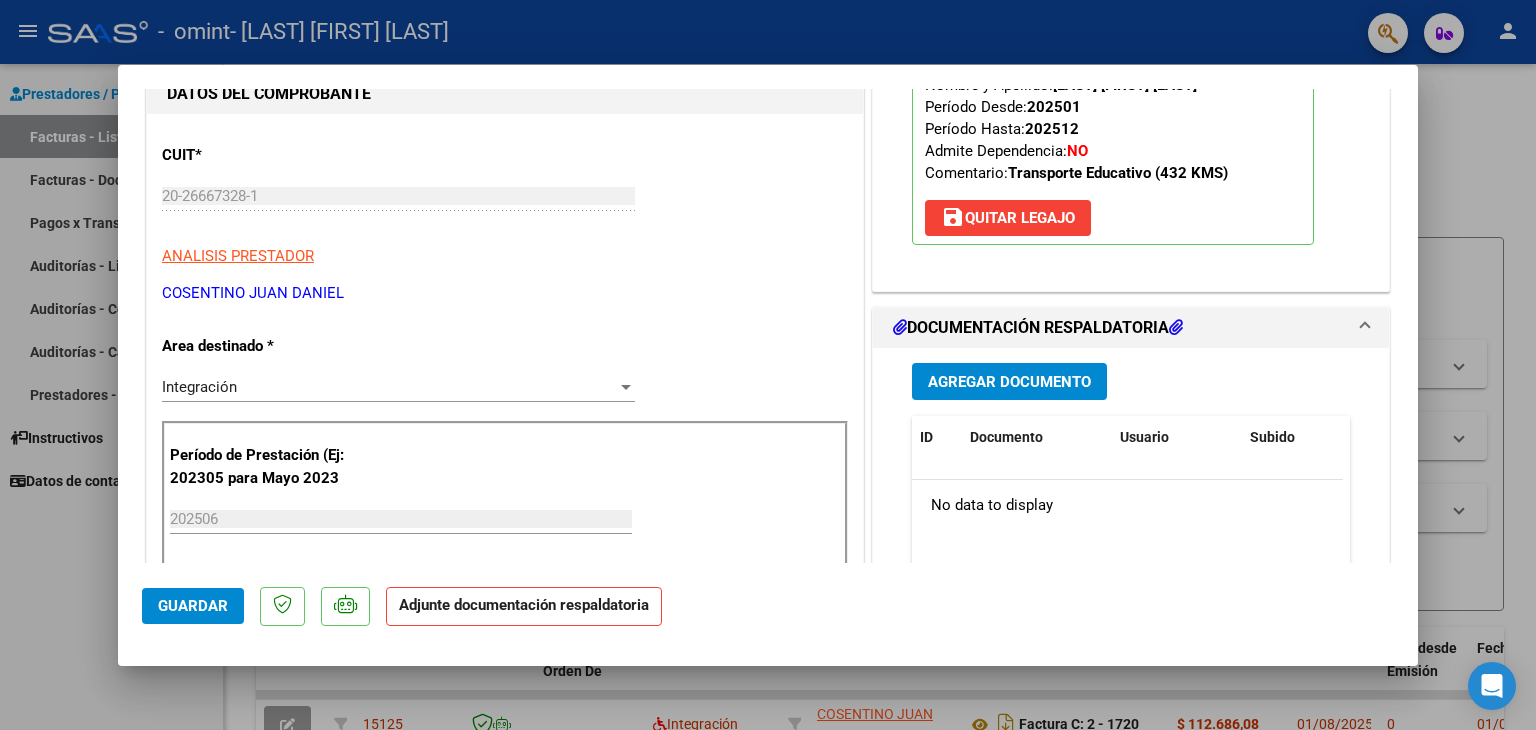 scroll, scrollTop: 300, scrollLeft: 0, axis: vertical 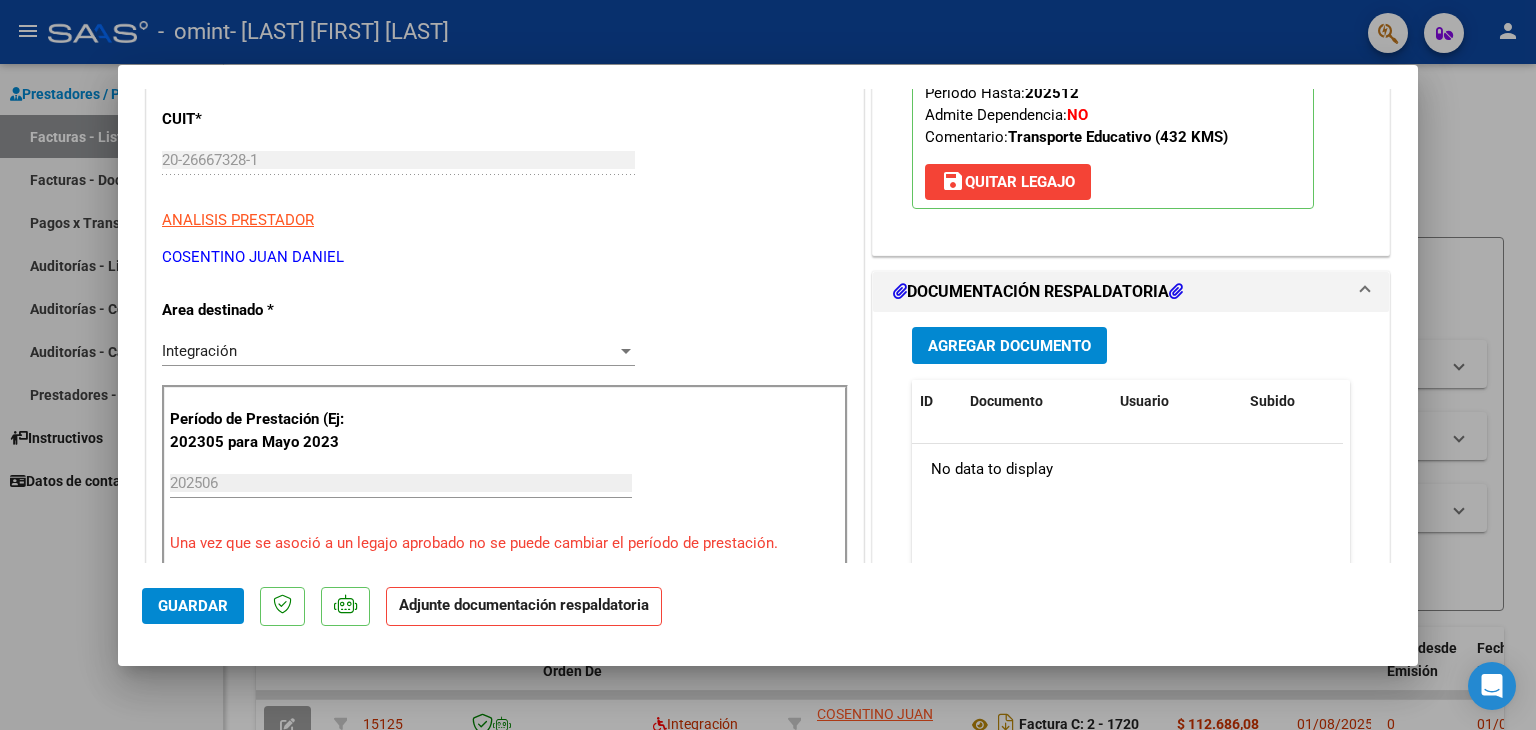 click on "Agregar Documento" at bounding box center [1009, 346] 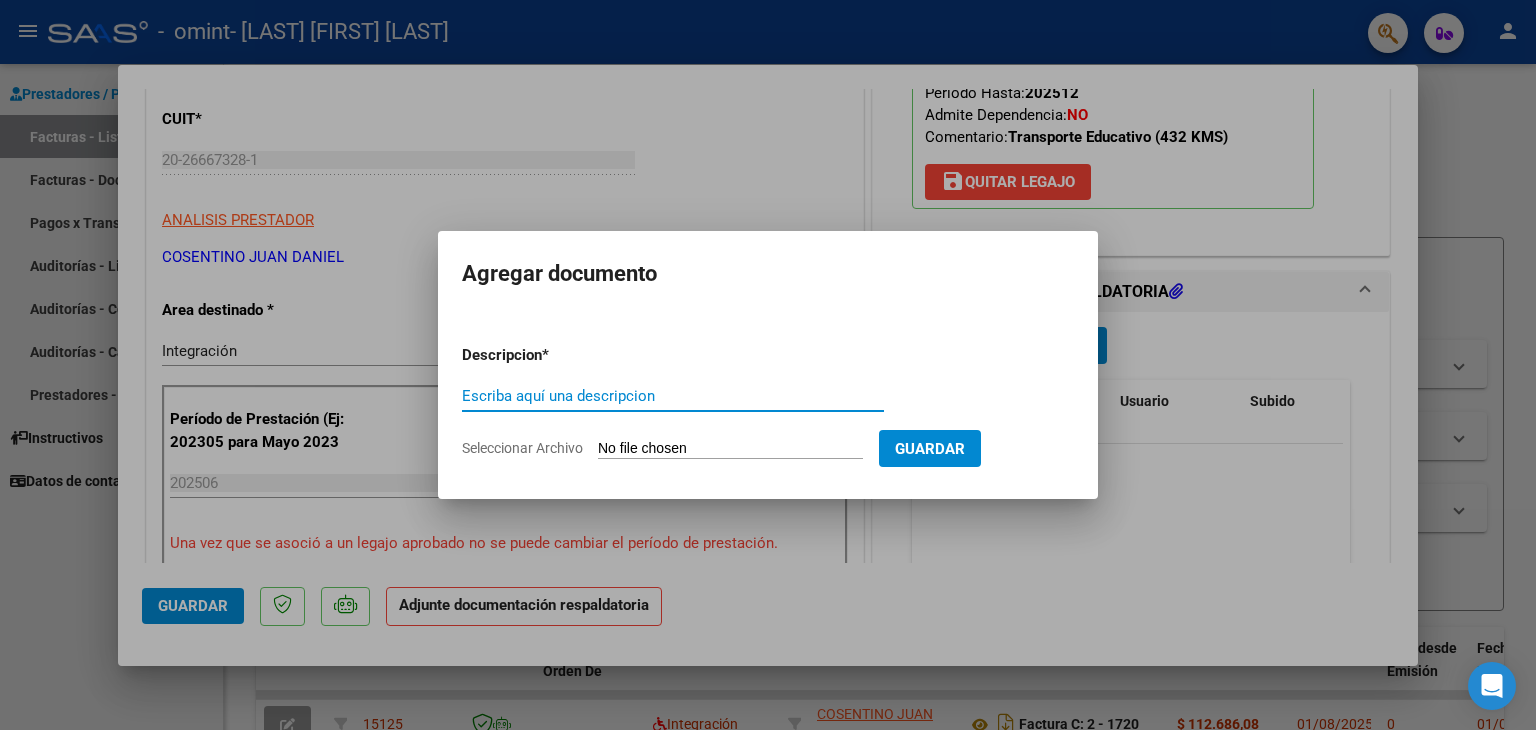 click on "Escriba aquí una descripcion" at bounding box center [673, 396] 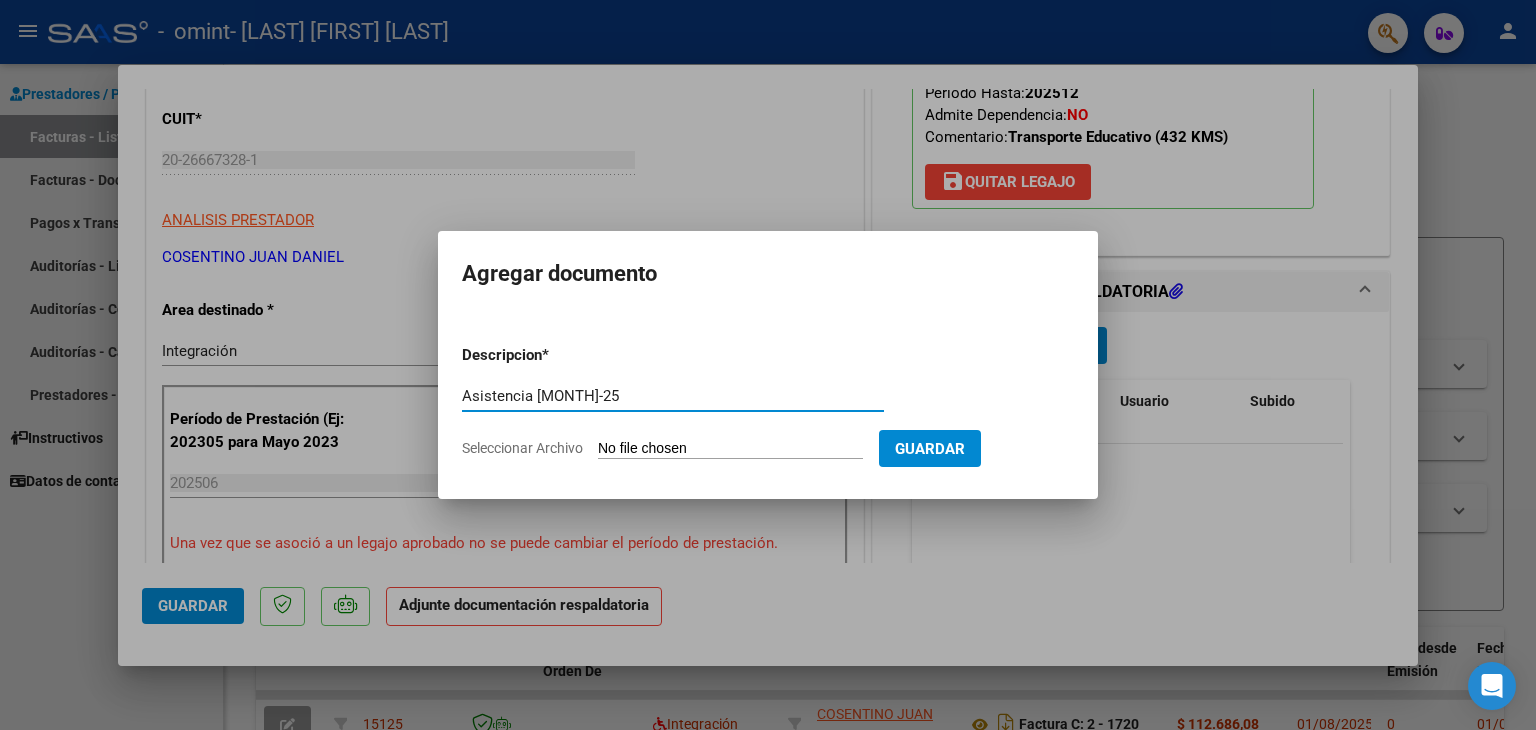type on "Asistencia JUNIO-25" 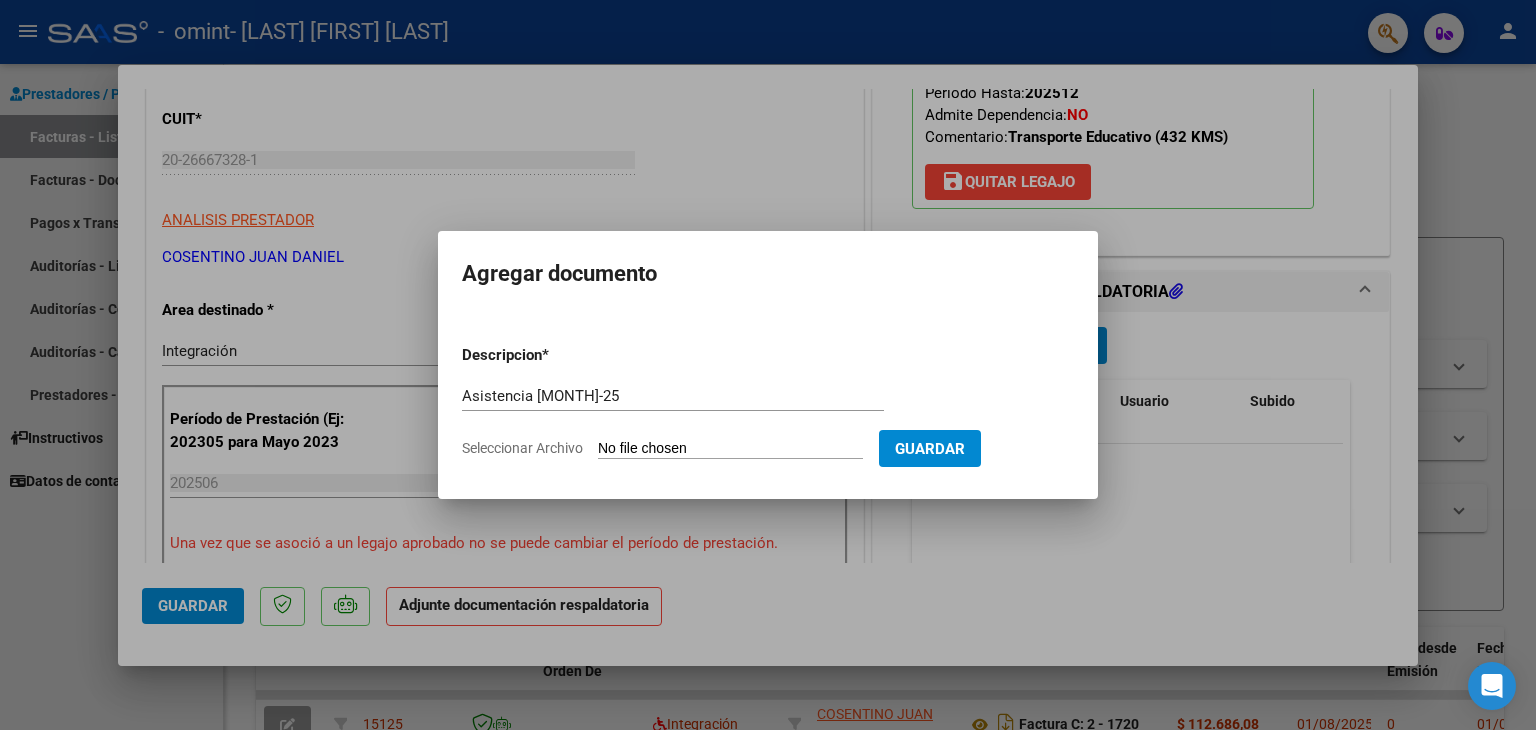 click on "Seleccionar Archivo" at bounding box center [730, 449] 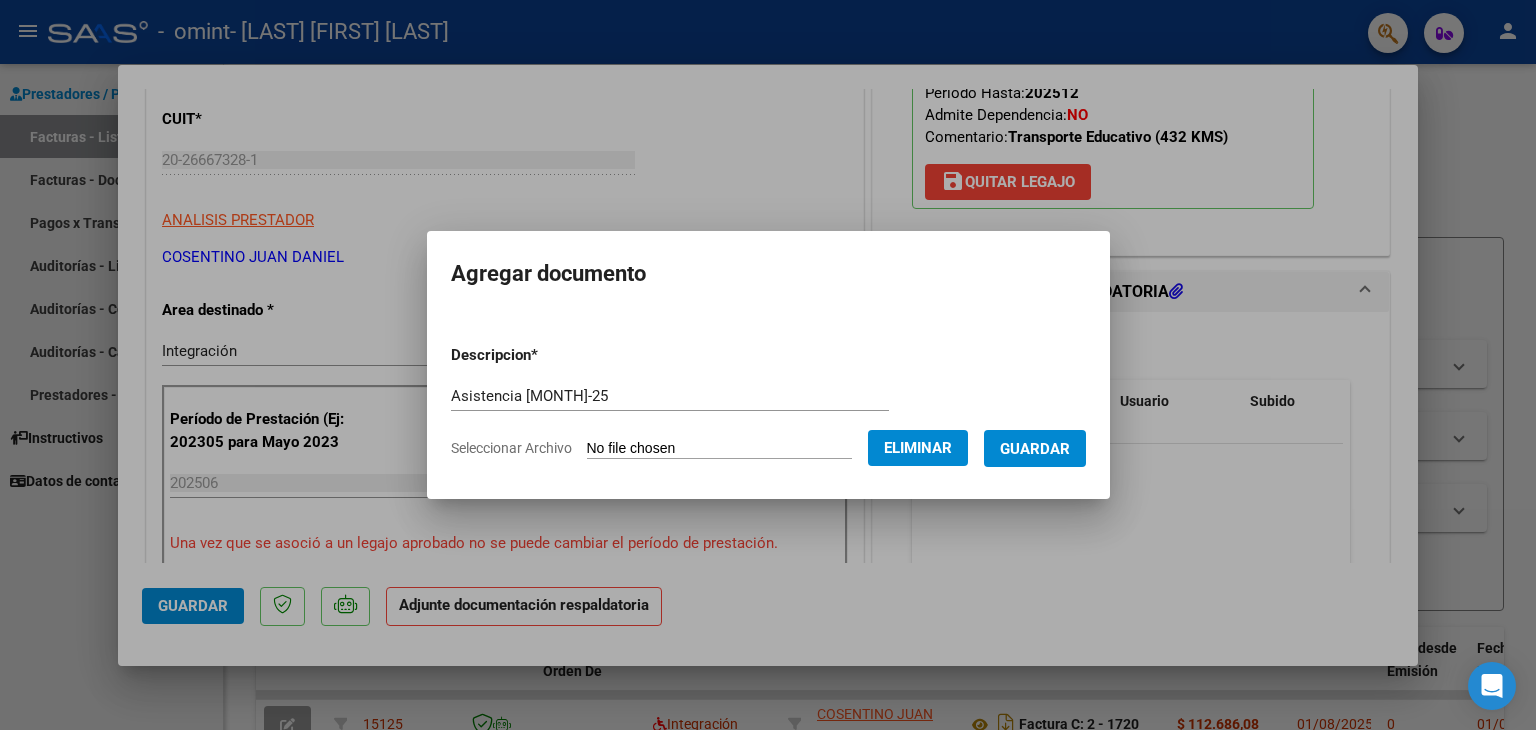 click on "Guardar" at bounding box center (1035, 449) 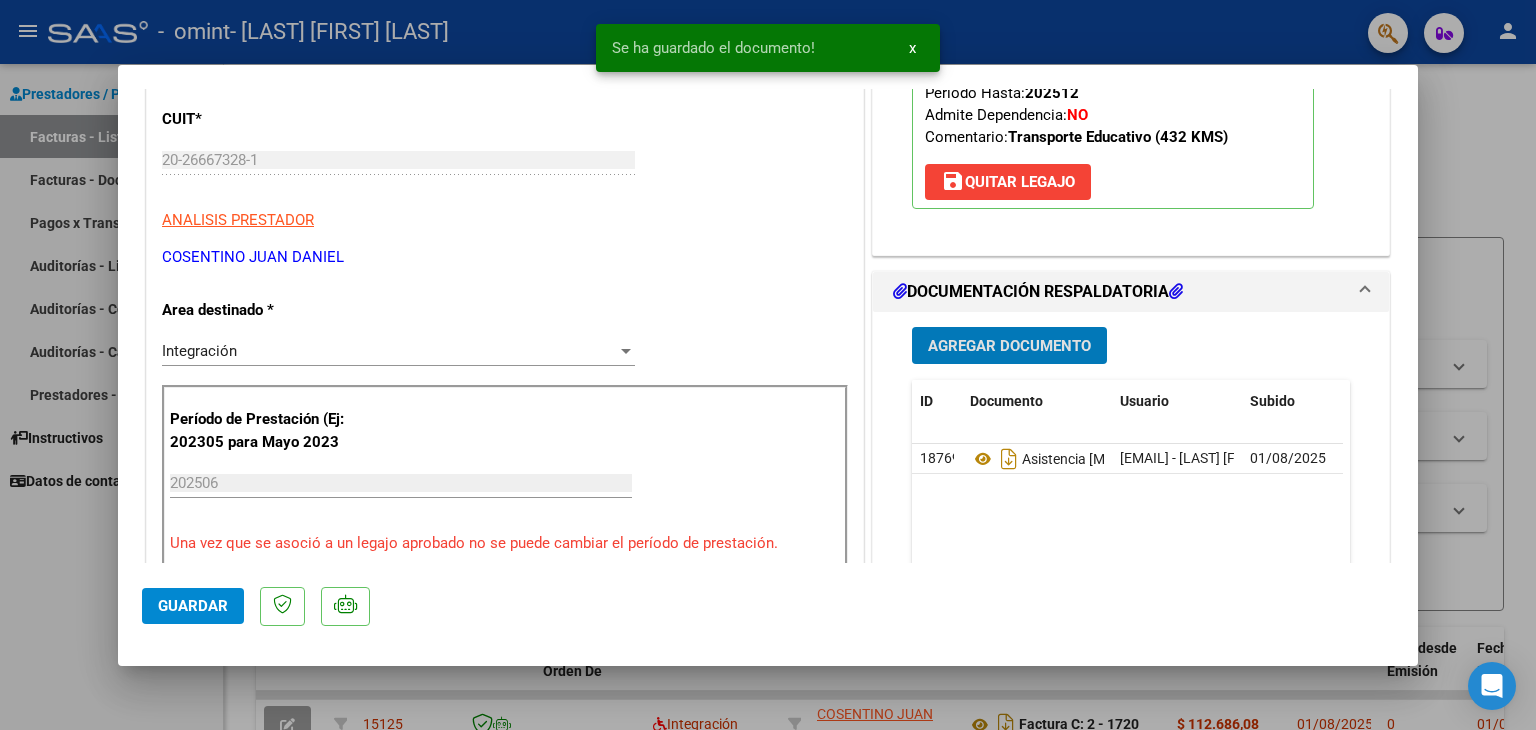 click on "Guardar" 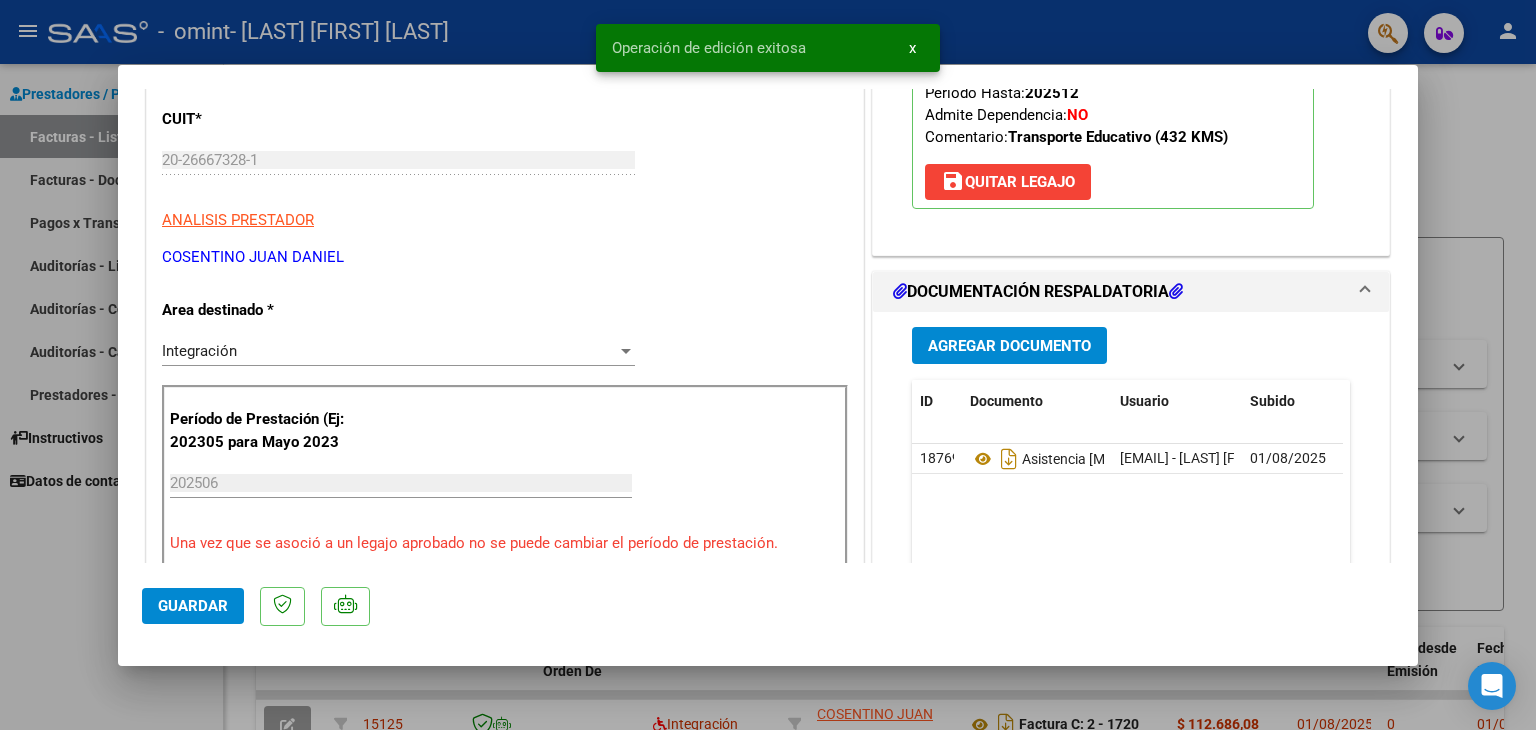 click at bounding box center [768, 365] 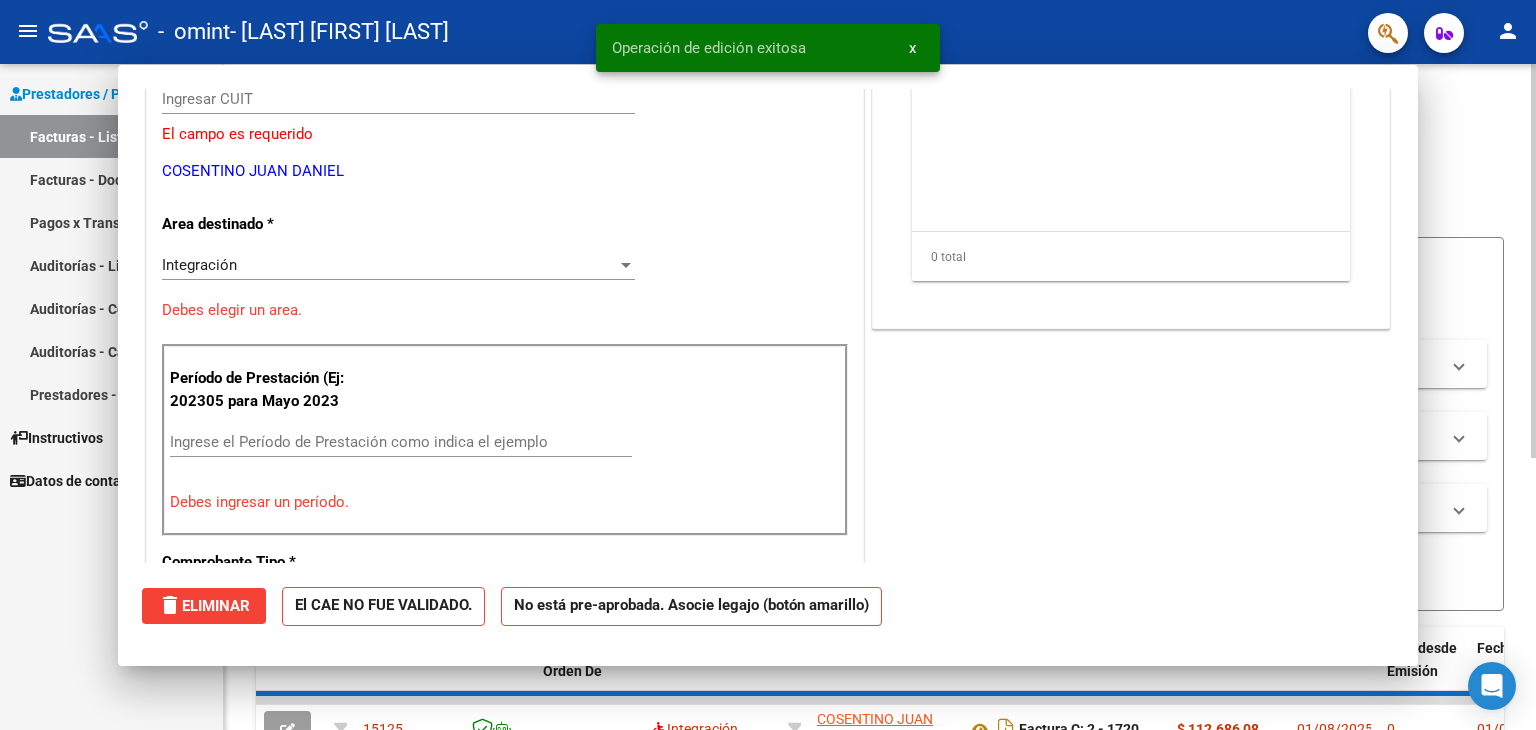 scroll, scrollTop: 0, scrollLeft: 0, axis: both 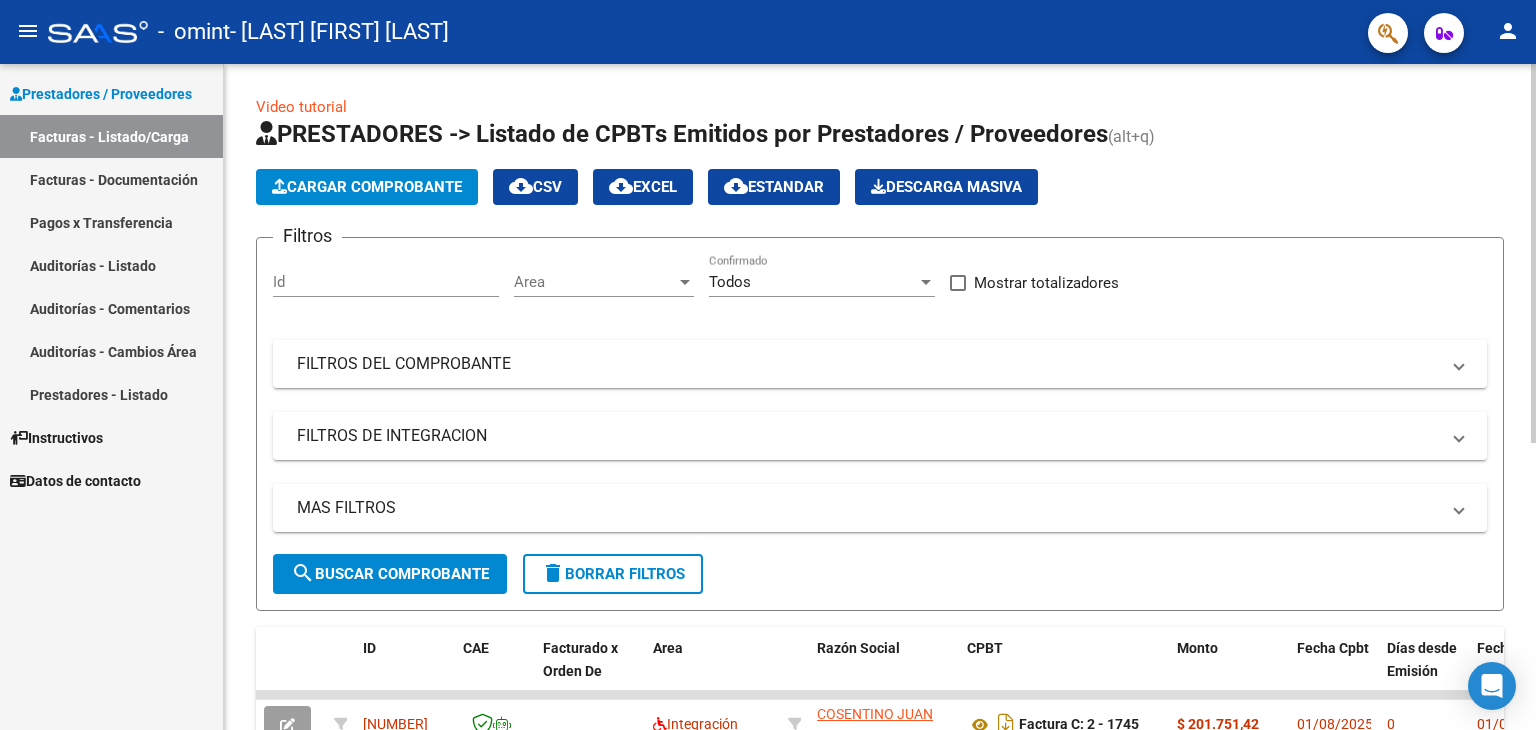 click on "Cargar Comprobante" 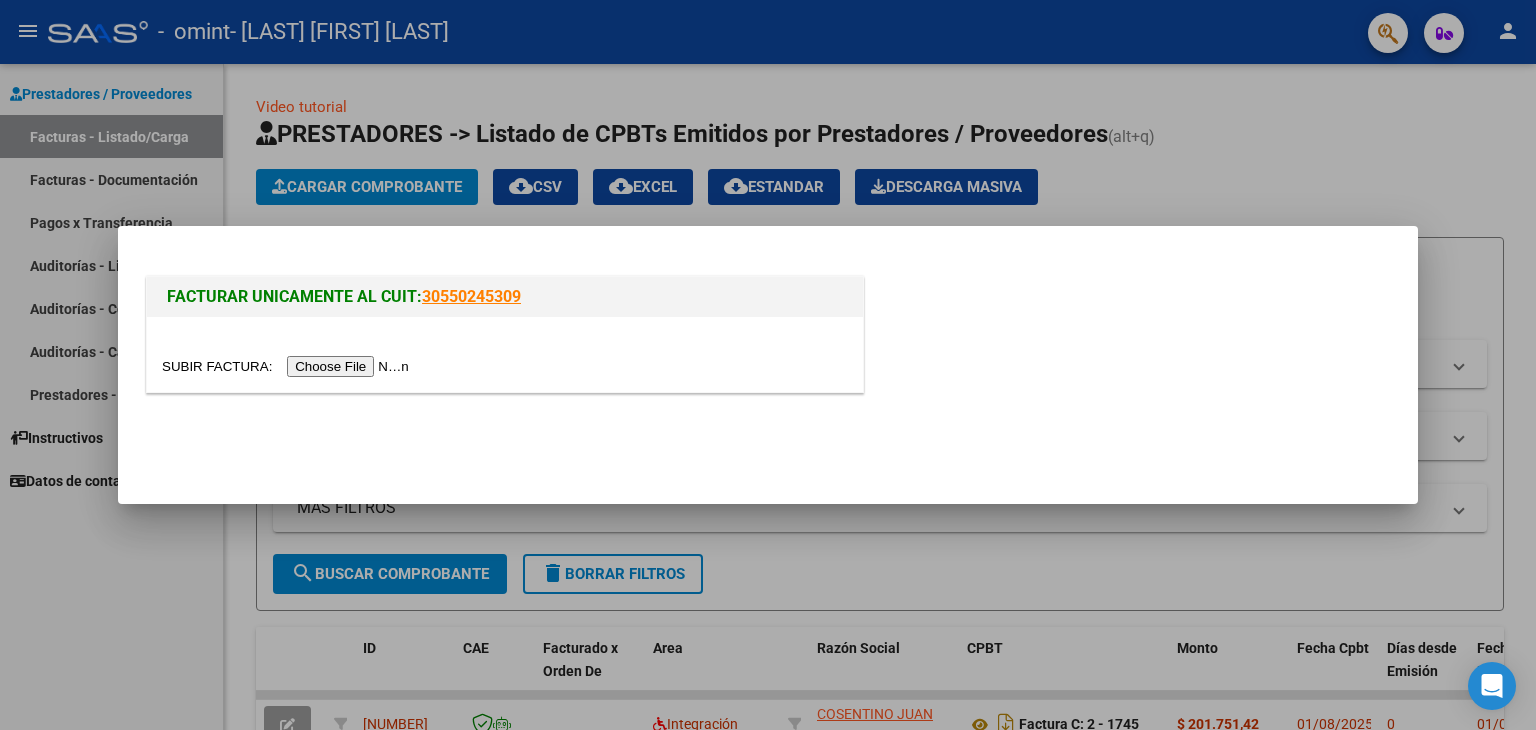 click at bounding box center [288, 366] 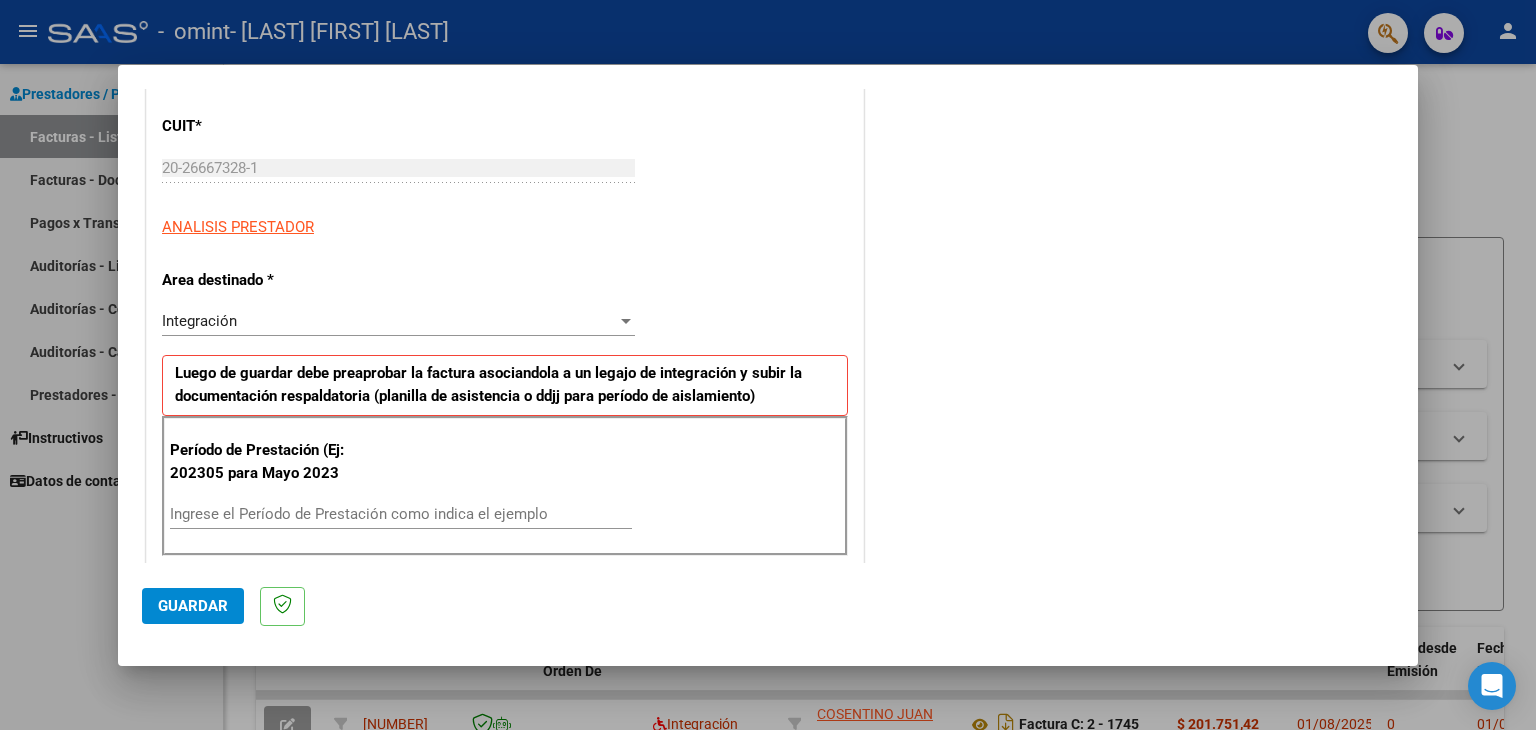scroll, scrollTop: 400, scrollLeft: 0, axis: vertical 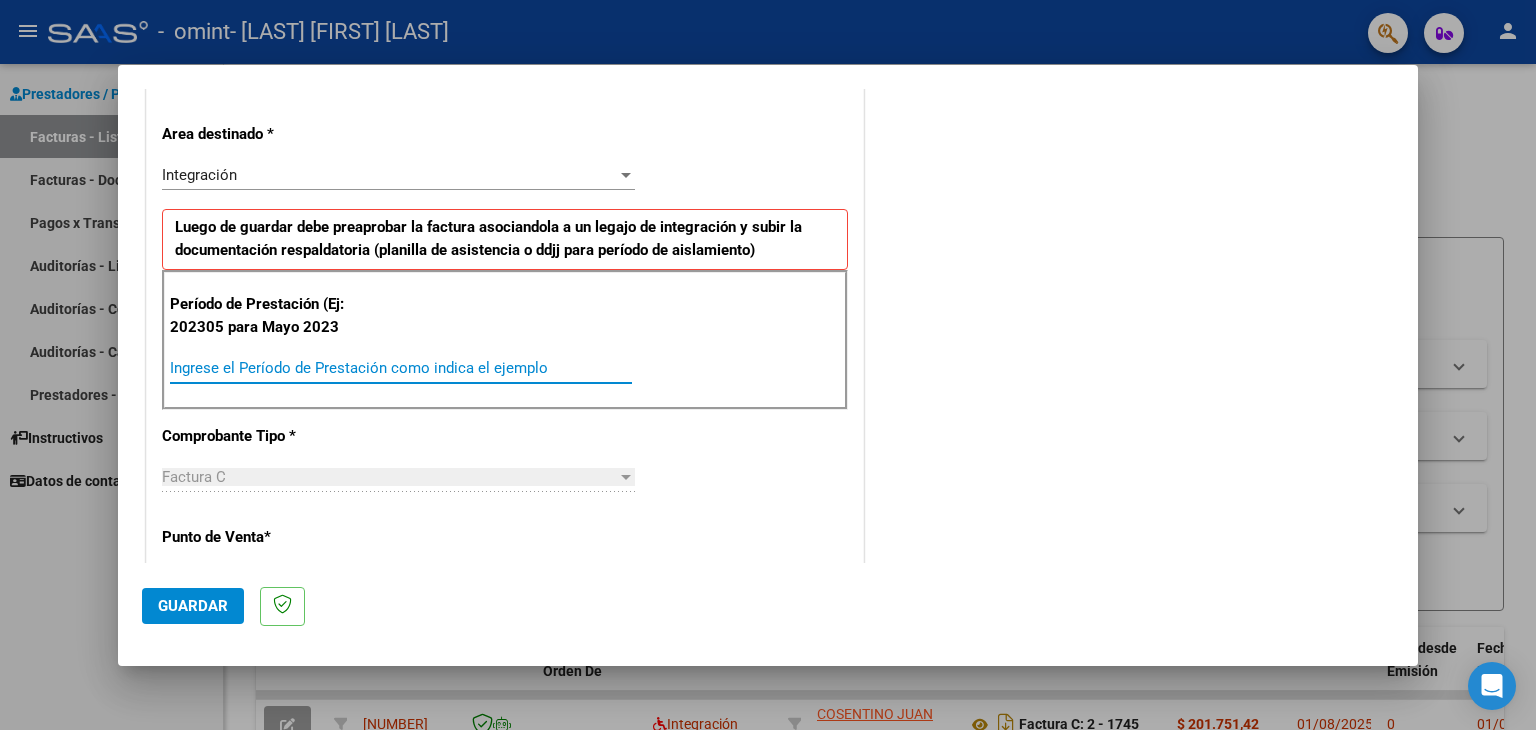 click on "Ingrese el Período de Prestación como indica el ejemplo" at bounding box center (401, 368) 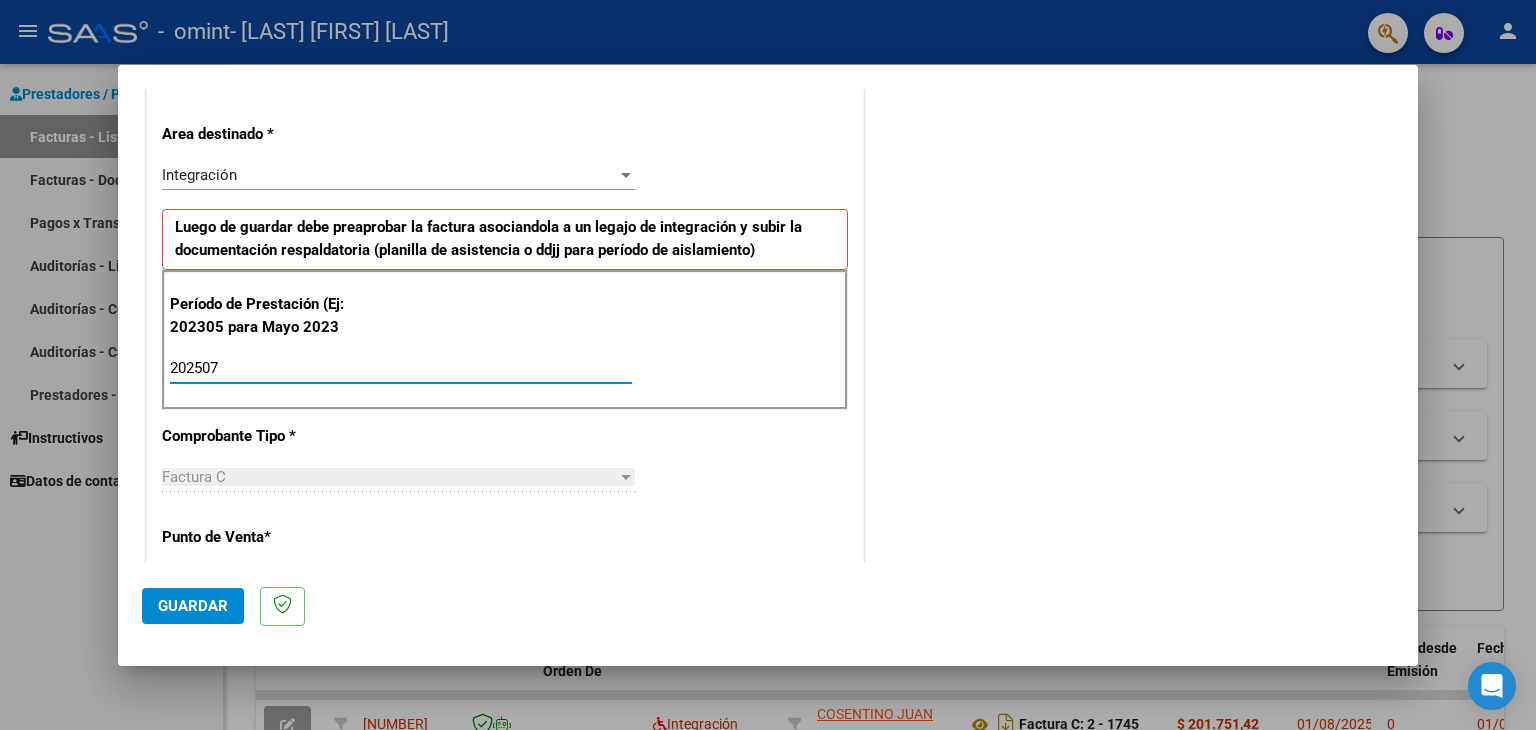 type on "202507" 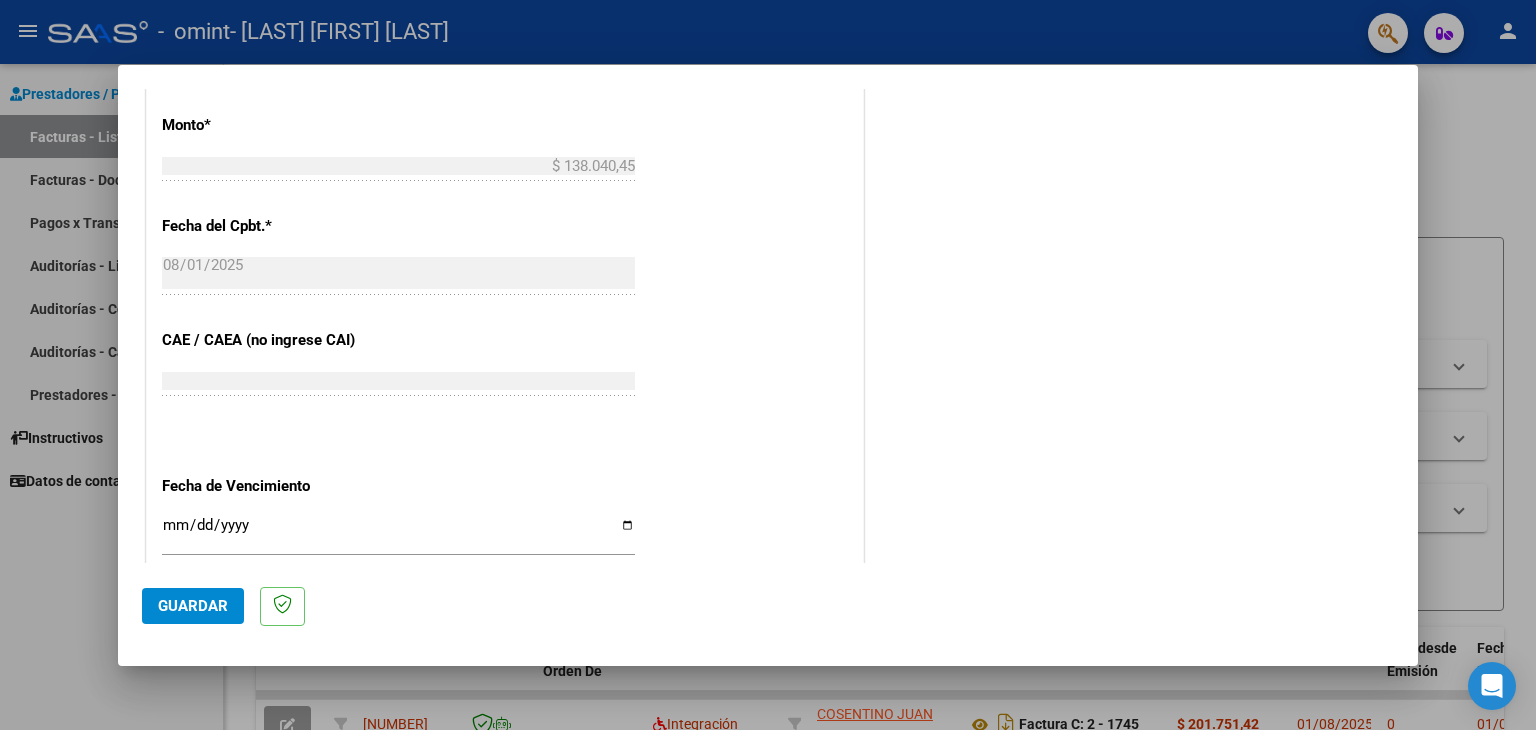 scroll, scrollTop: 1100, scrollLeft: 0, axis: vertical 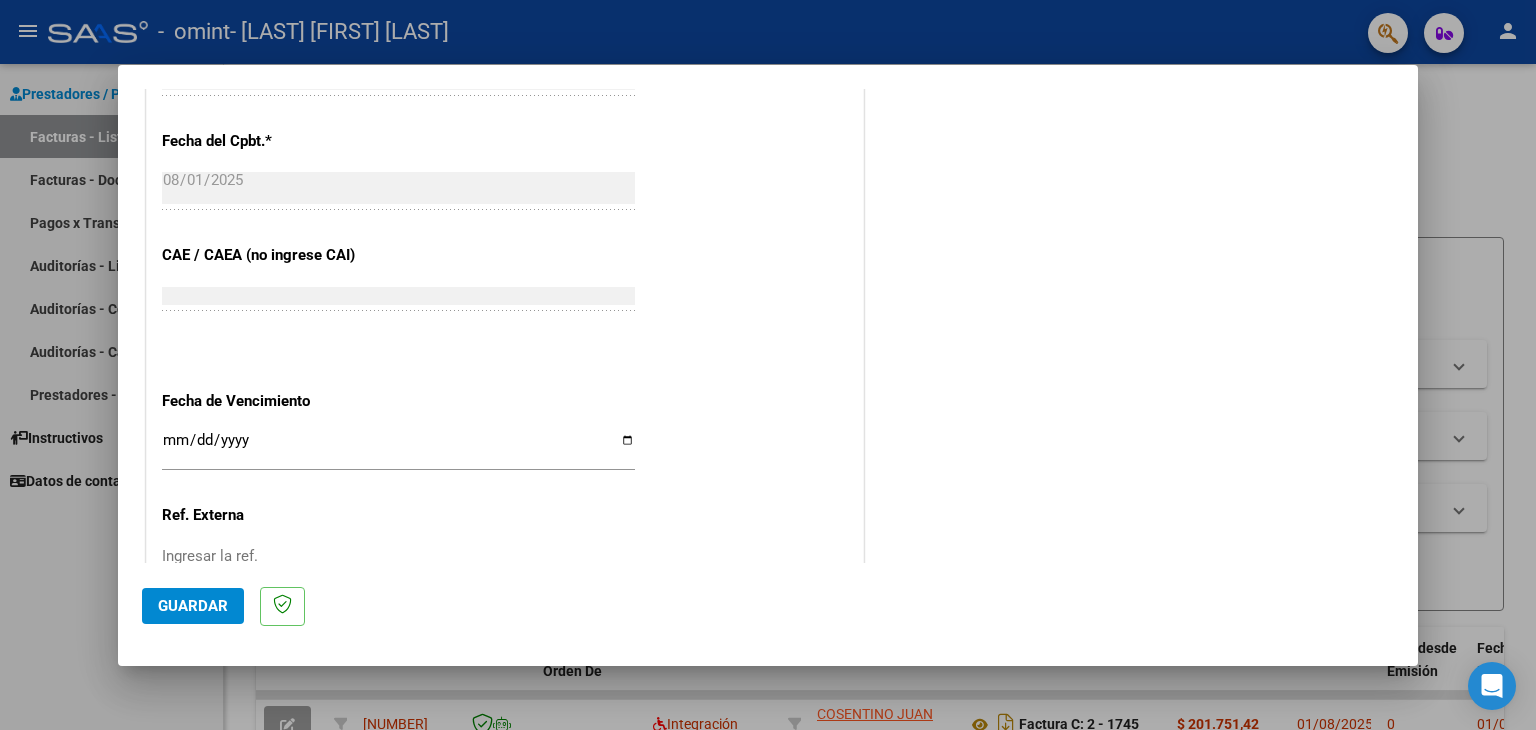 click on "Ingresar la fecha" at bounding box center (398, 448) 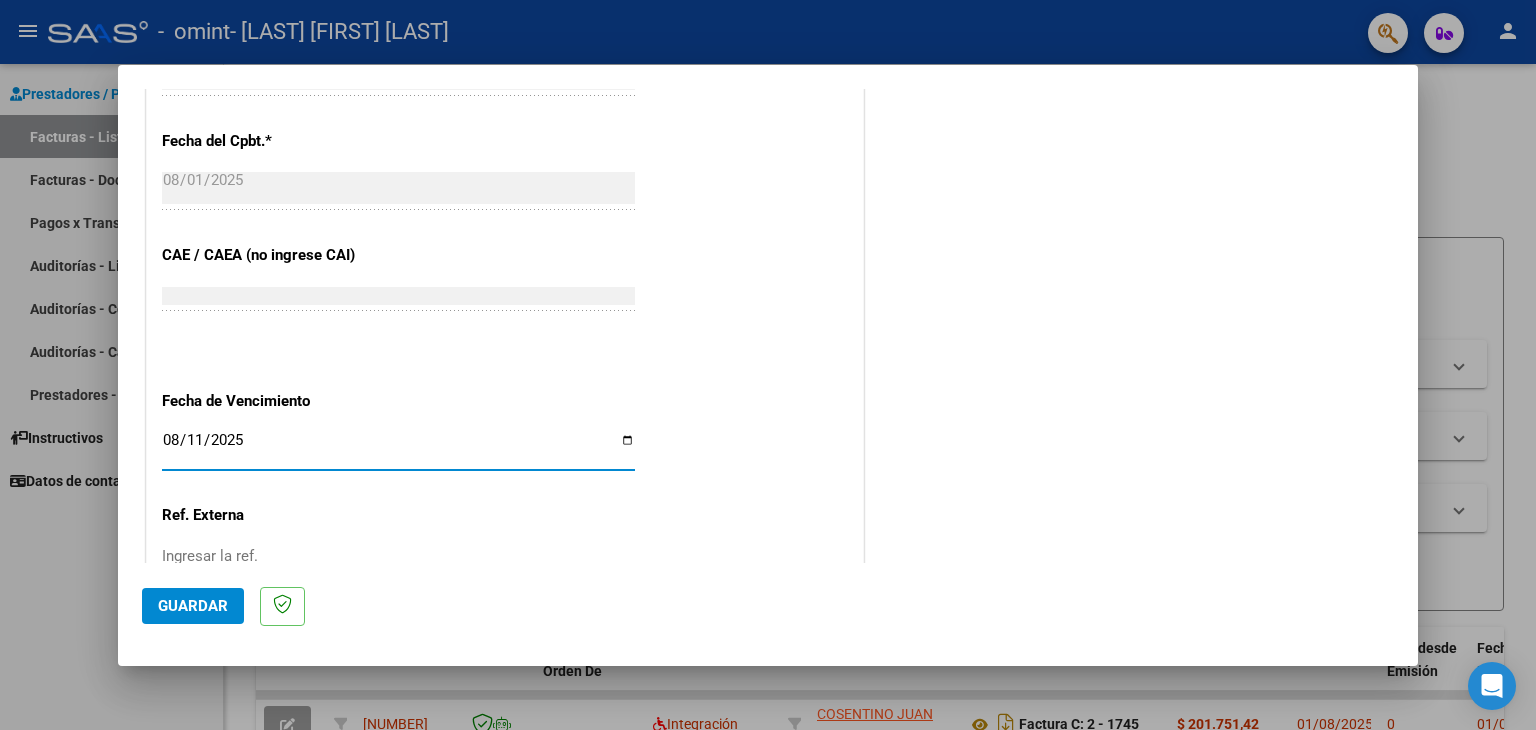 type on "2025-08-11" 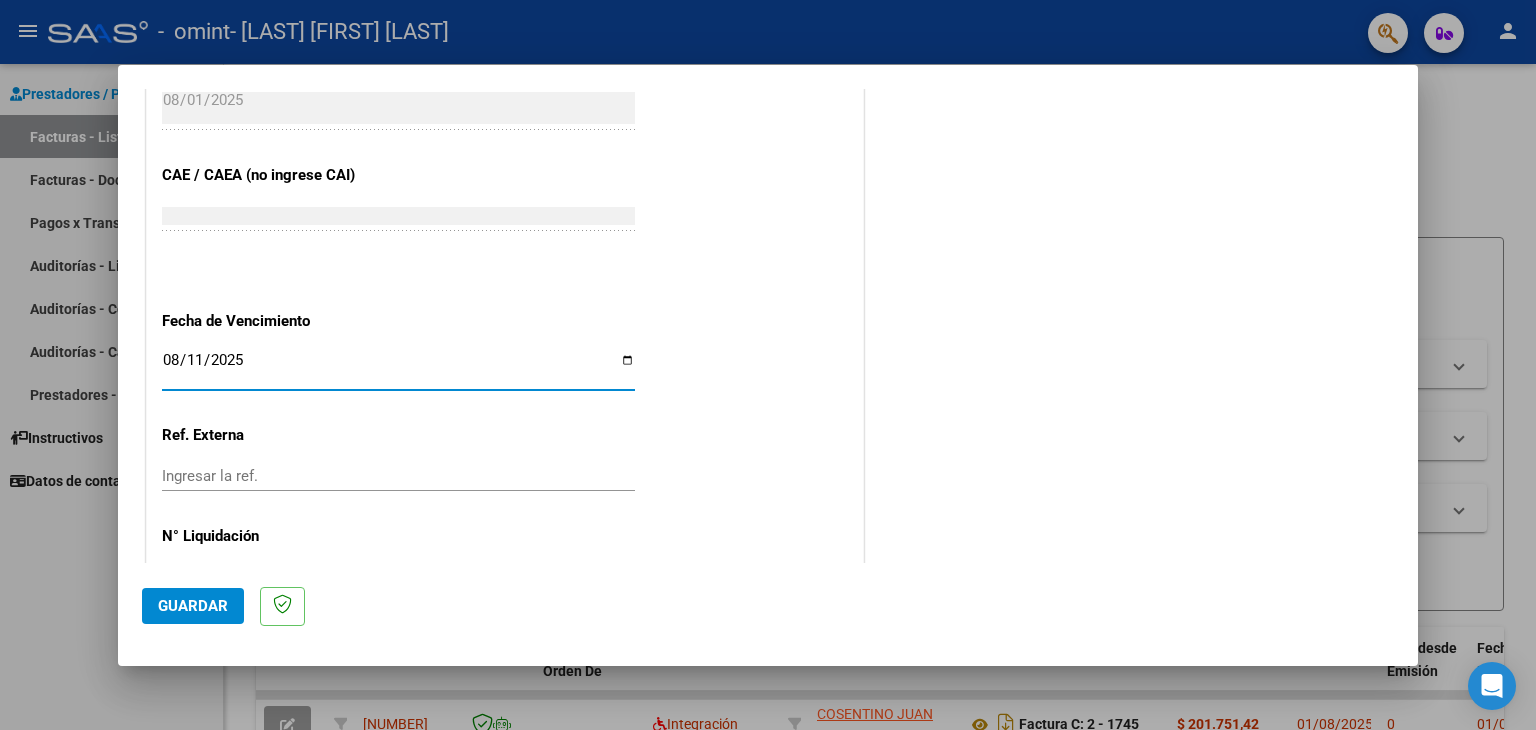scroll, scrollTop: 1245, scrollLeft: 0, axis: vertical 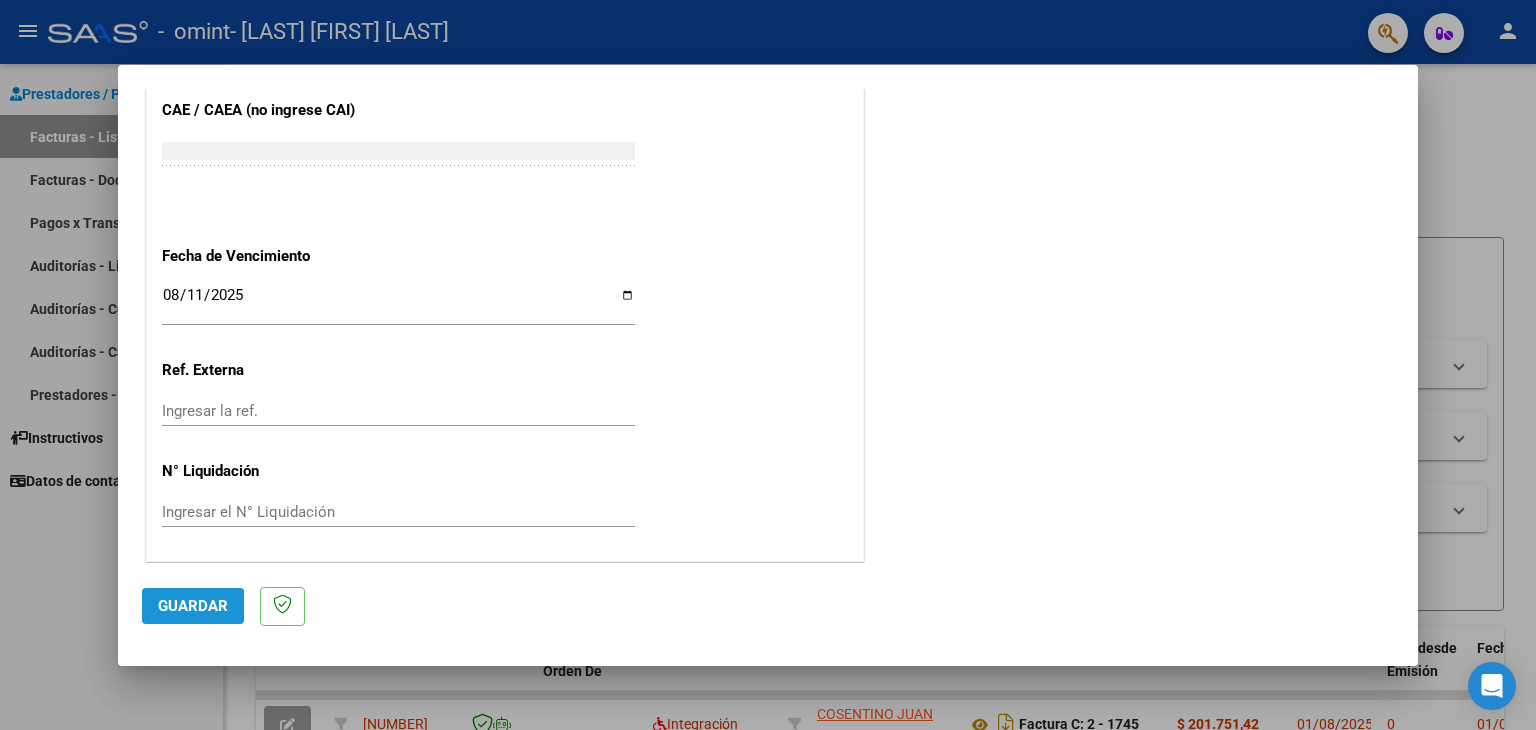 click on "Guardar" 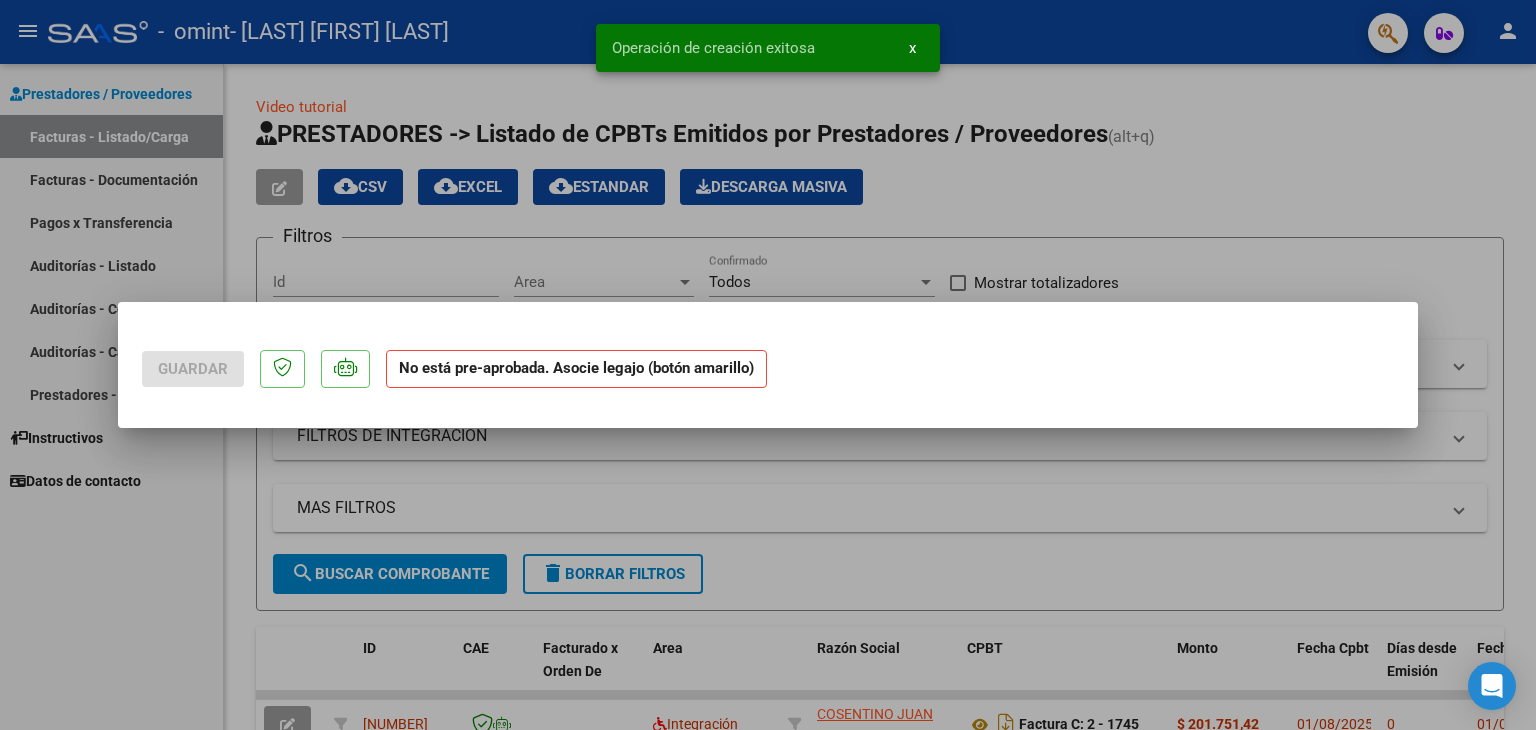 scroll, scrollTop: 0, scrollLeft: 0, axis: both 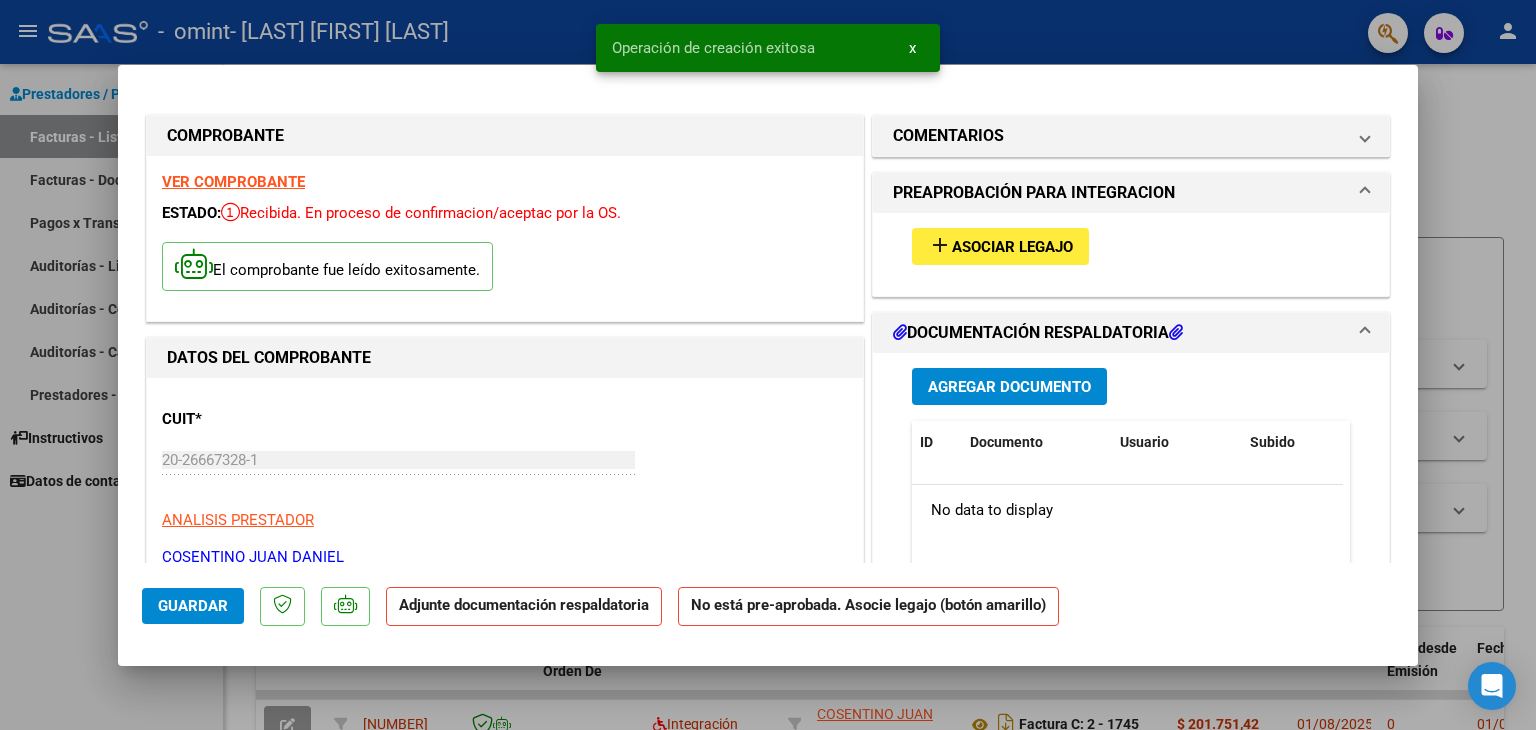 click on "add Asociar Legajo" at bounding box center (1000, 246) 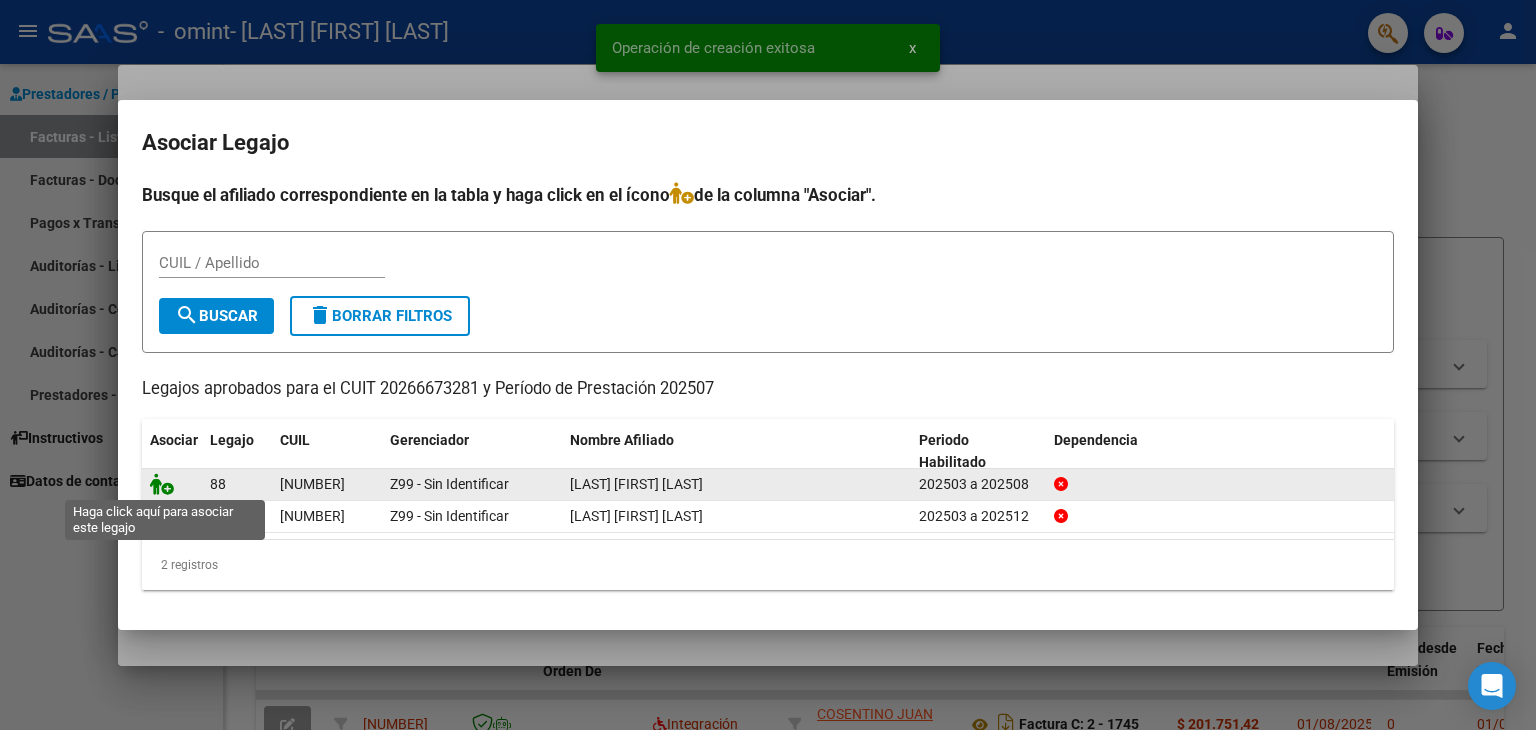 click 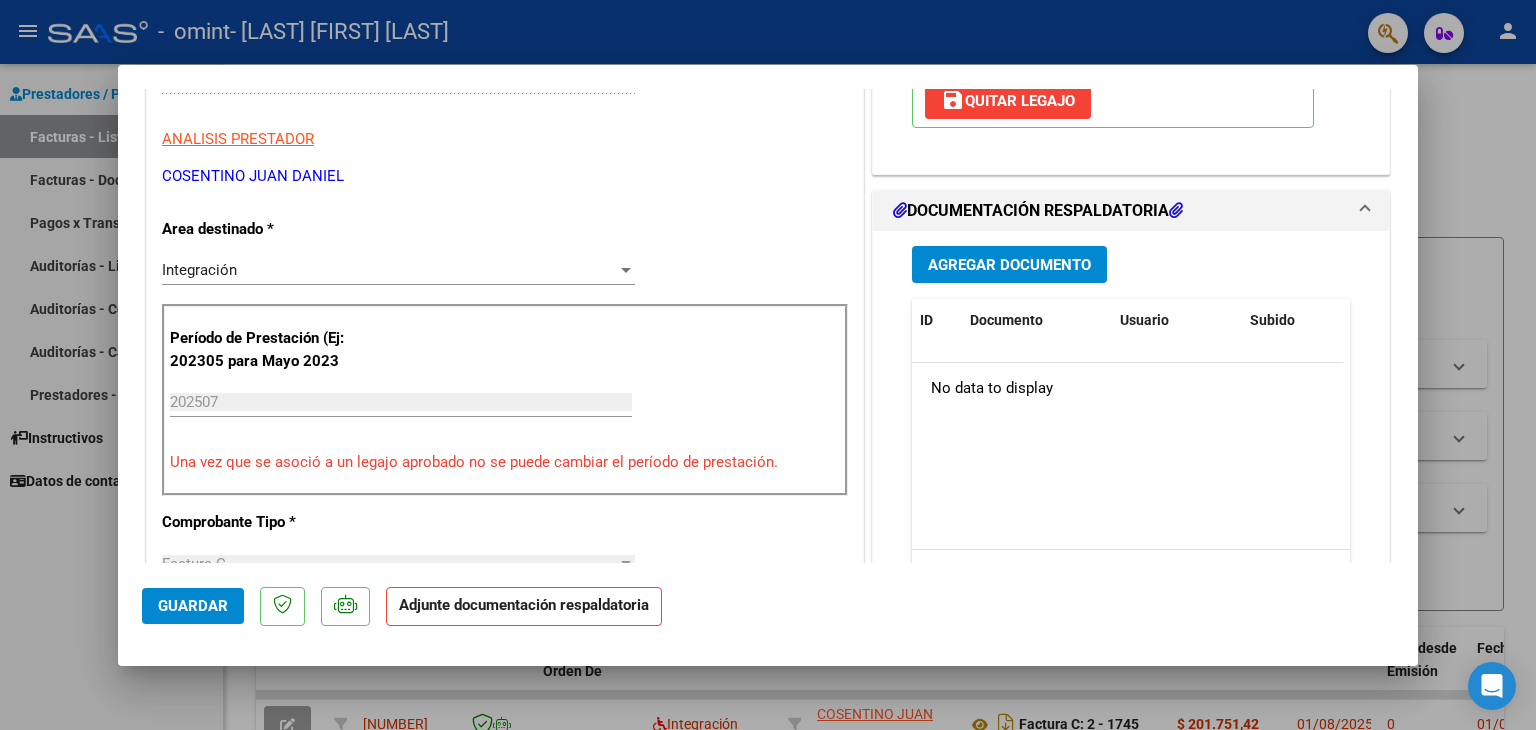 scroll, scrollTop: 400, scrollLeft: 0, axis: vertical 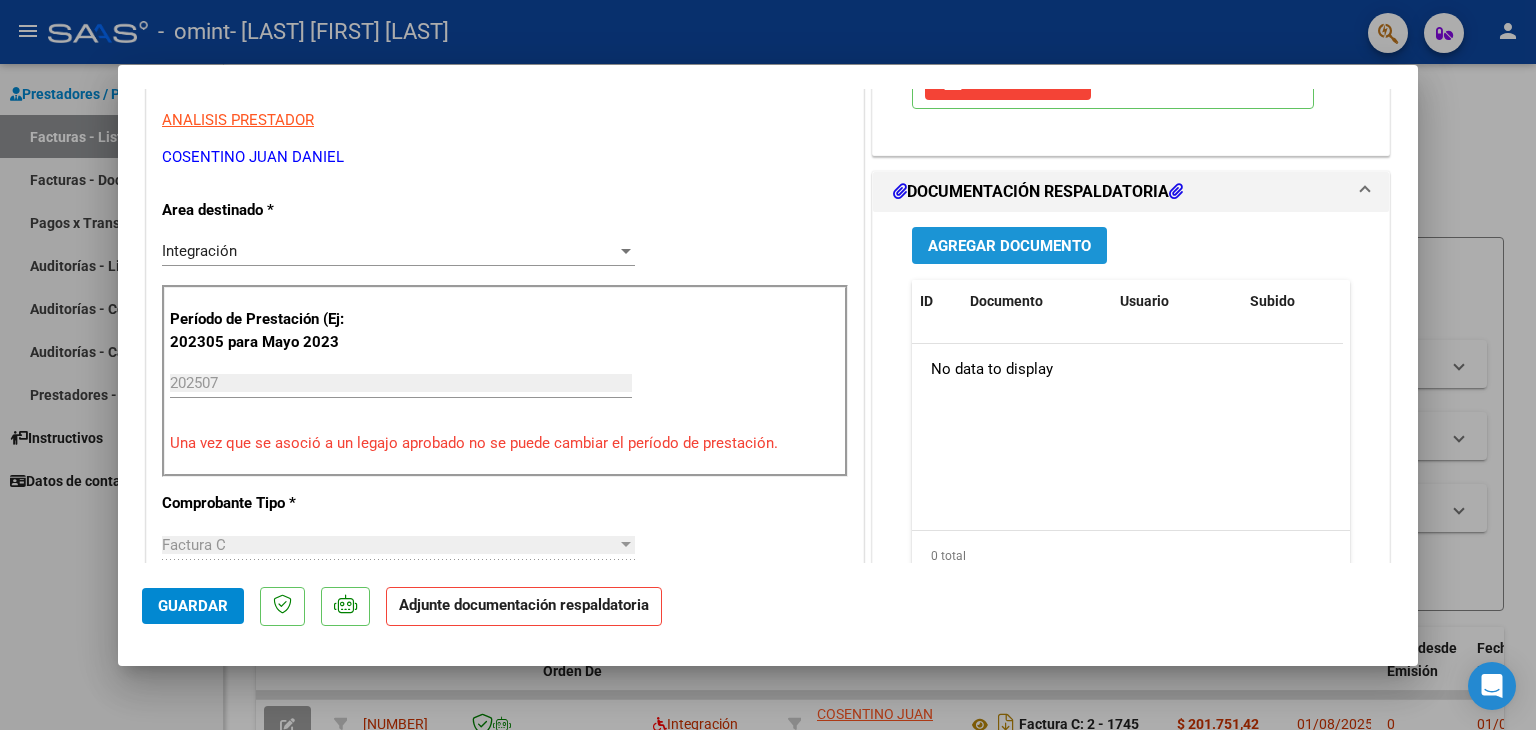 click on "Agregar Documento" at bounding box center (1009, 245) 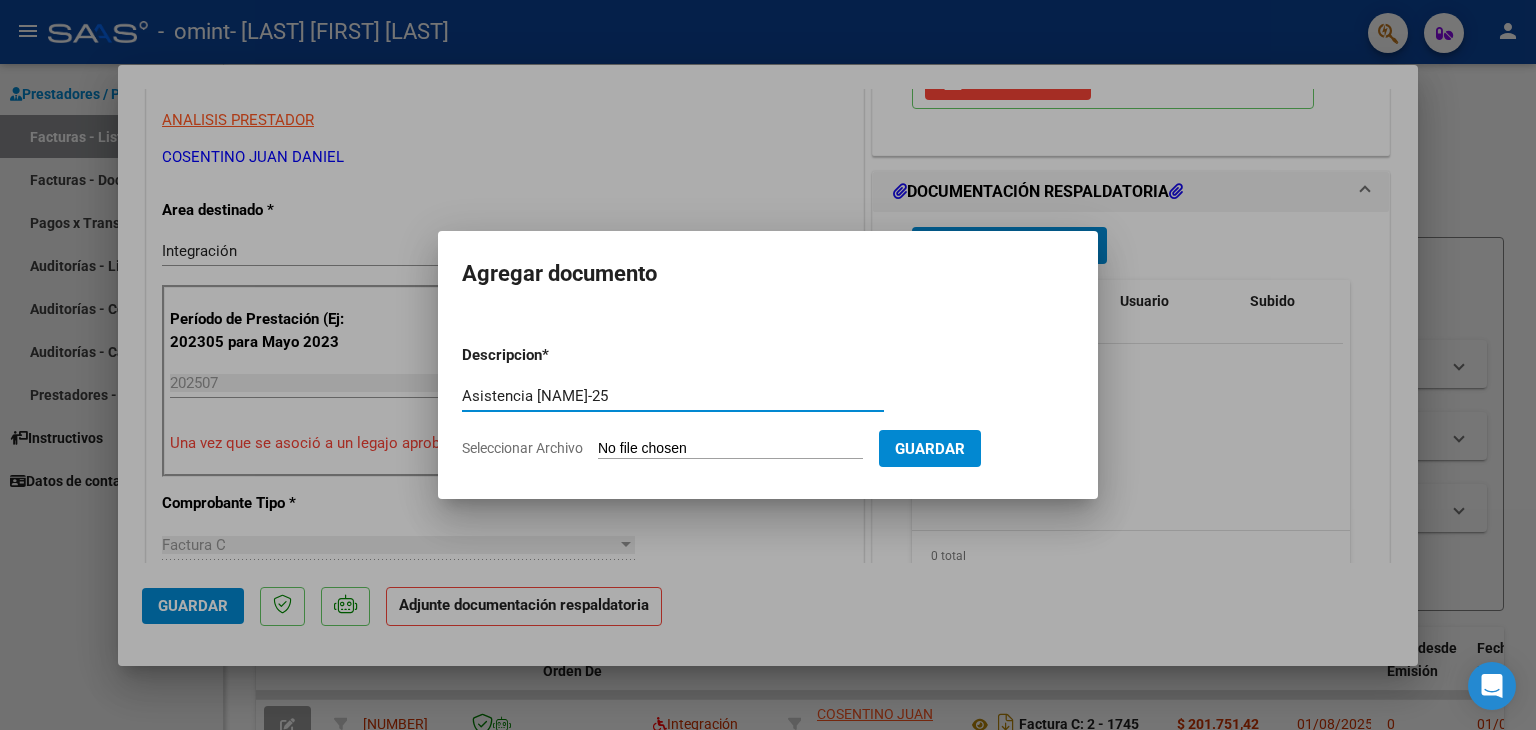 type on "Asistencia [NAME]-[NUMBER]" 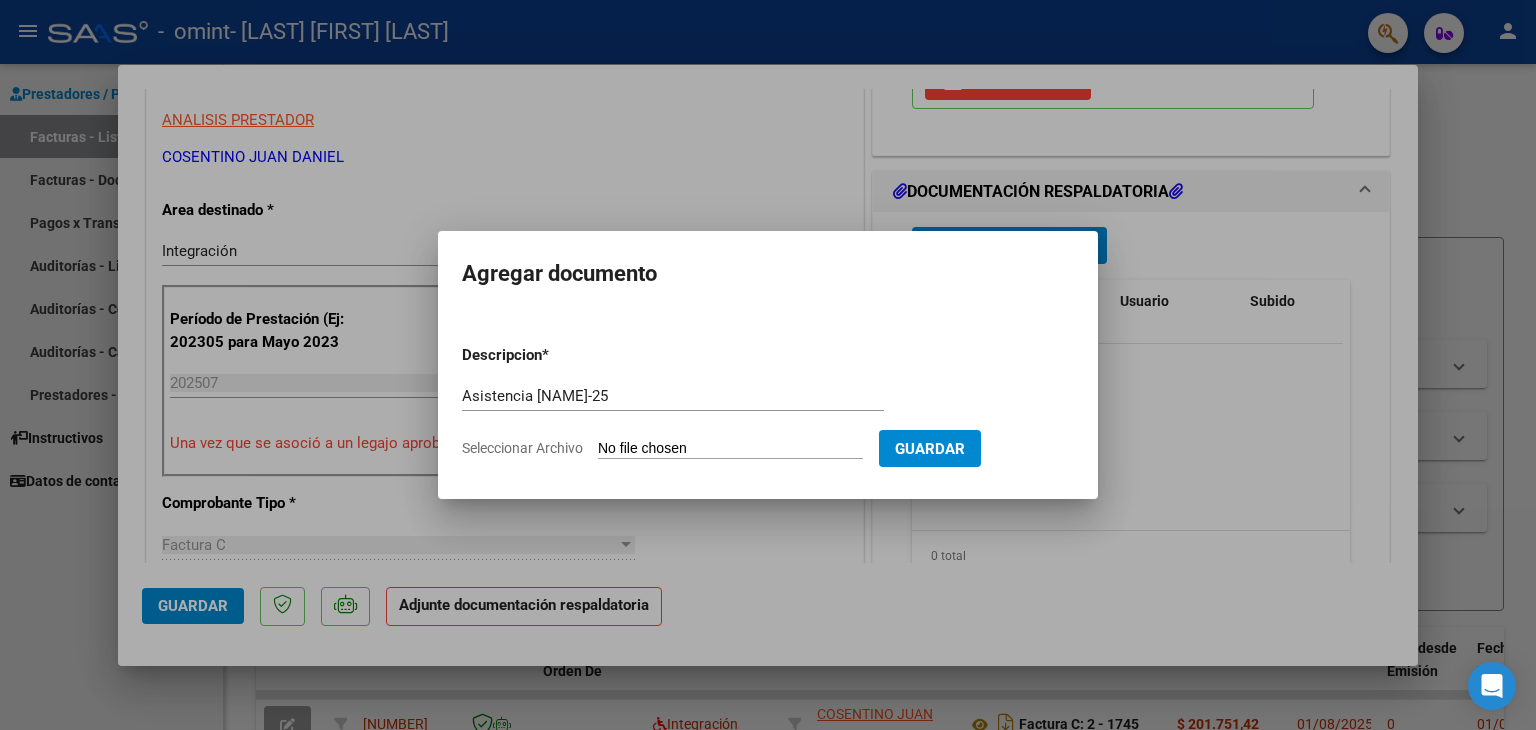 type on "C:\fakepath\BARZOLA-ASIS JULIO-25 Transp.pdf" 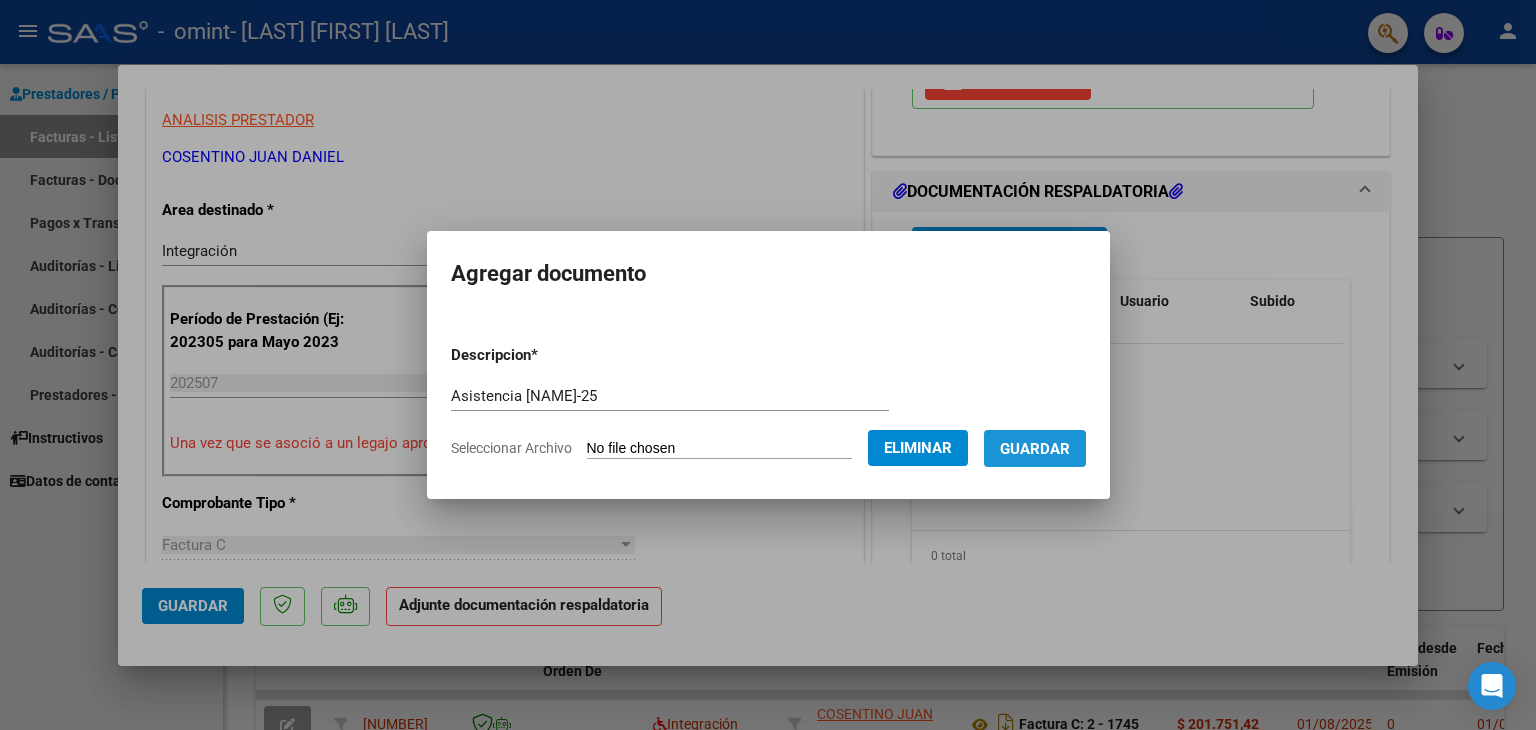 click on "Guardar" at bounding box center (1035, 448) 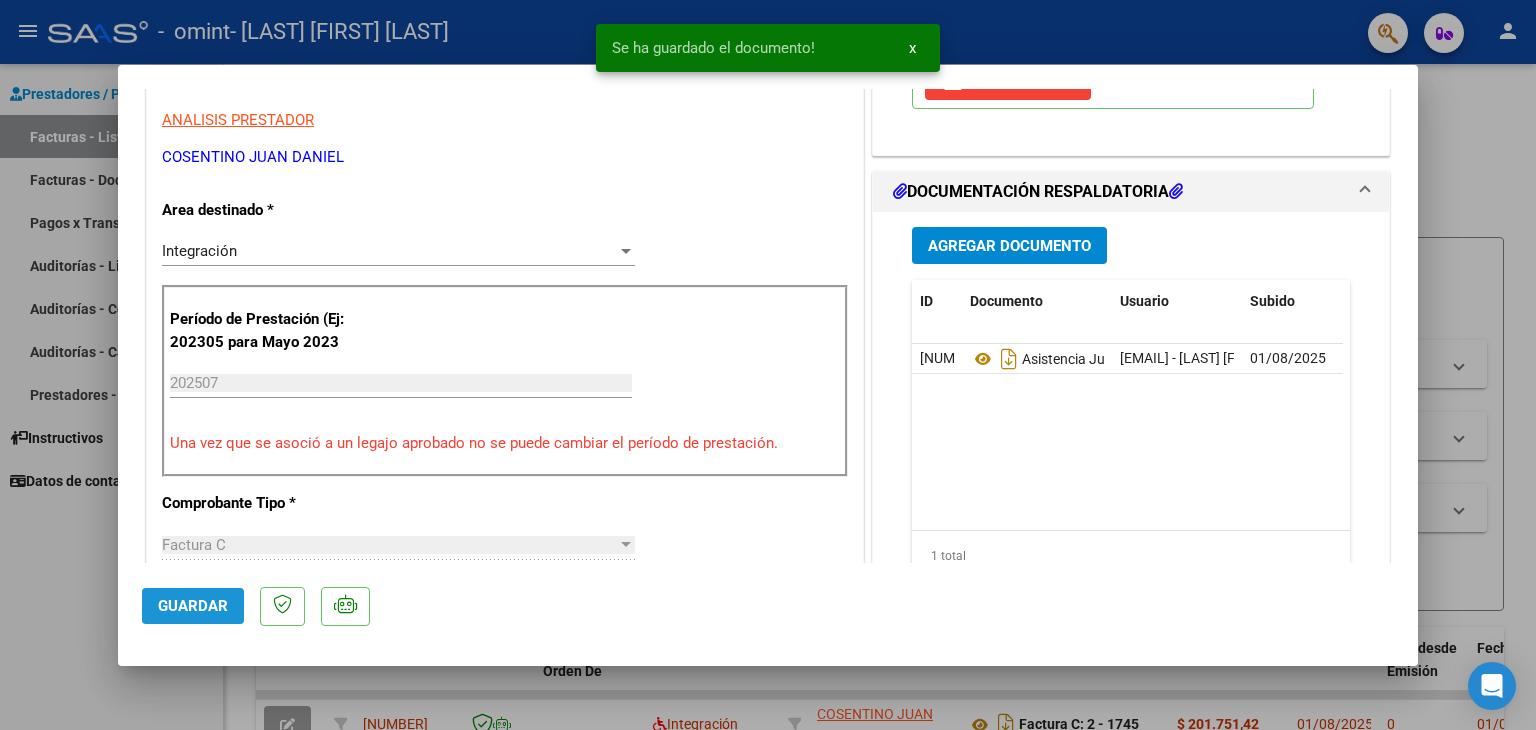 click on "Guardar" 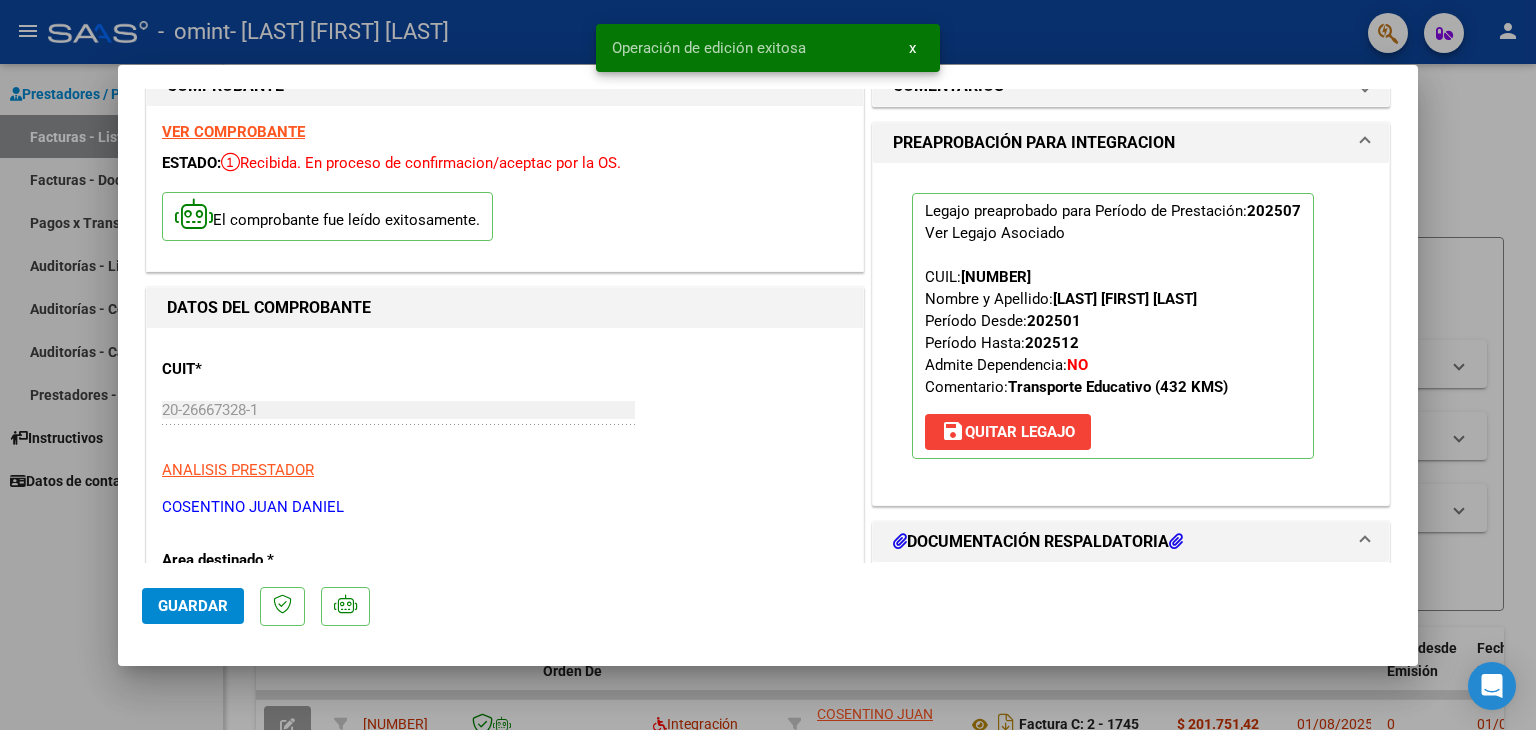 scroll, scrollTop: 0, scrollLeft: 0, axis: both 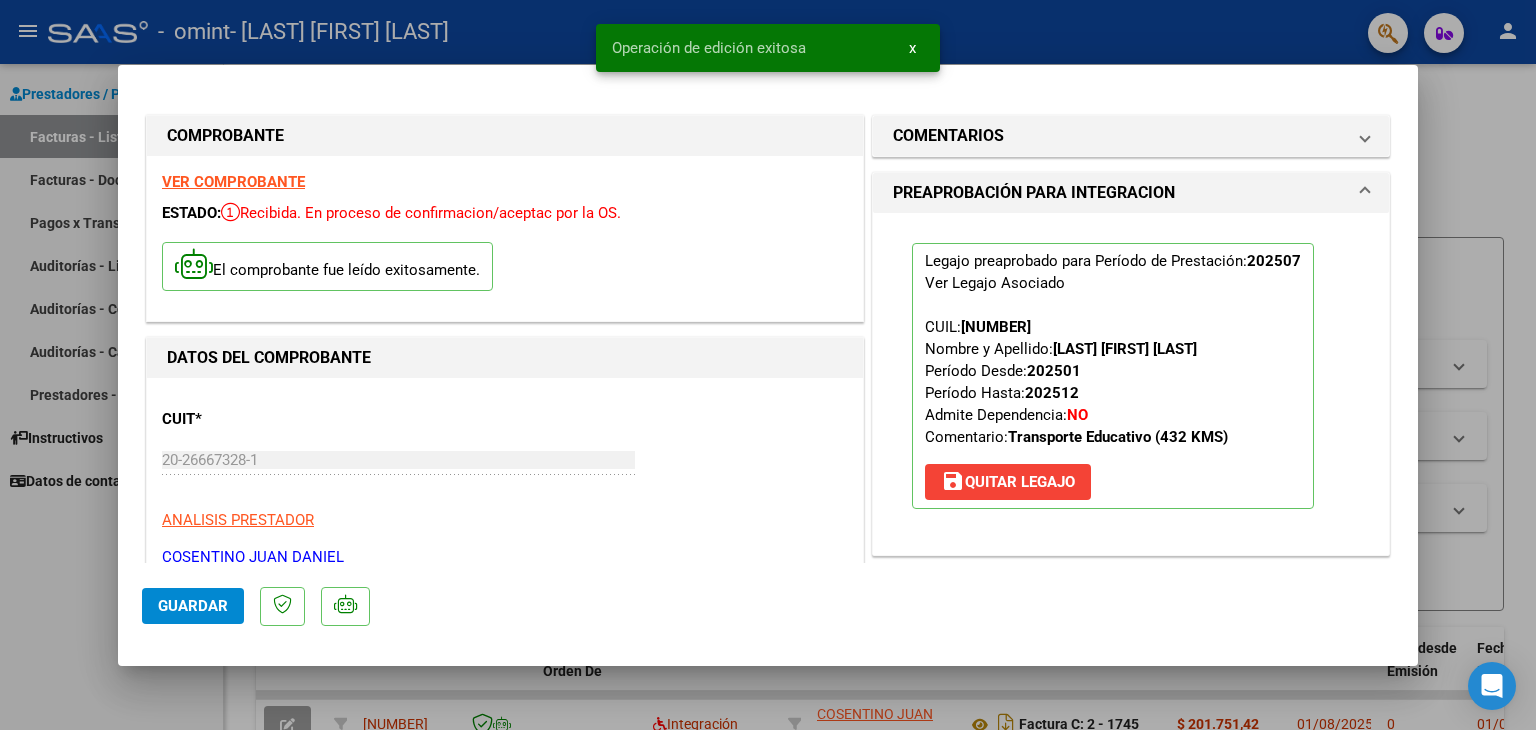 click at bounding box center (768, 365) 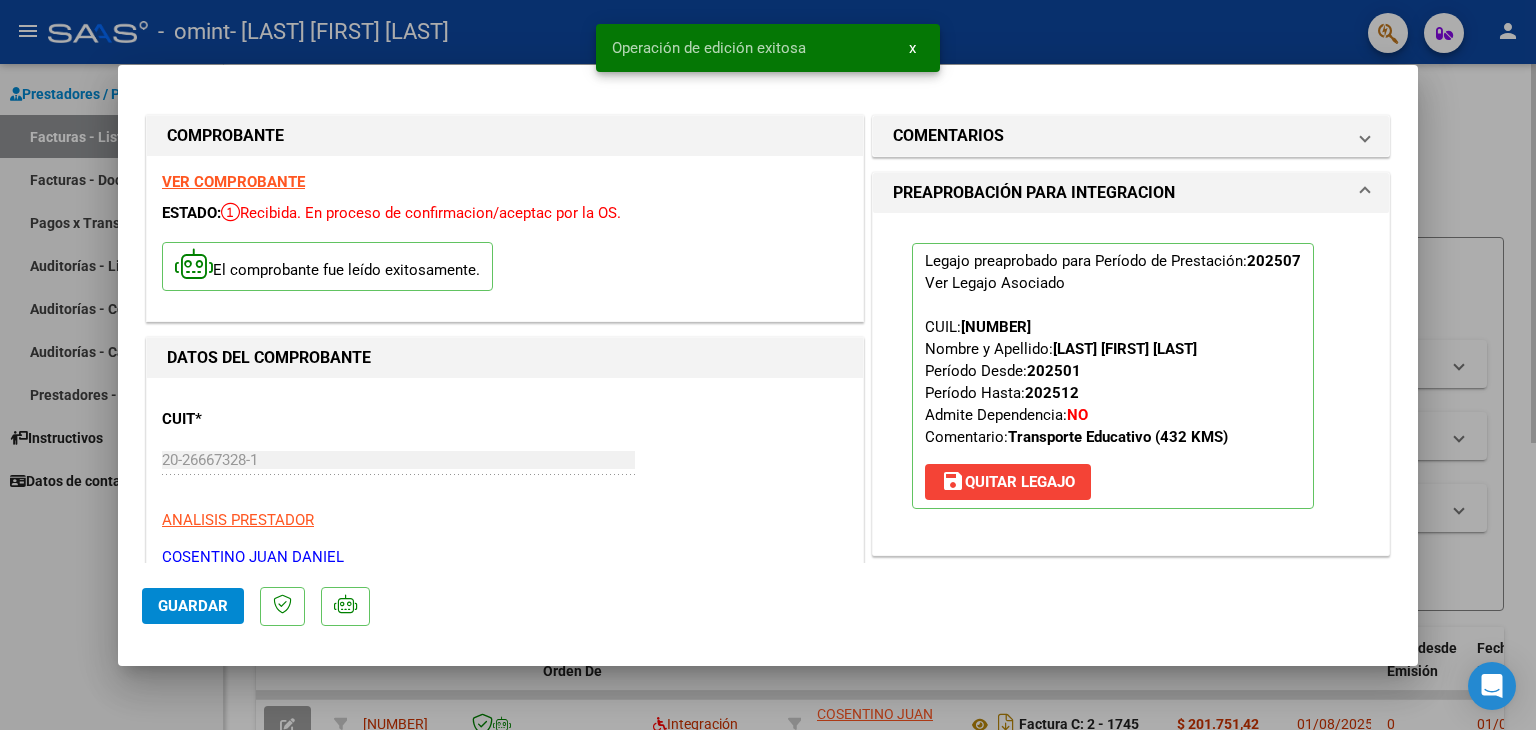 type 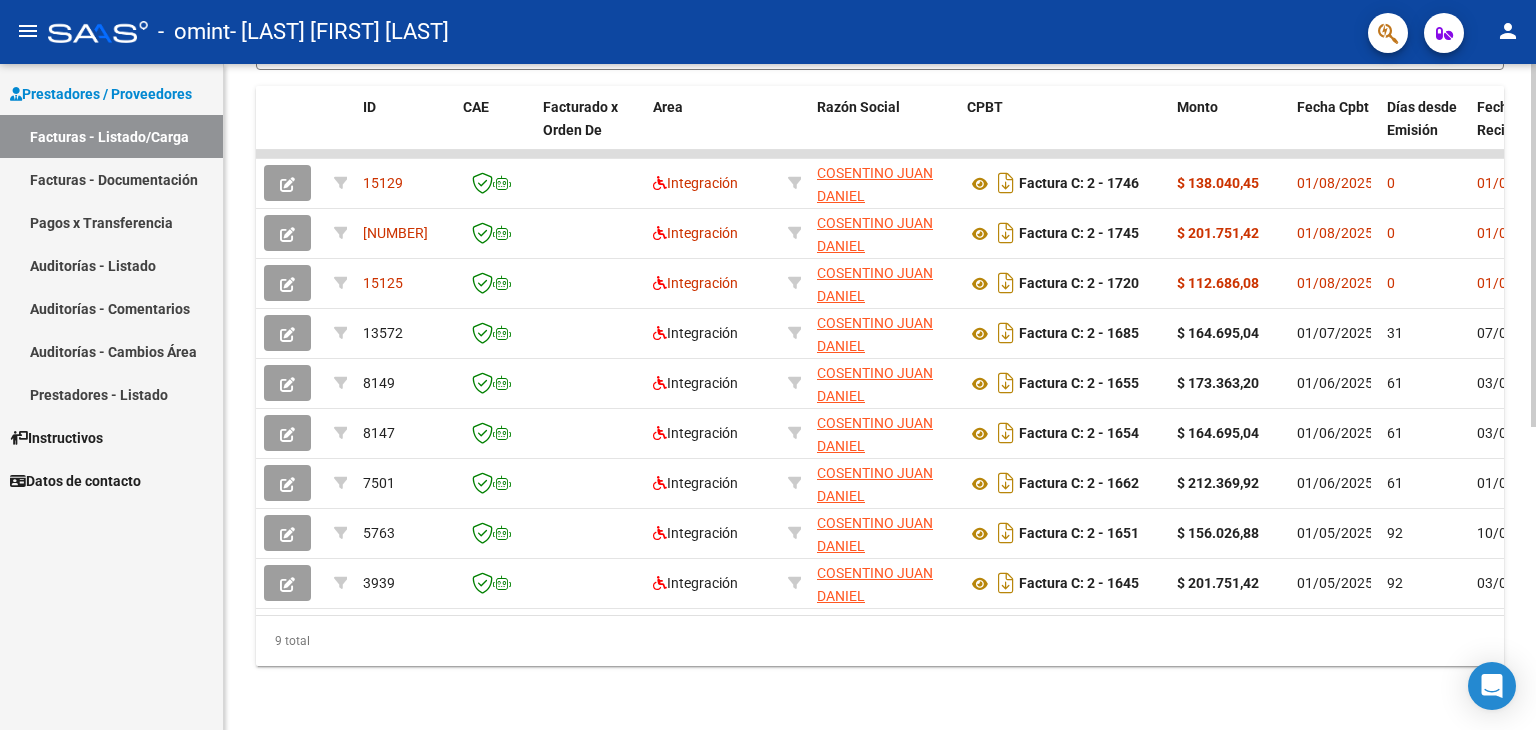 scroll, scrollTop: 555, scrollLeft: 0, axis: vertical 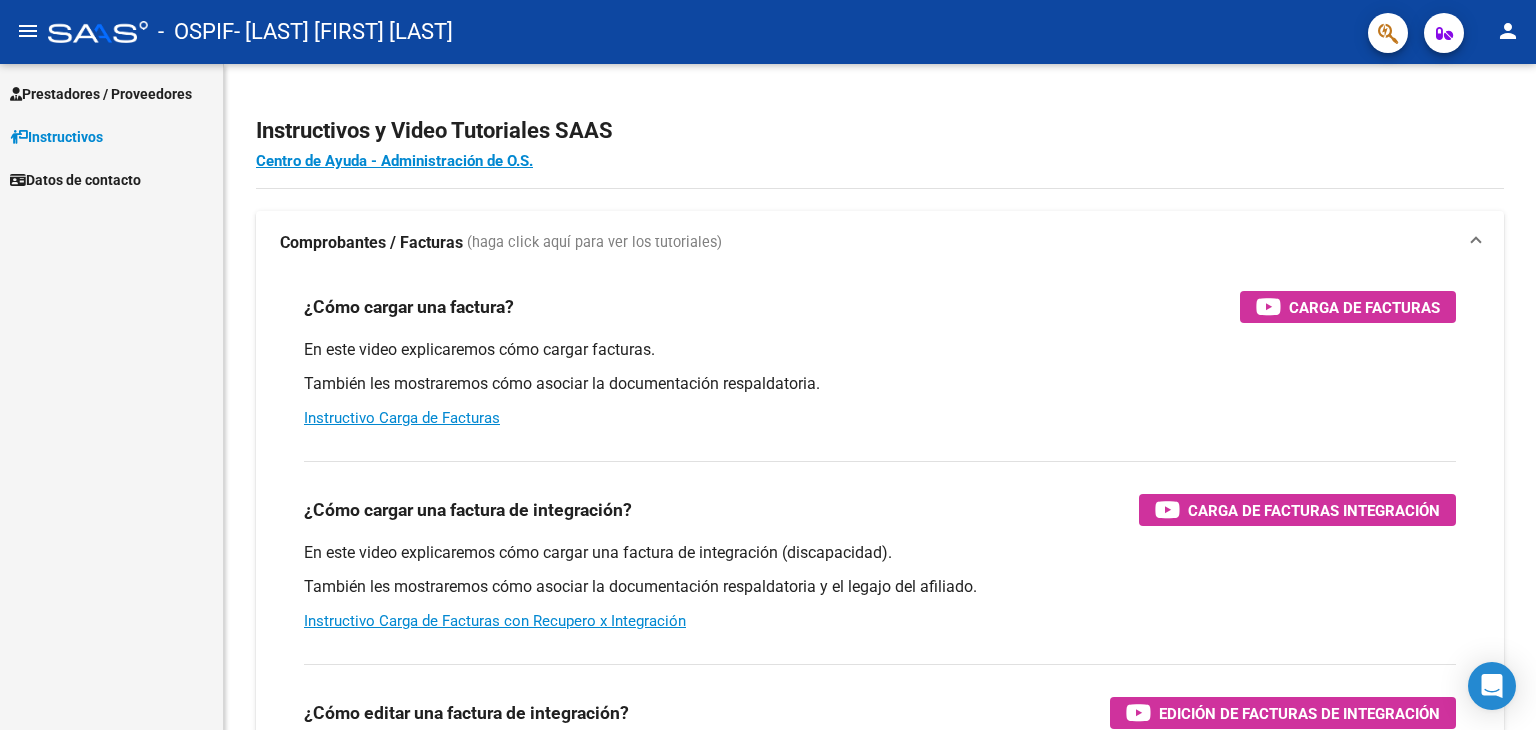 click on "Prestadores / Proveedores" at bounding box center (101, 94) 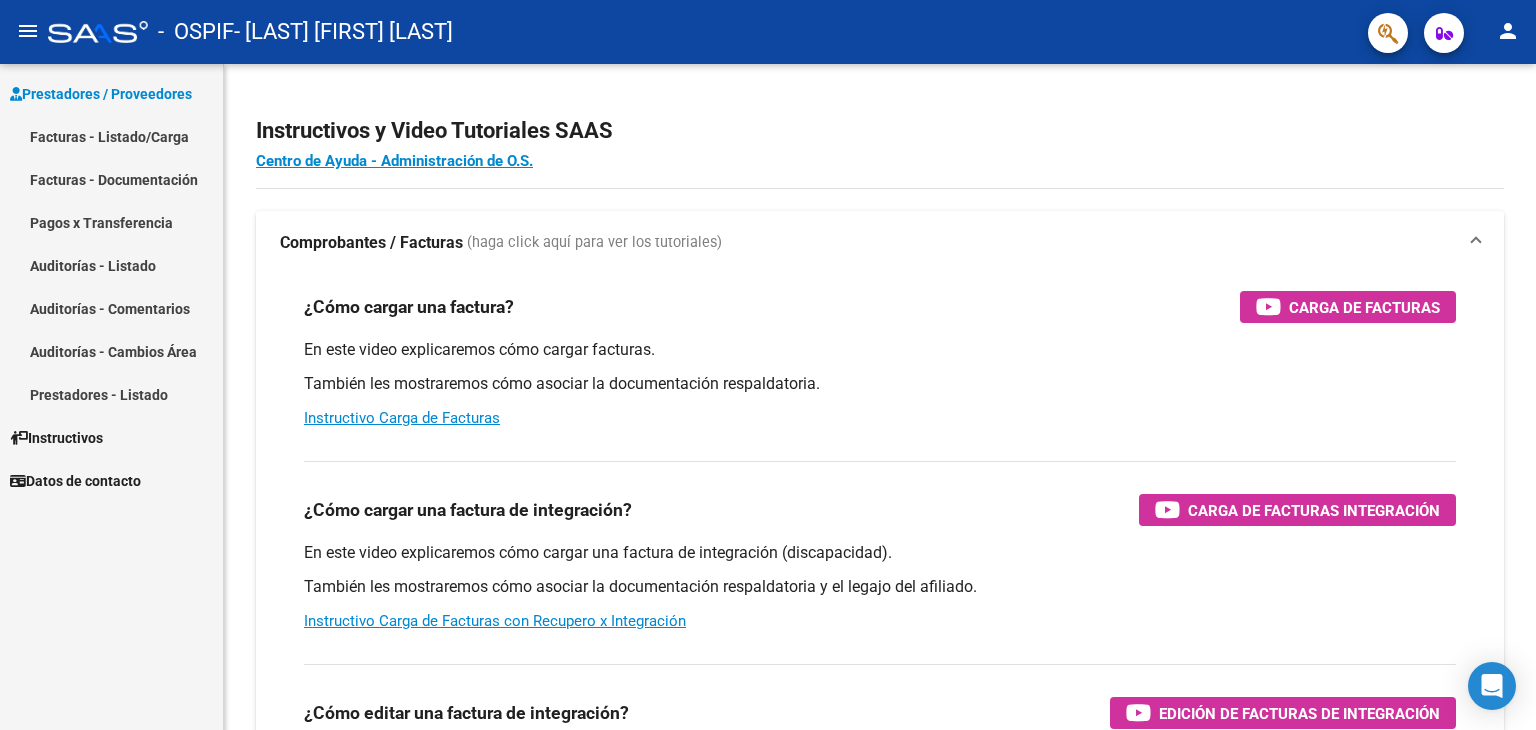 click on "Facturas - Listado/Carga" at bounding box center [111, 136] 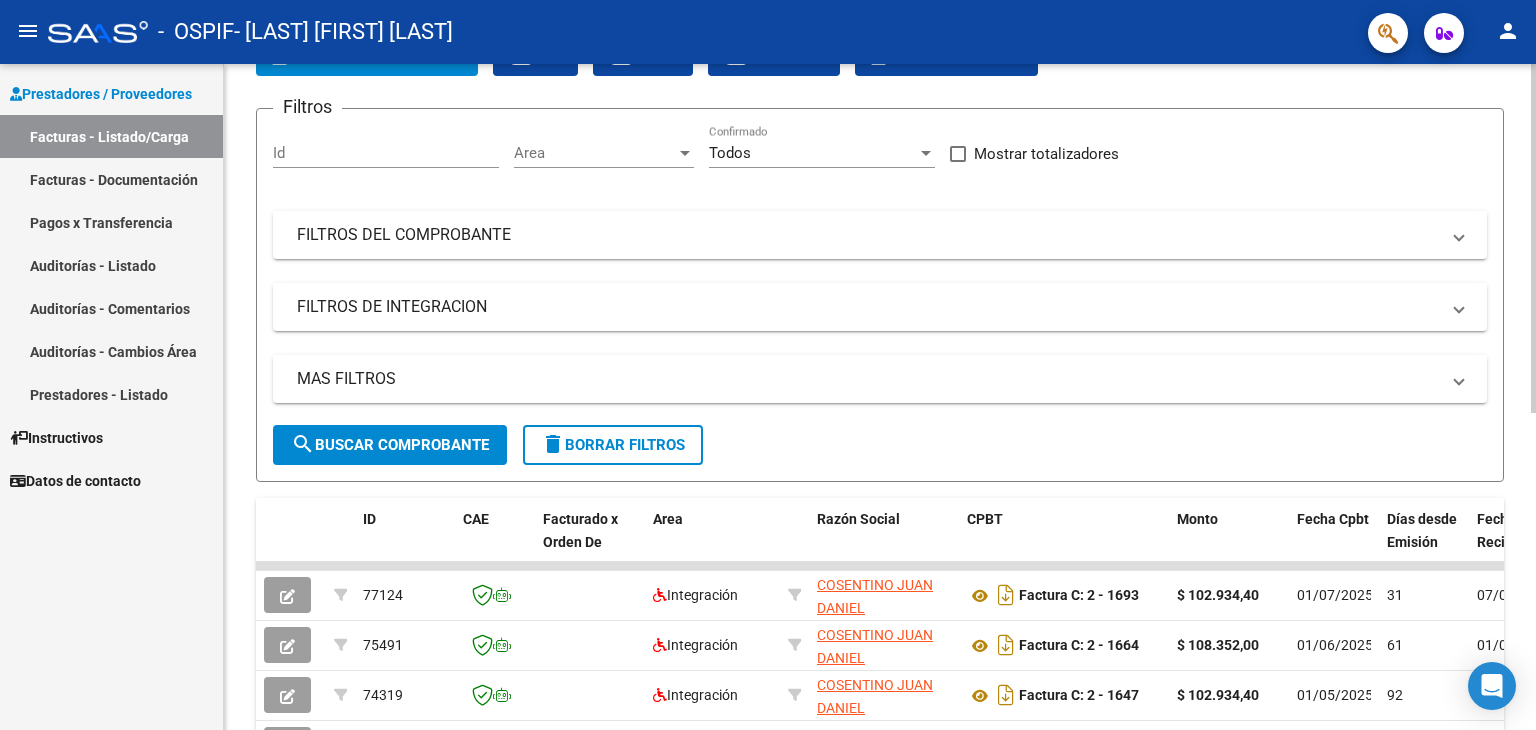 scroll, scrollTop: 100, scrollLeft: 0, axis: vertical 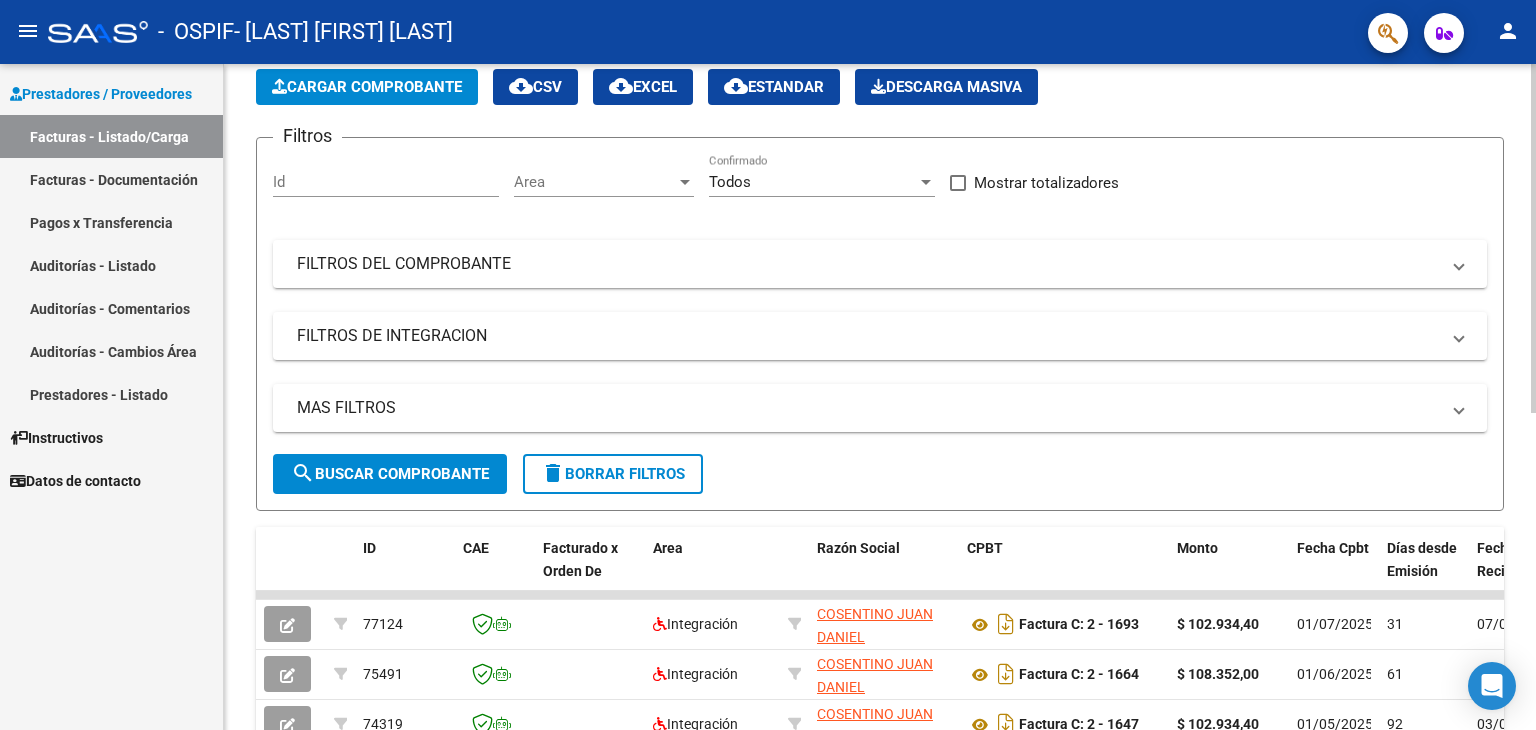 click on "Cargar Comprobante" 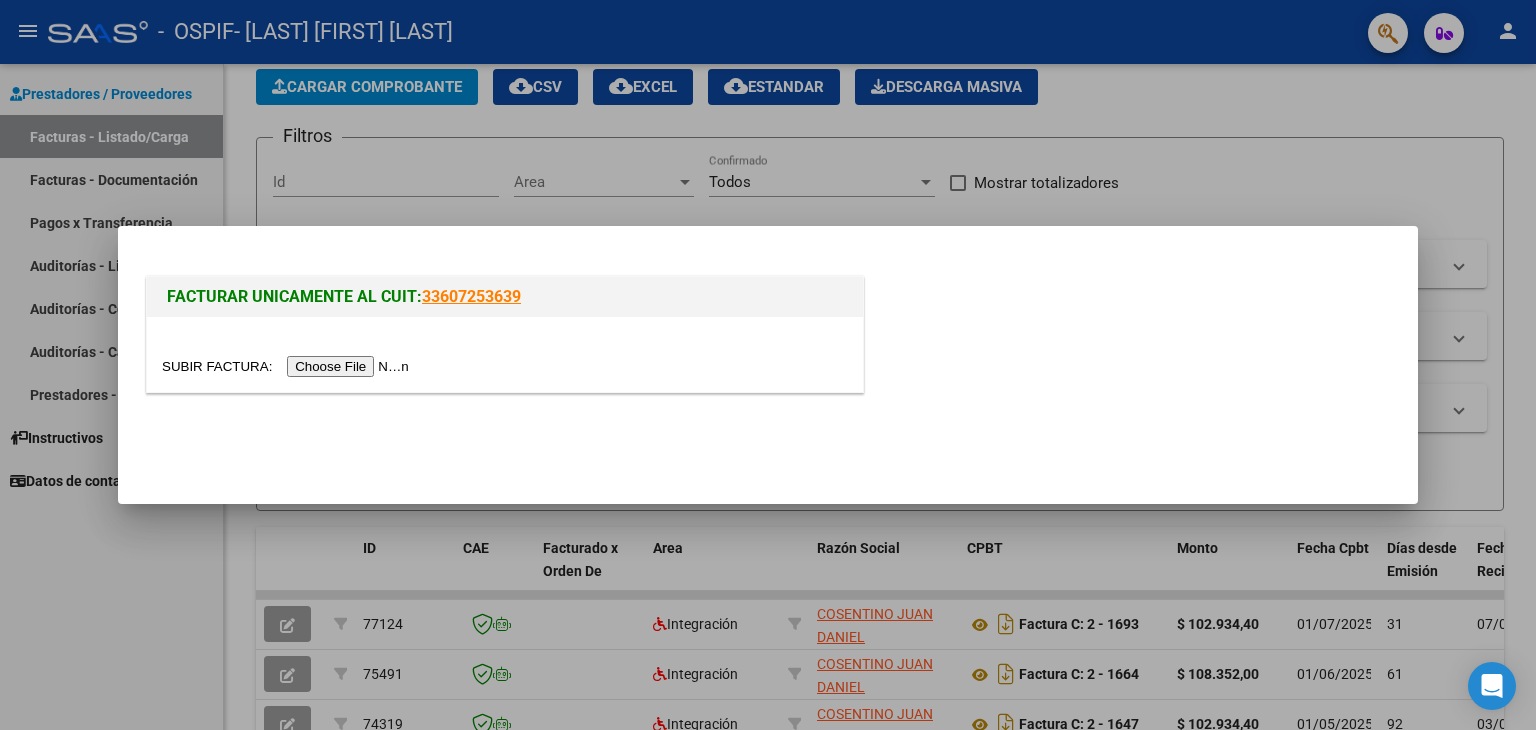 click at bounding box center [288, 366] 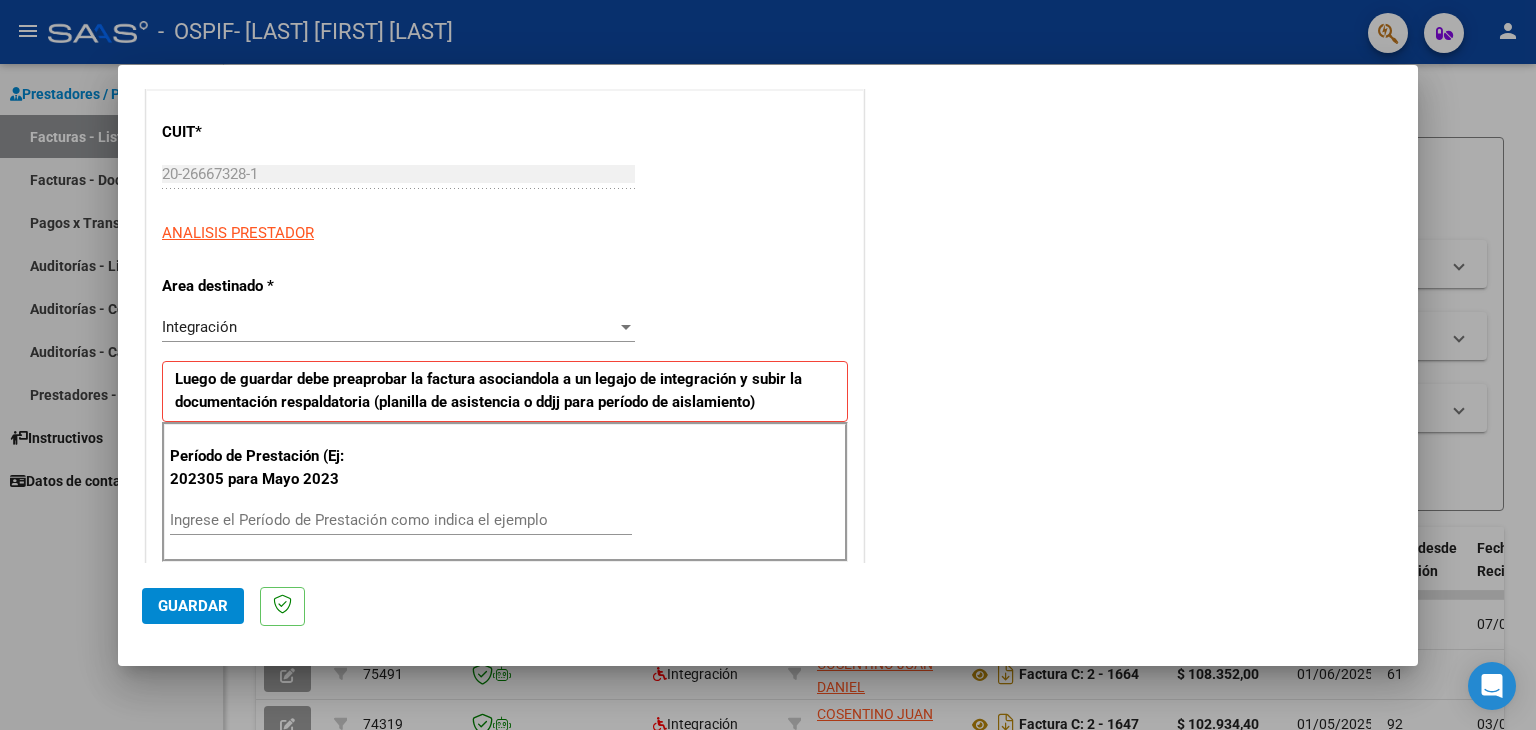 scroll, scrollTop: 300, scrollLeft: 0, axis: vertical 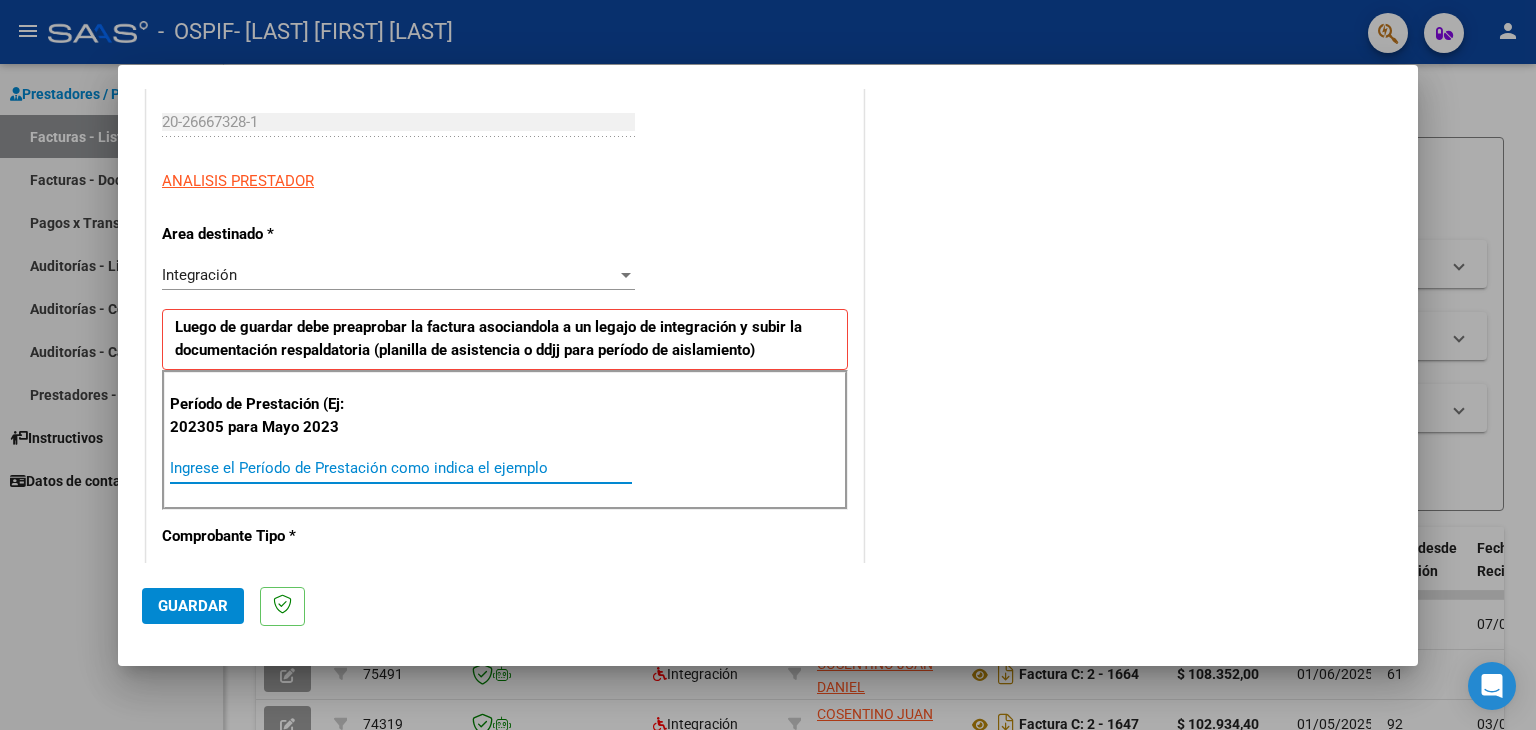 click on "Ingrese el Período de Prestación como indica el ejemplo" at bounding box center (401, 468) 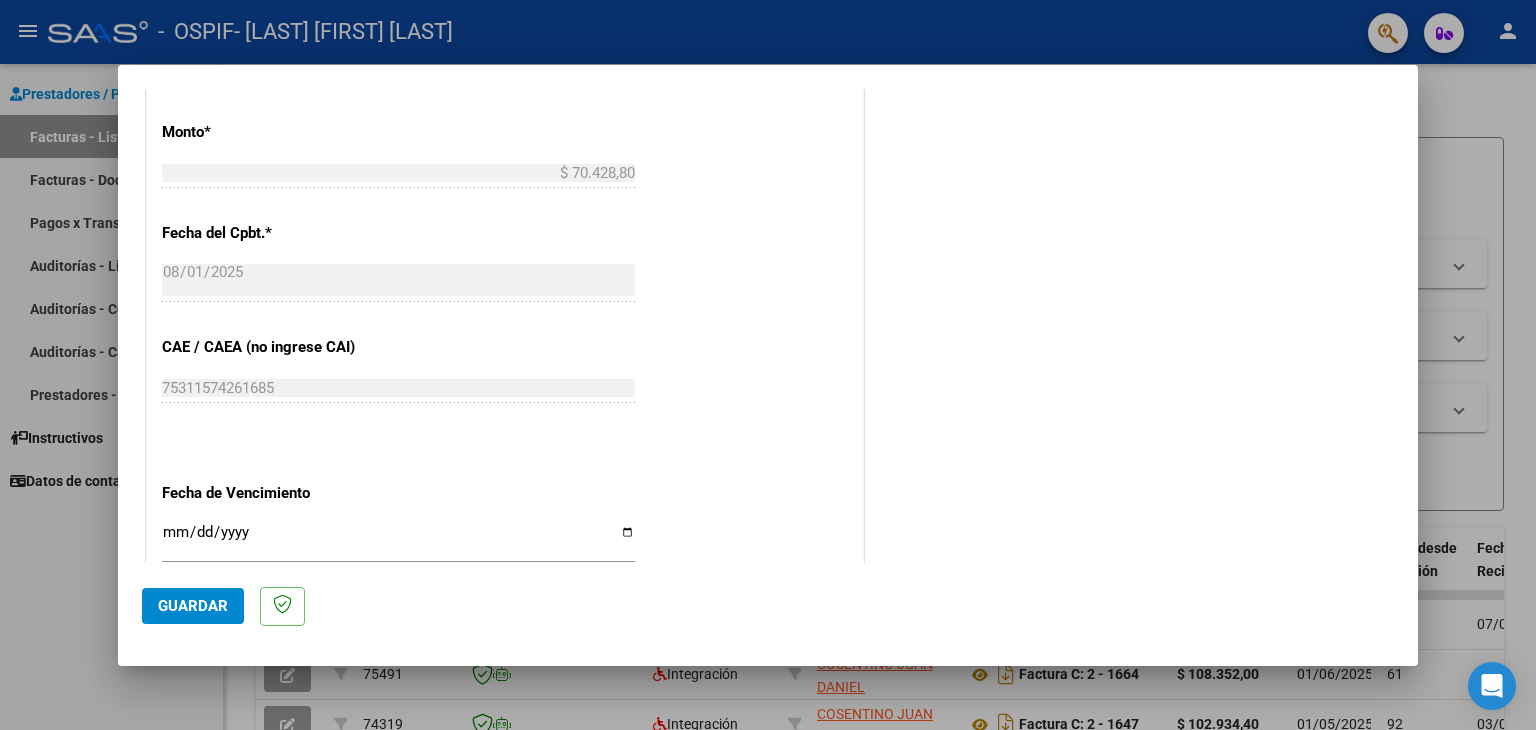scroll, scrollTop: 1100, scrollLeft: 0, axis: vertical 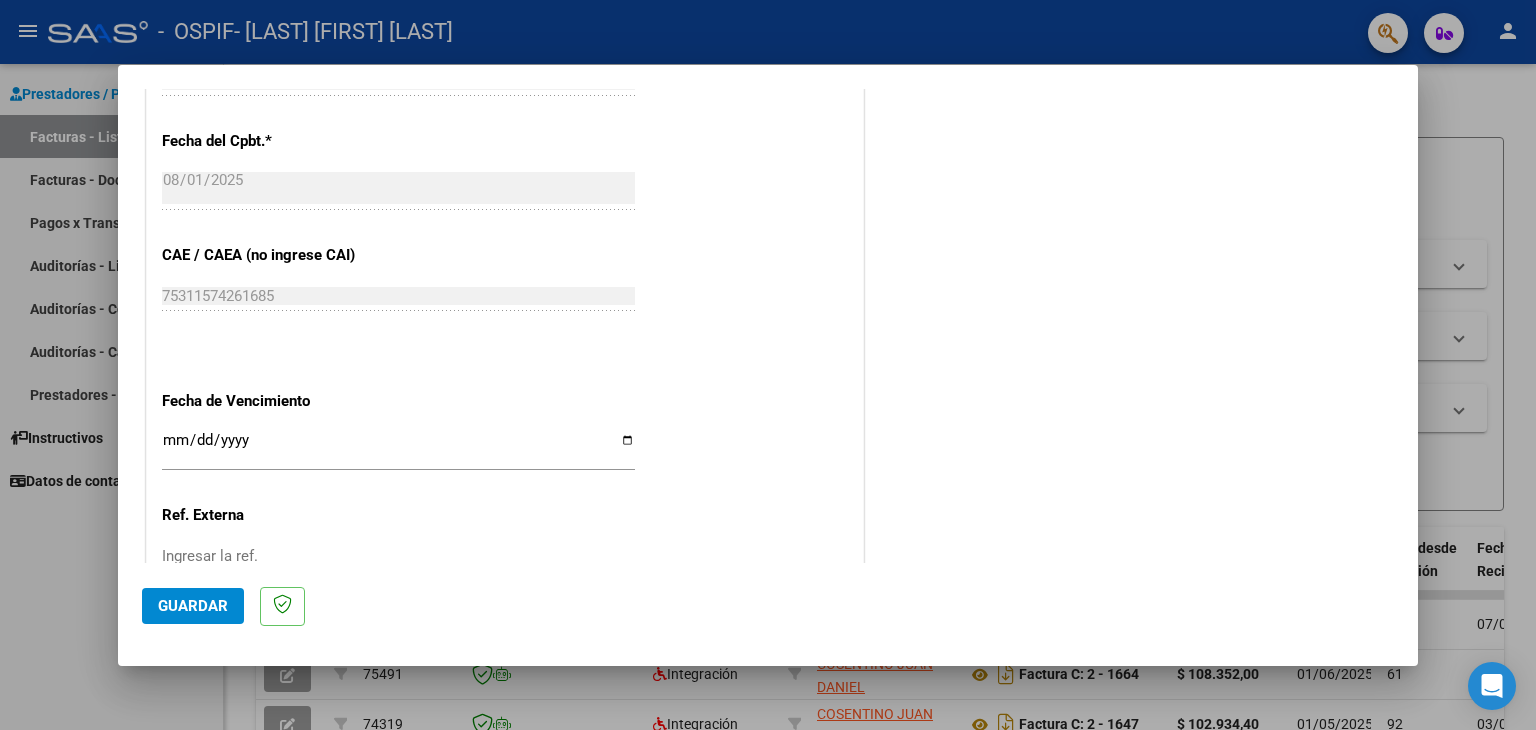 type on "202507" 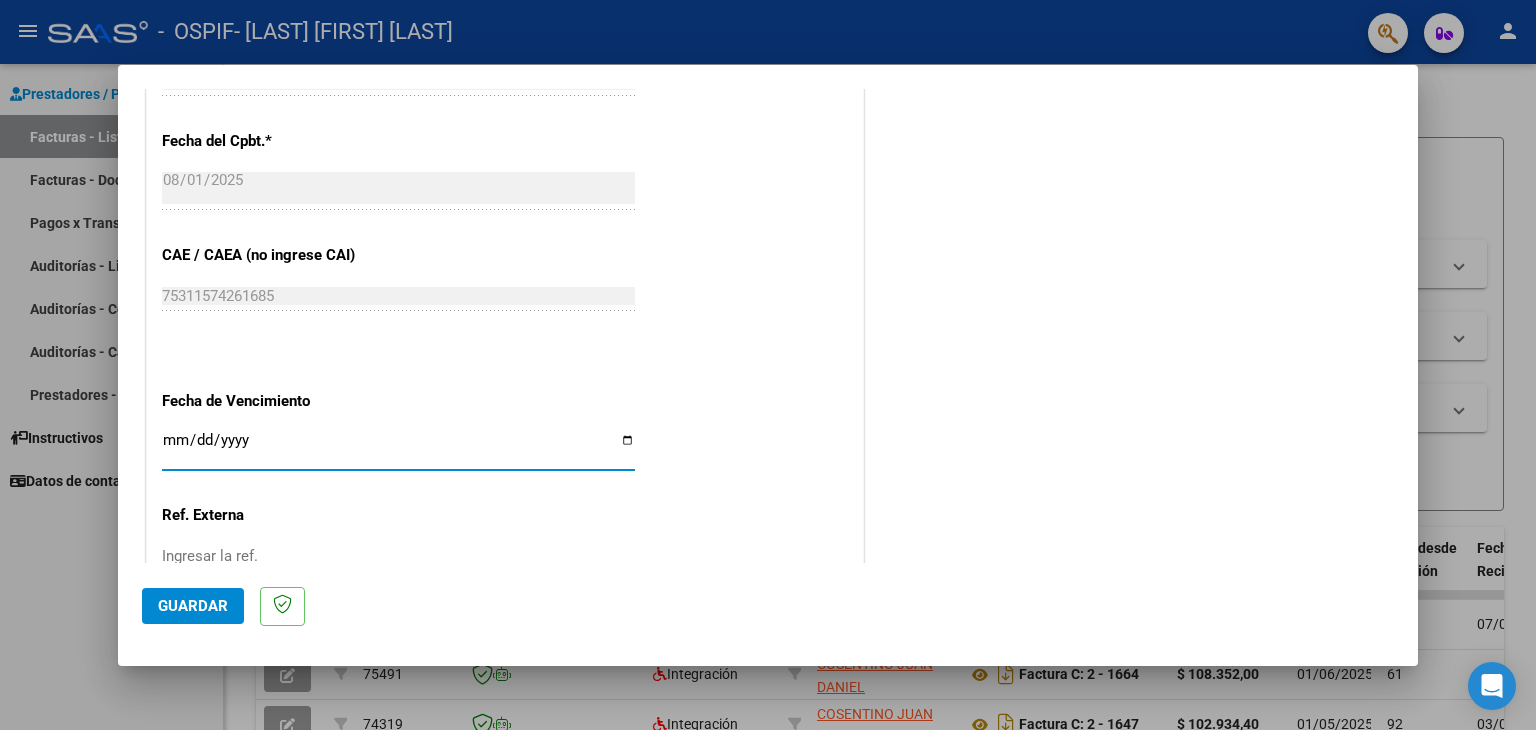 type on "2025-08-11" 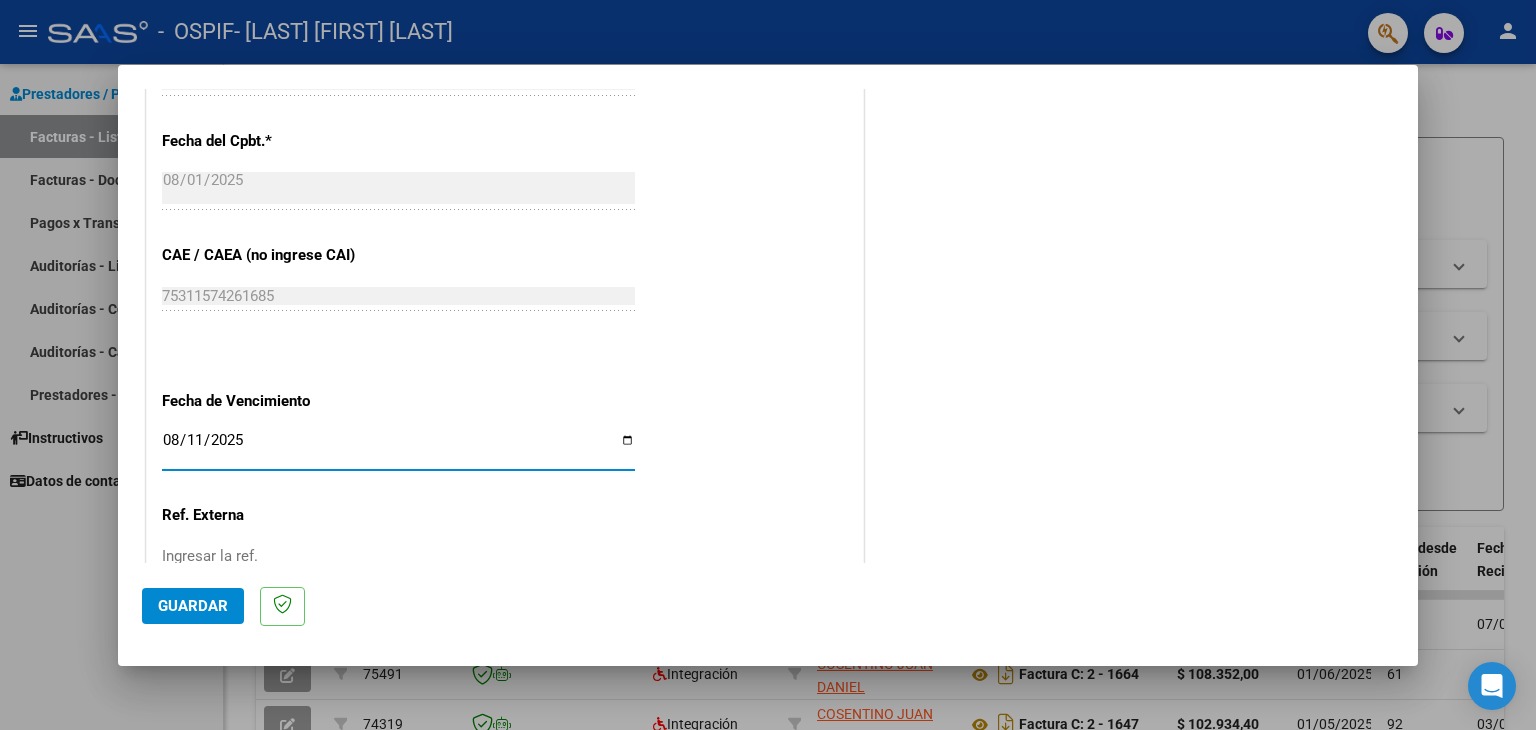 scroll, scrollTop: 1245, scrollLeft: 0, axis: vertical 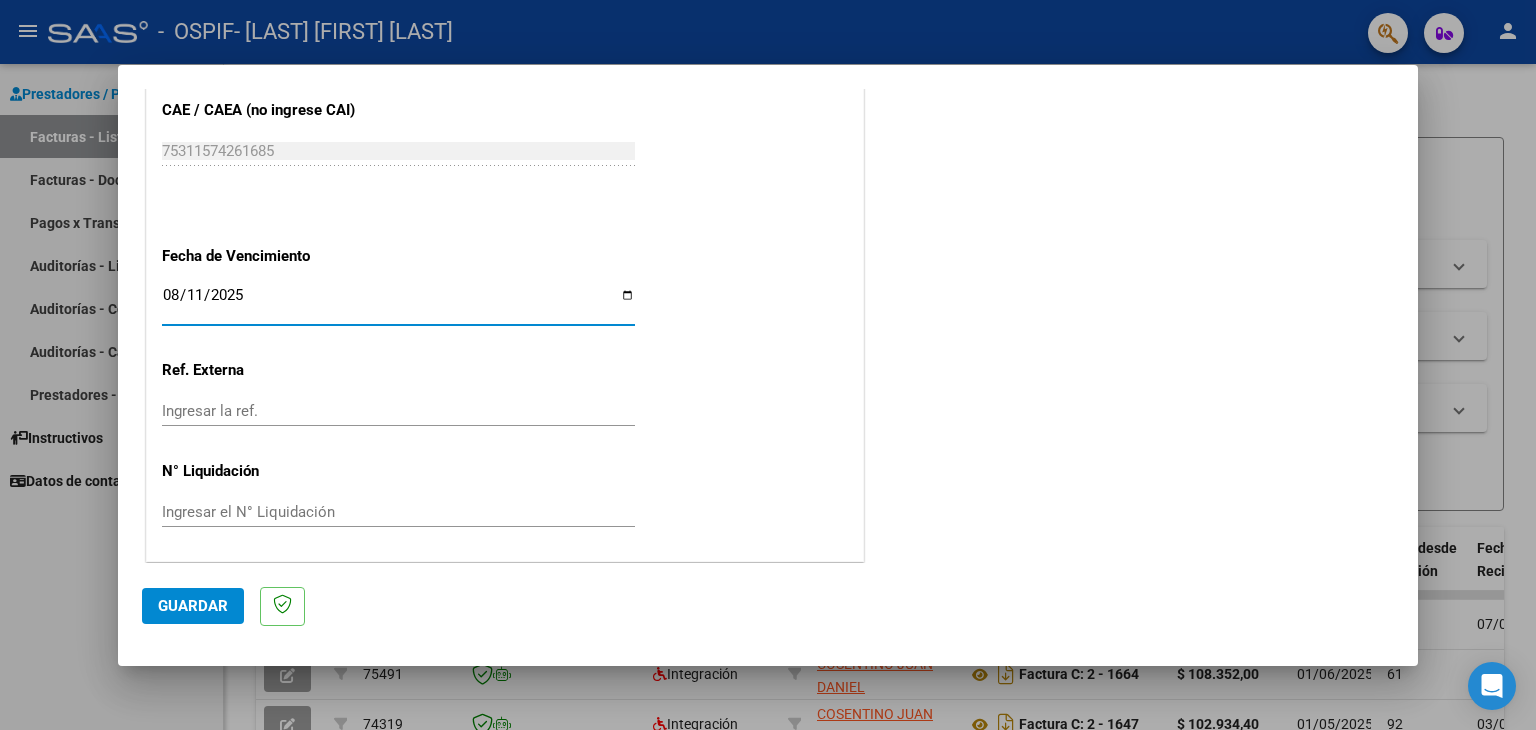click on "Guardar" 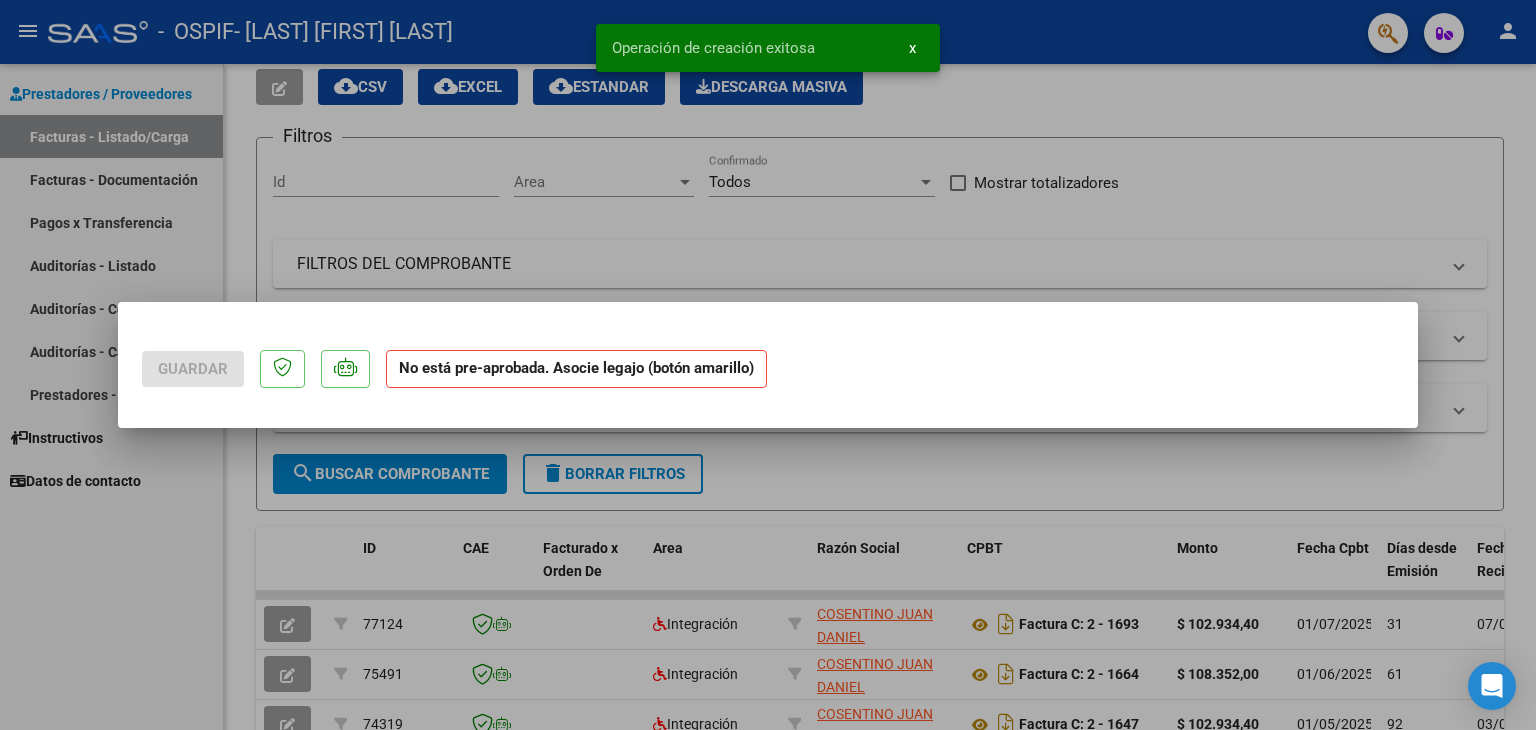 scroll, scrollTop: 0, scrollLeft: 0, axis: both 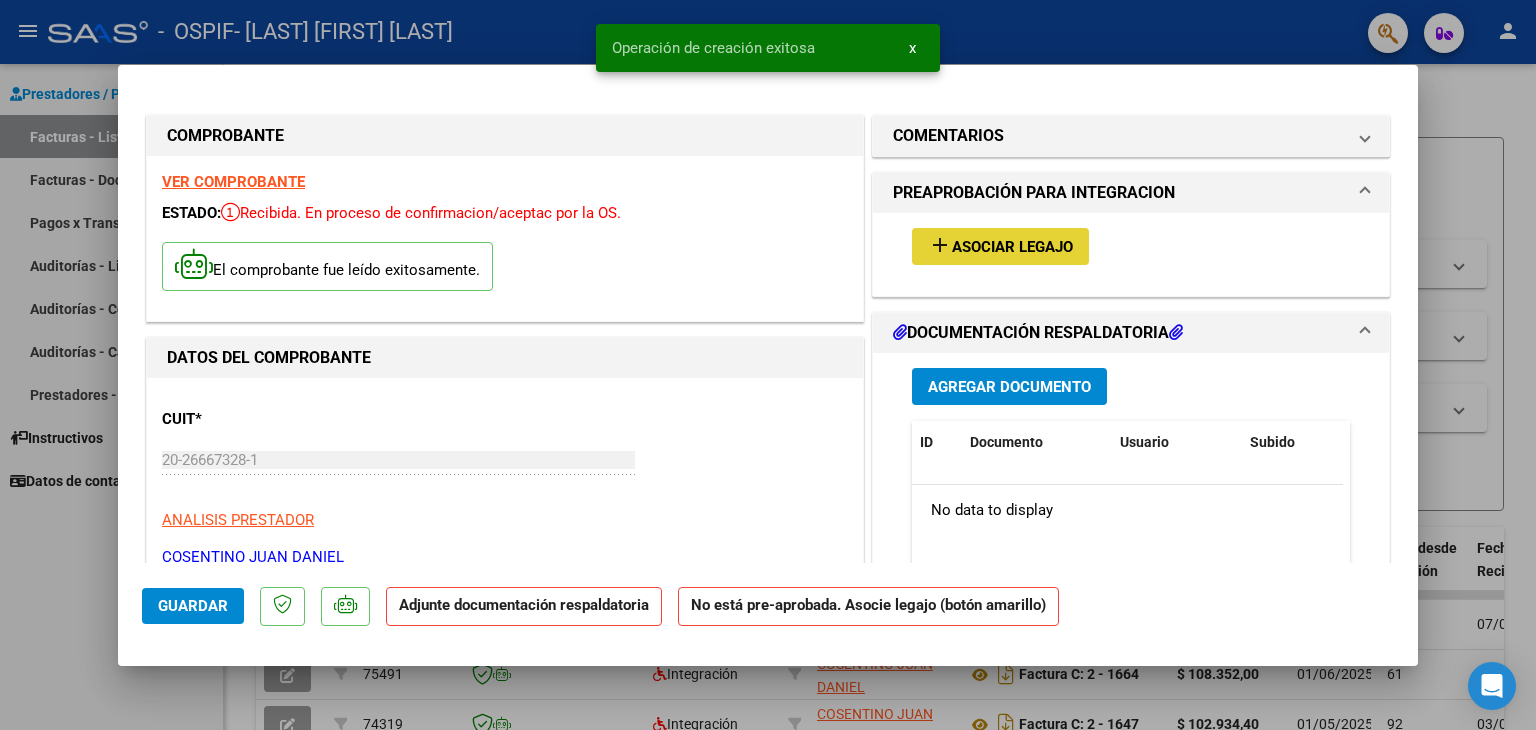 click on "Asociar Legajo" at bounding box center (1012, 247) 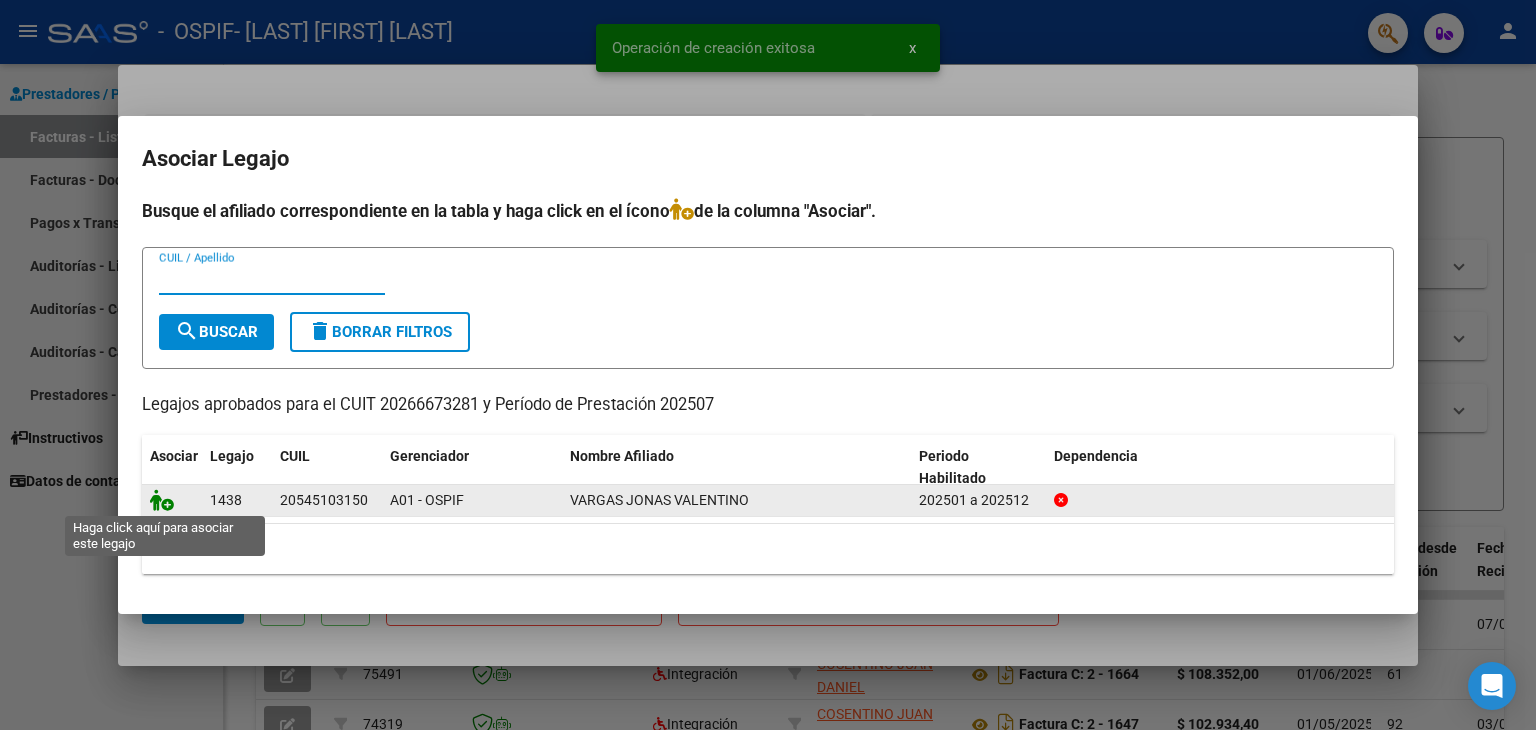 click 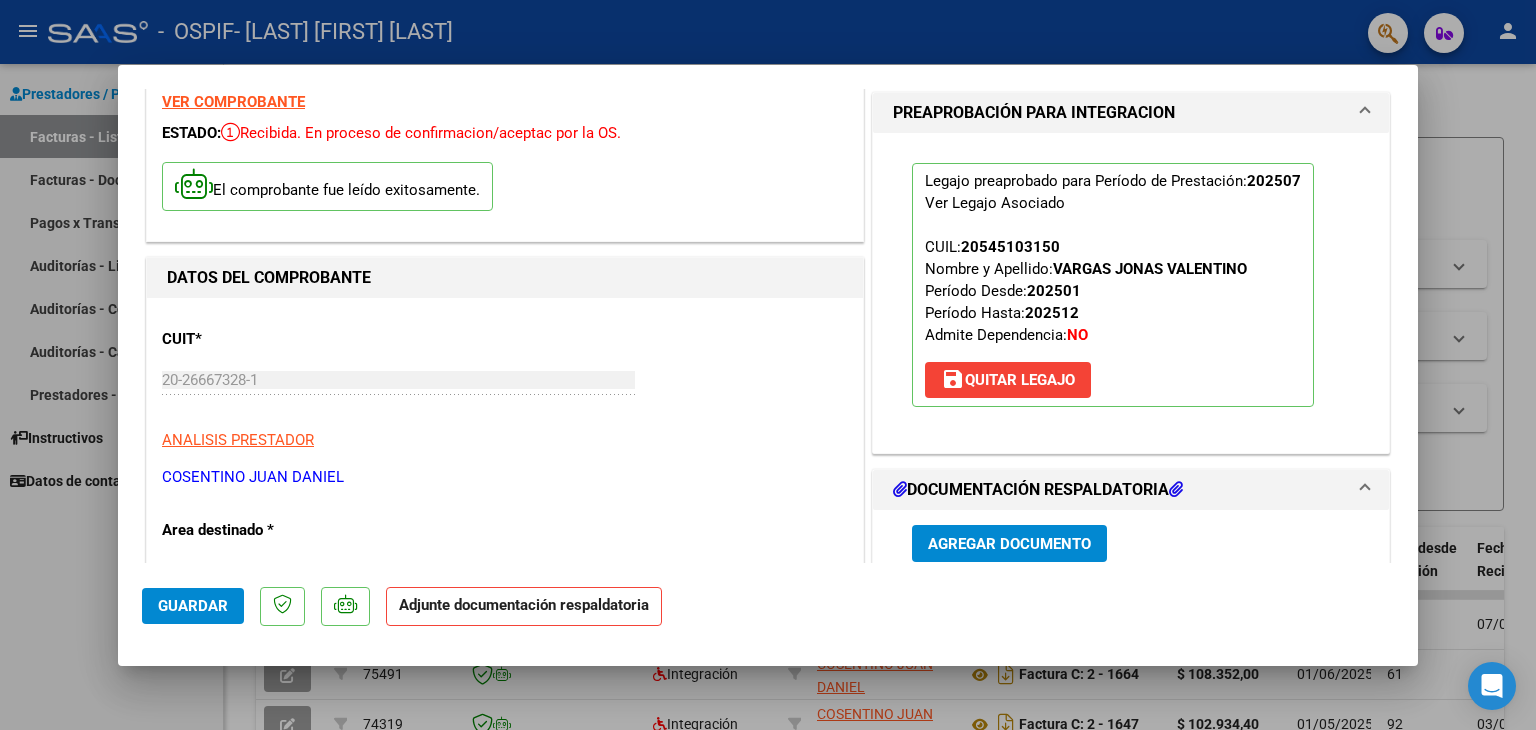 scroll, scrollTop: 200, scrollLeft: 0, axis: vertical 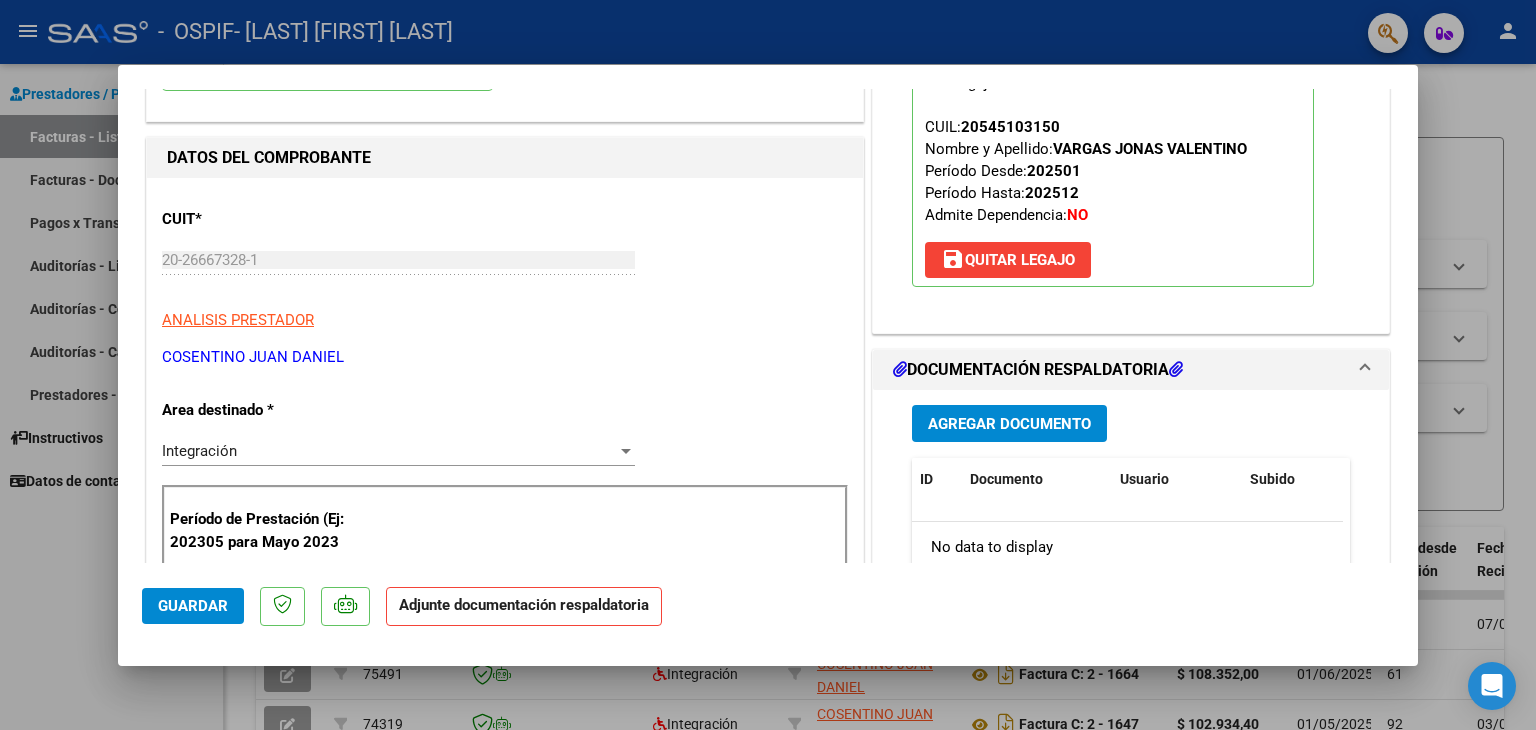 click on "Agregar Documento" at bounding box center (1009, 423) 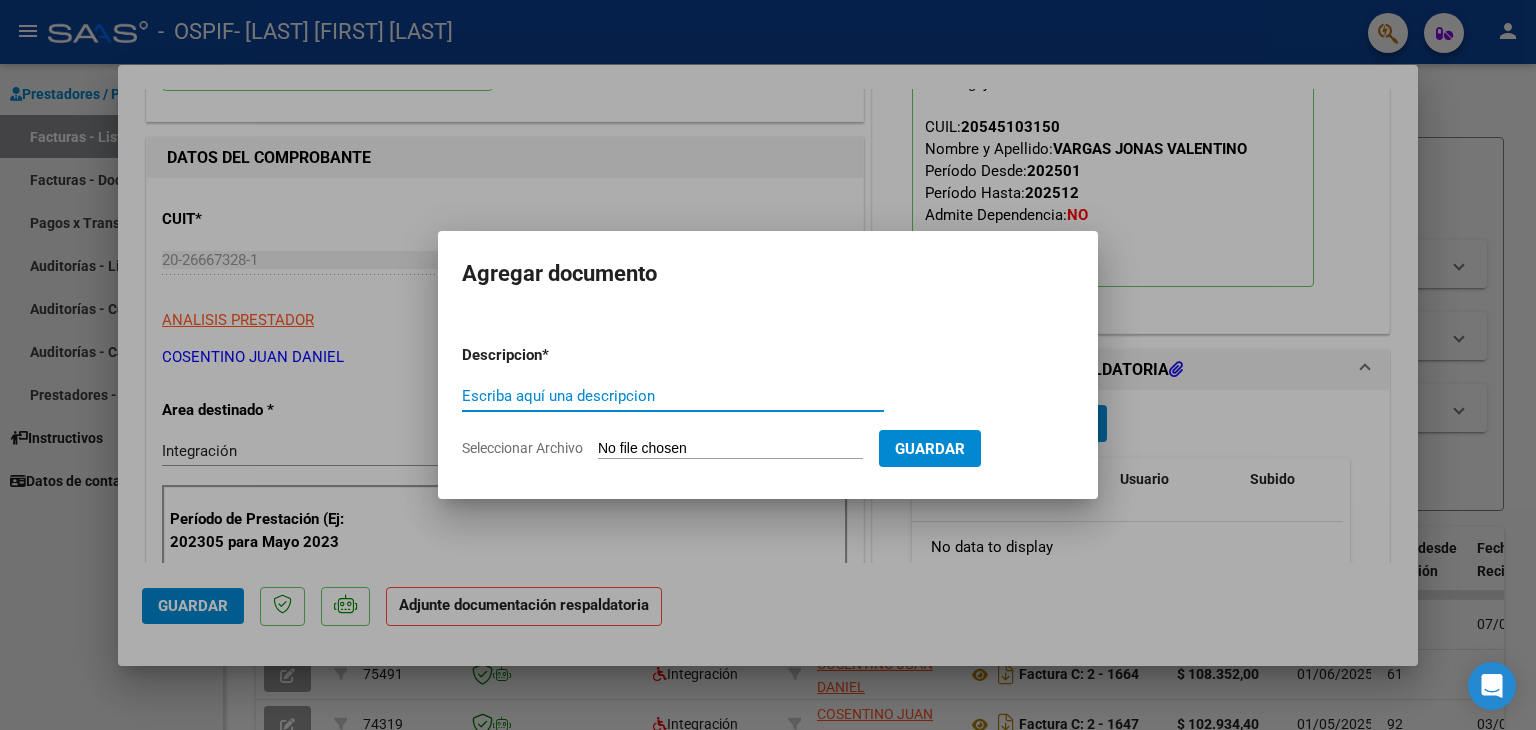 click on "Escriba aquí una descripcion" at bounding box center (673, 396) 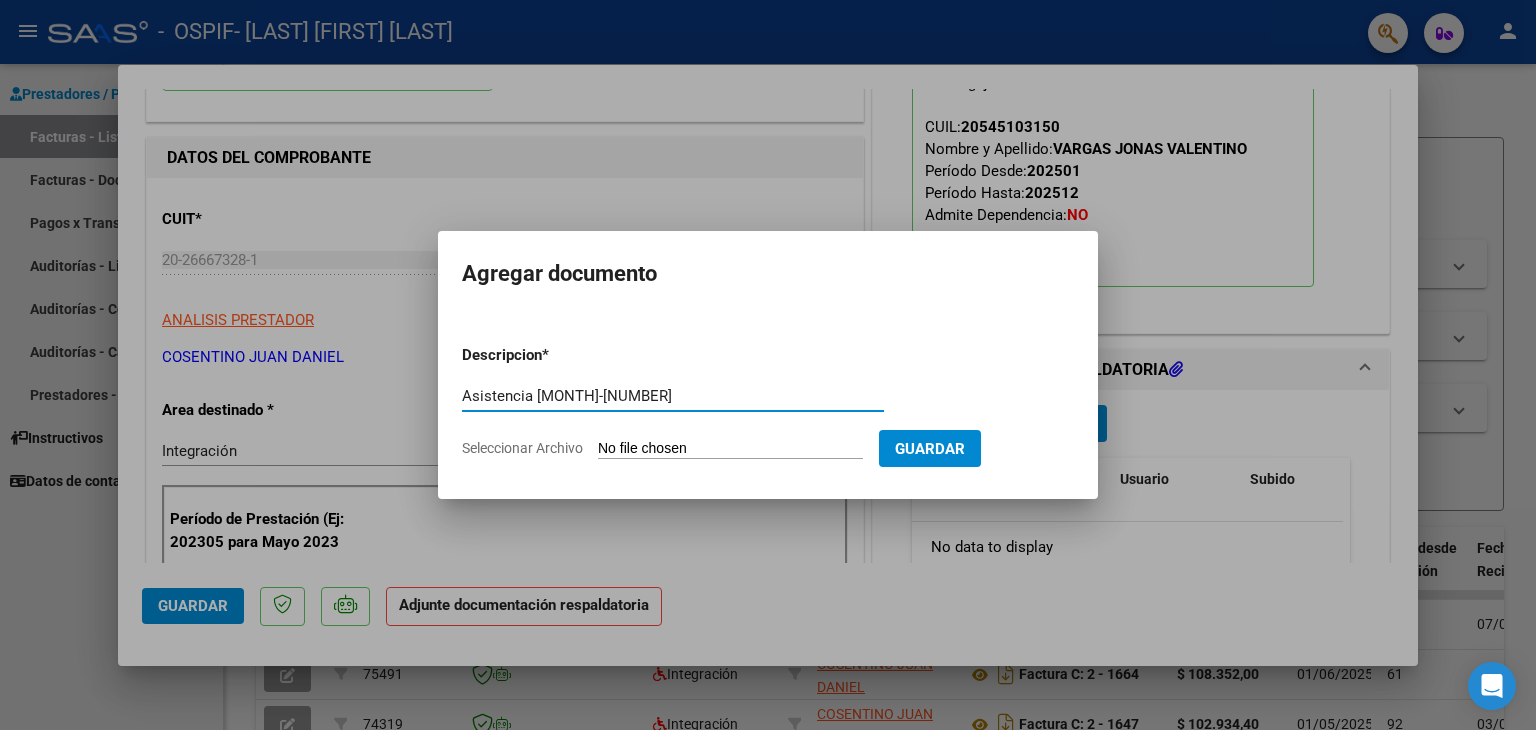type on "Asistencia [NAME]-[NUMBER]" 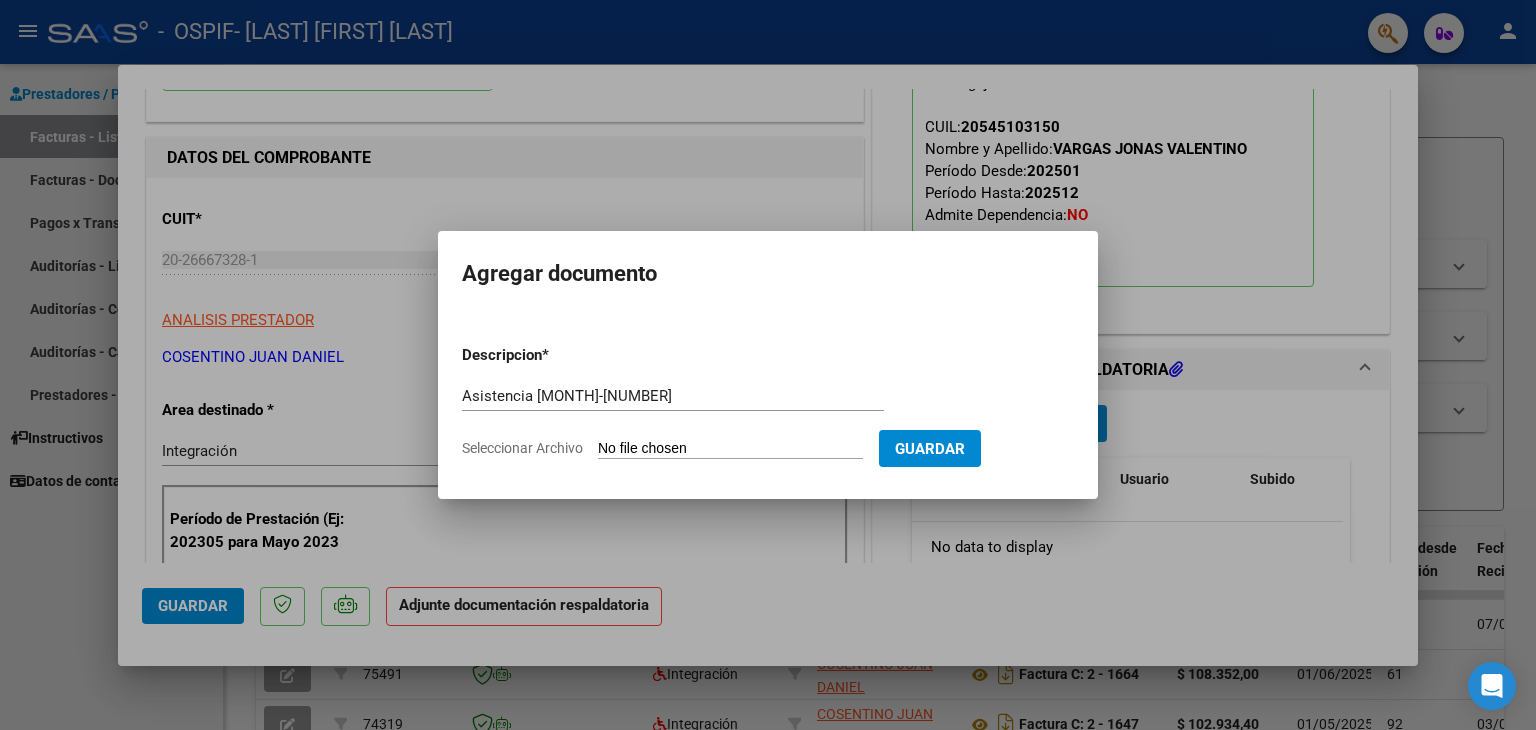 type on "C:\fakepath\VARGAS-ASIS JULIO-25.pdf" 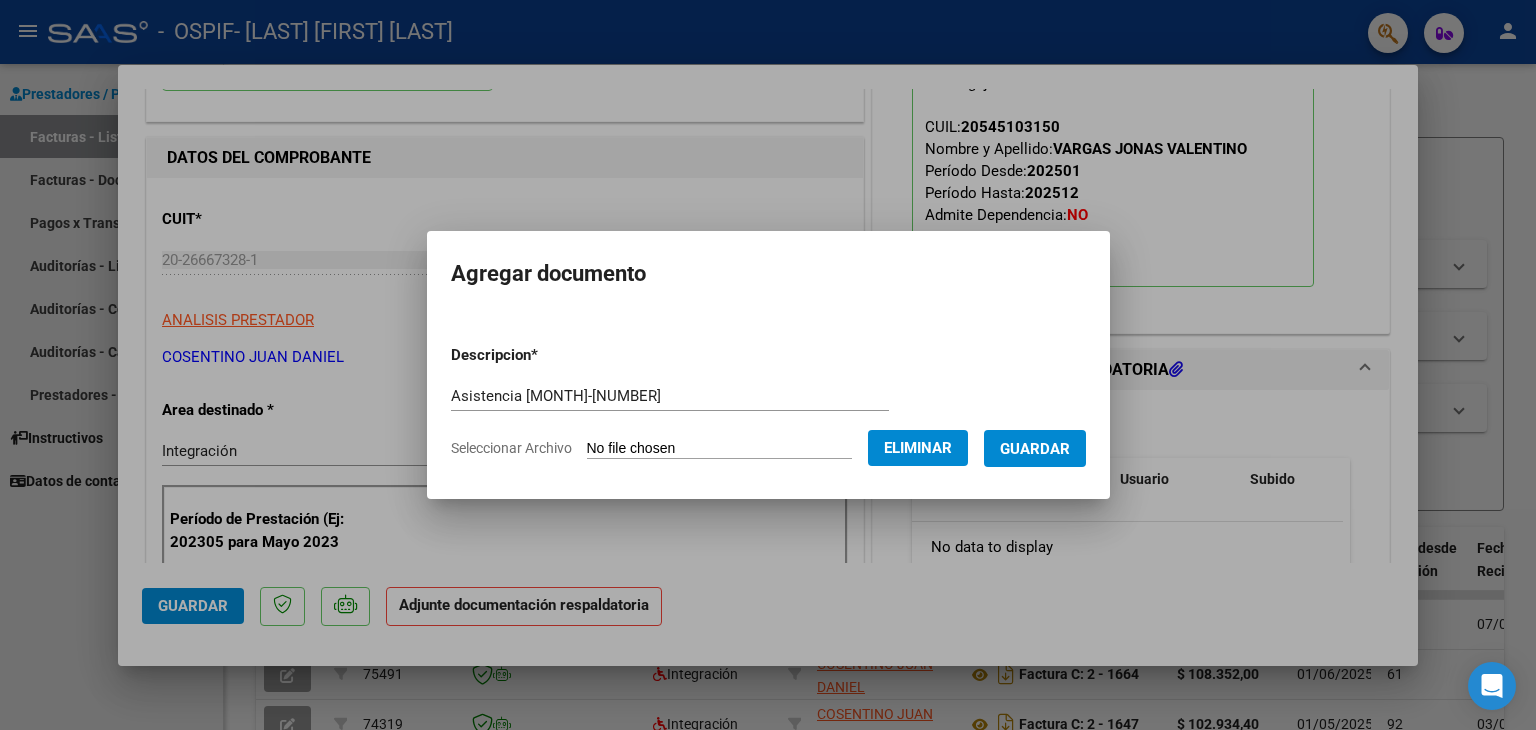click on "Guardar" at bounding box center [1035, 449] 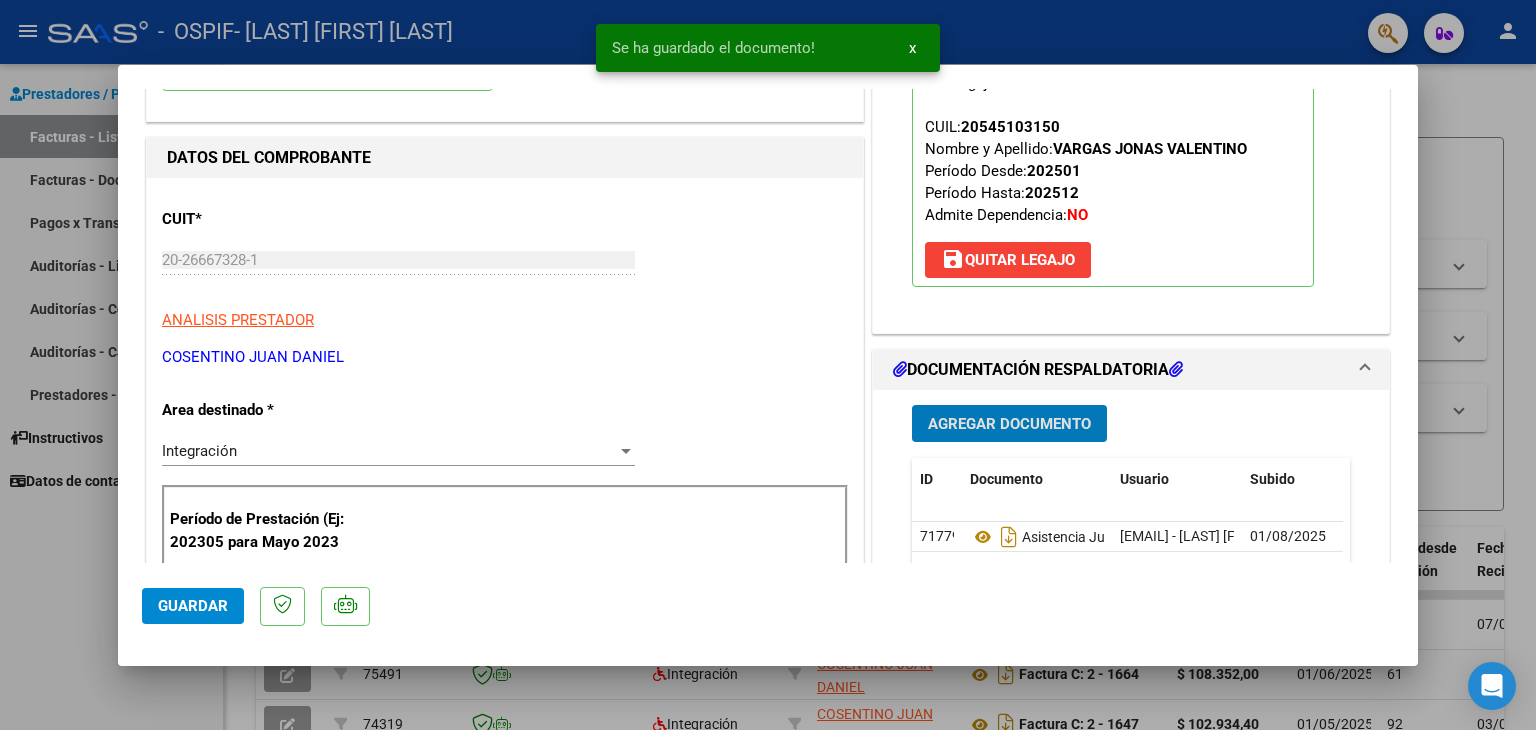 click on "Guardar" 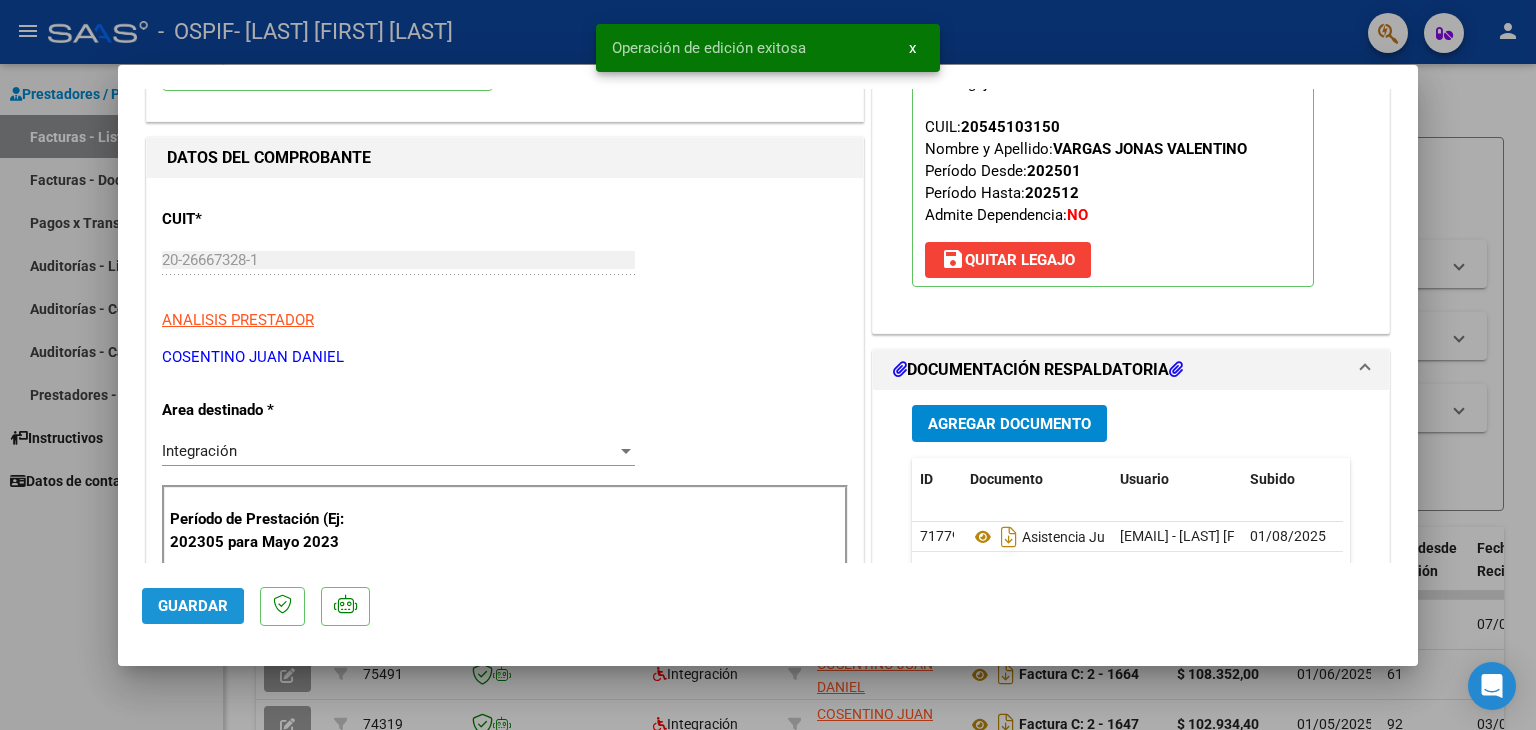 click on "Guardar" 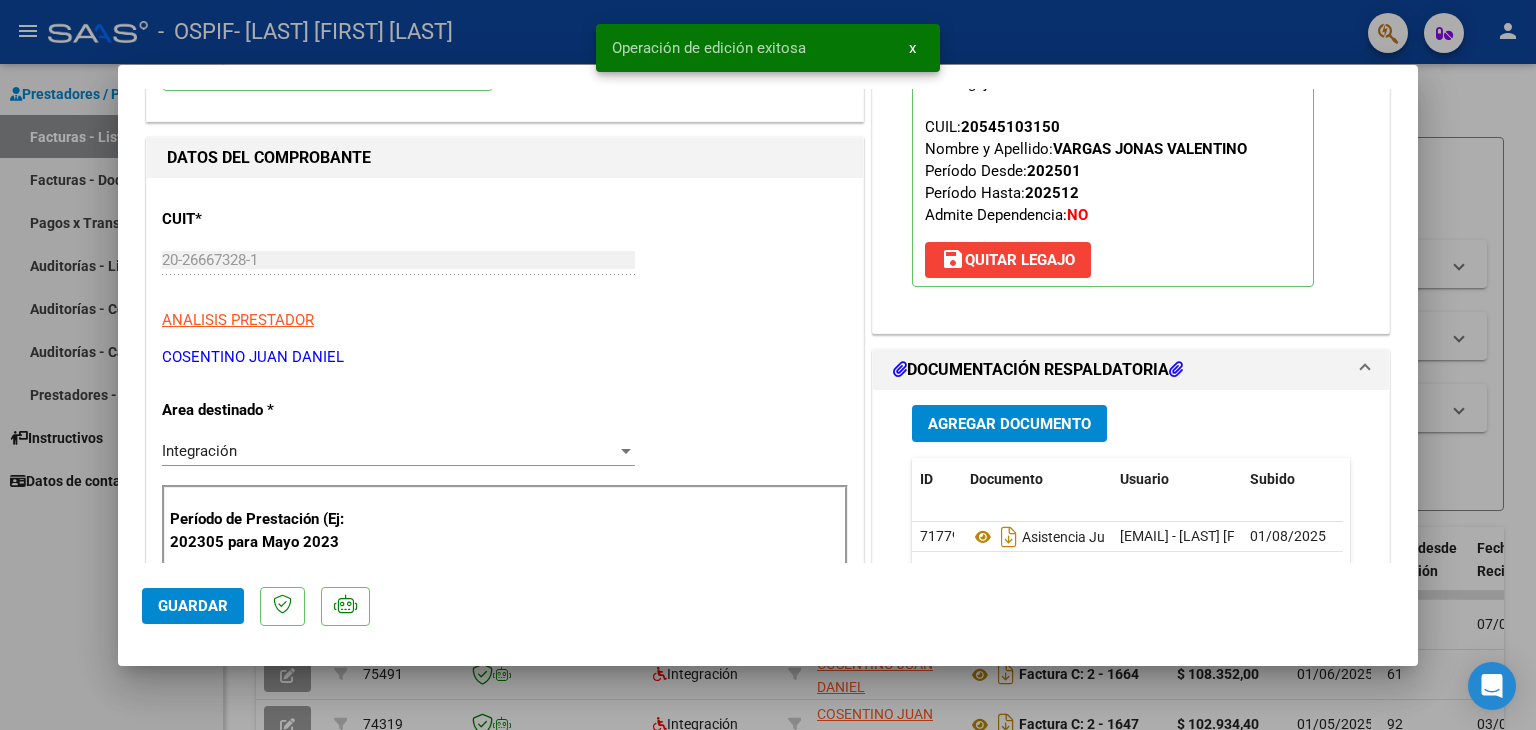 click at bounding box center (768, 365) 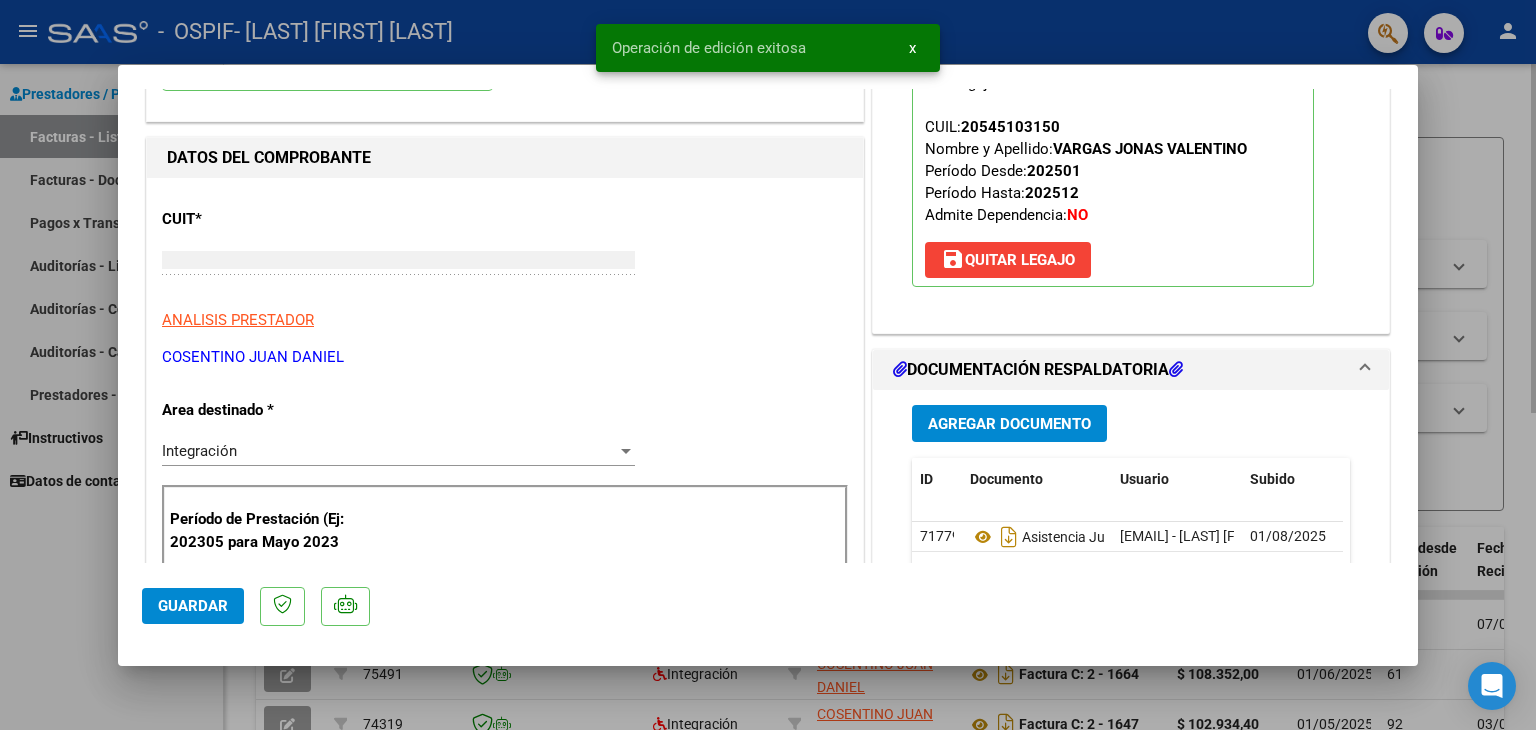 scroll, scrollTop: 212, scrollLeft: 0, axis: vertical 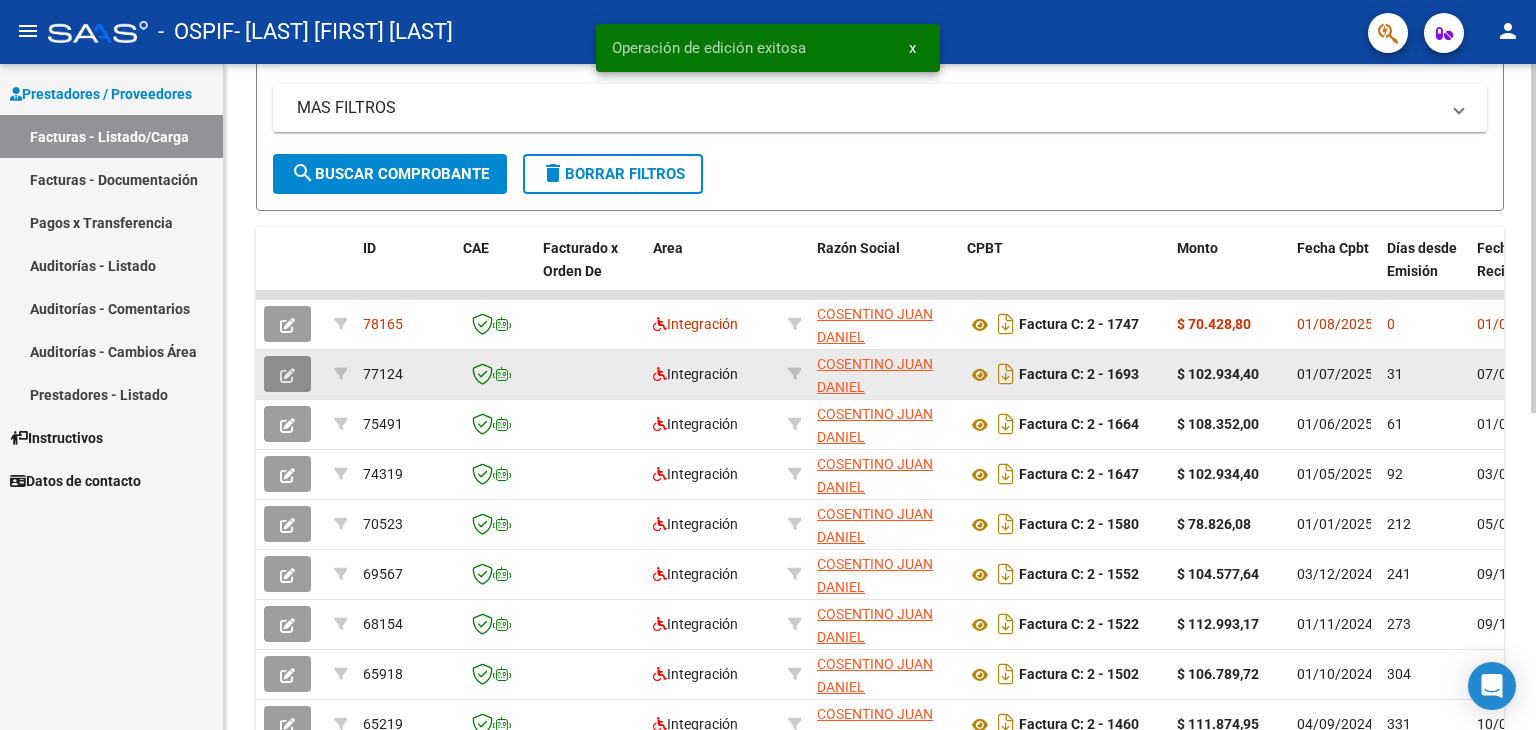 click 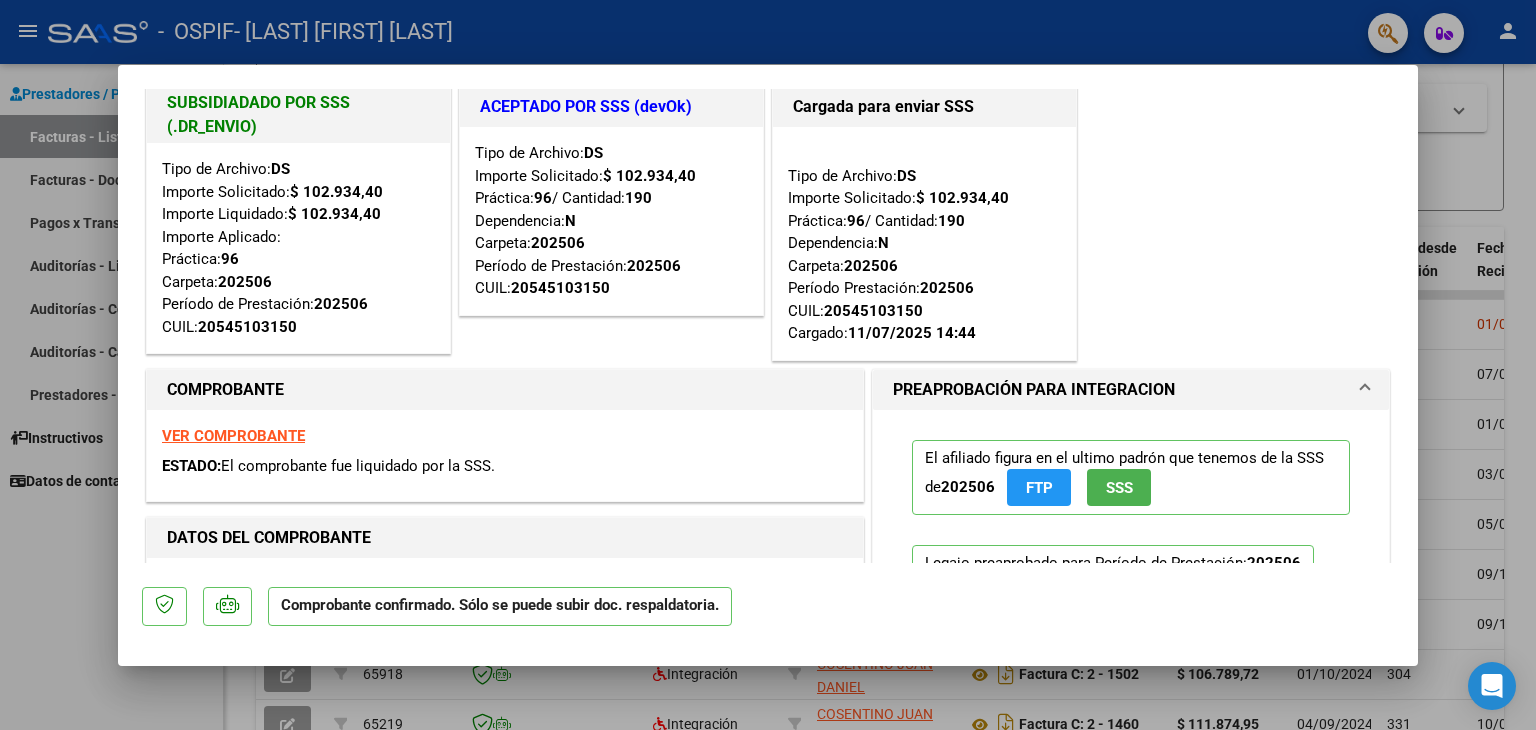 scroll, scrollTop: 0, scrollLeft: 0, axis: both 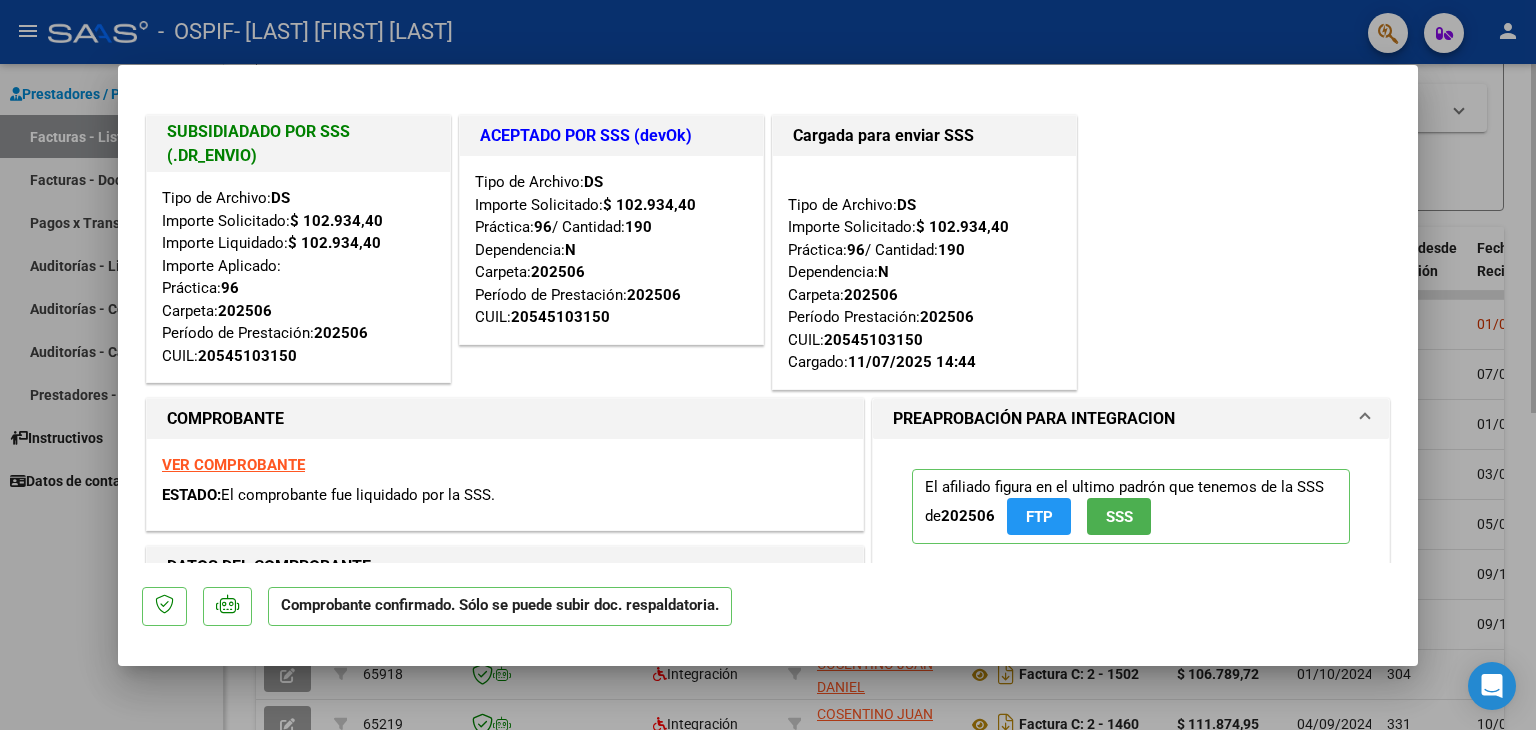 click at bounding box center (768, 365) 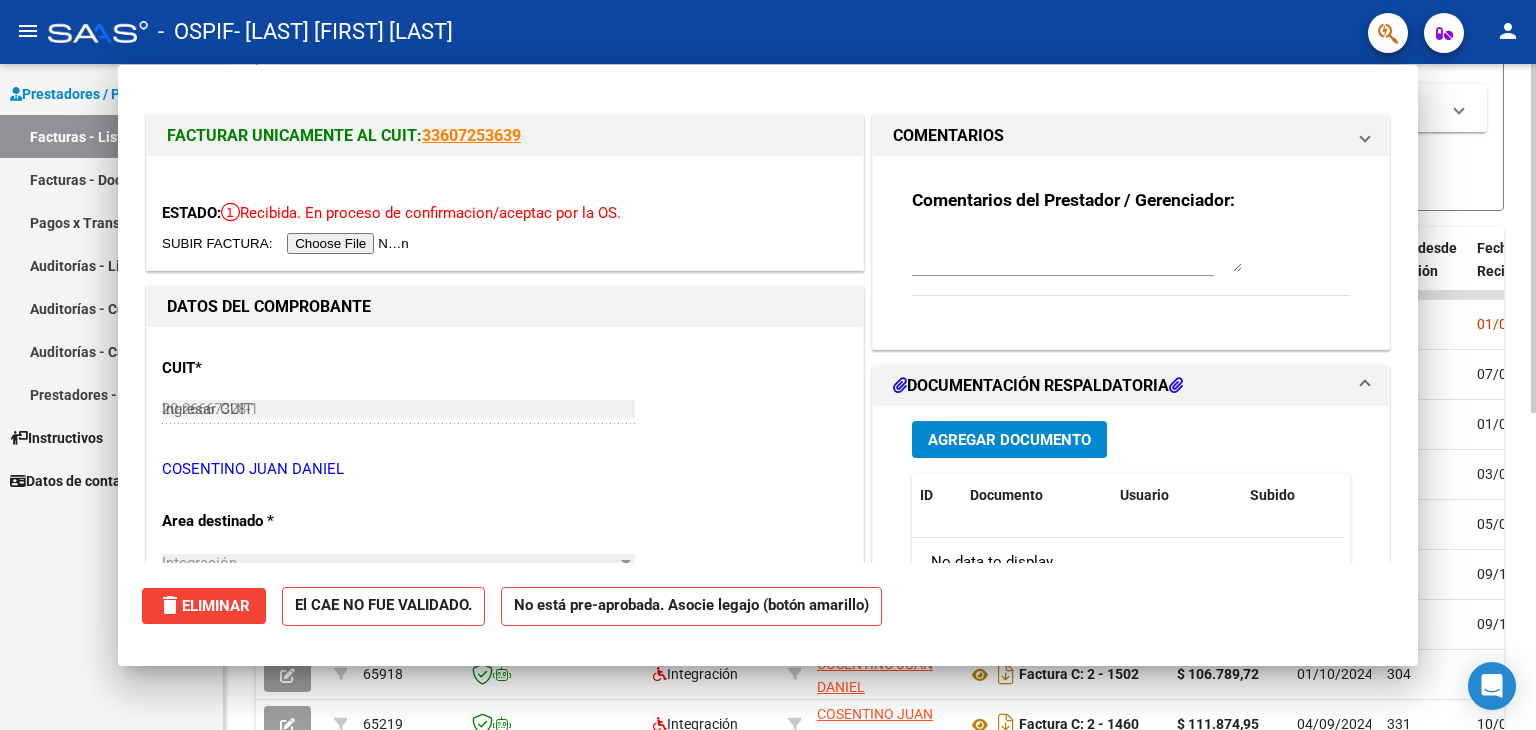 type 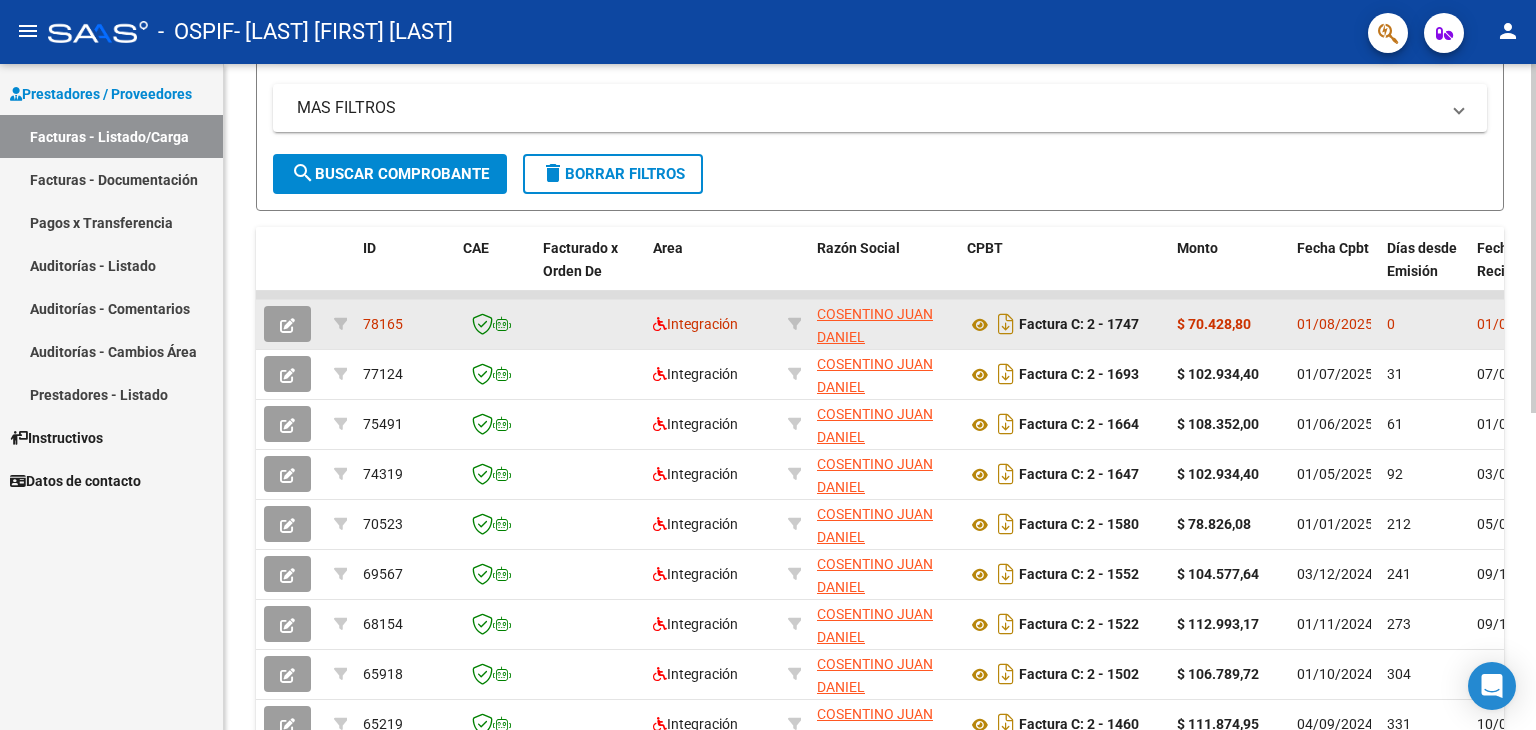 click 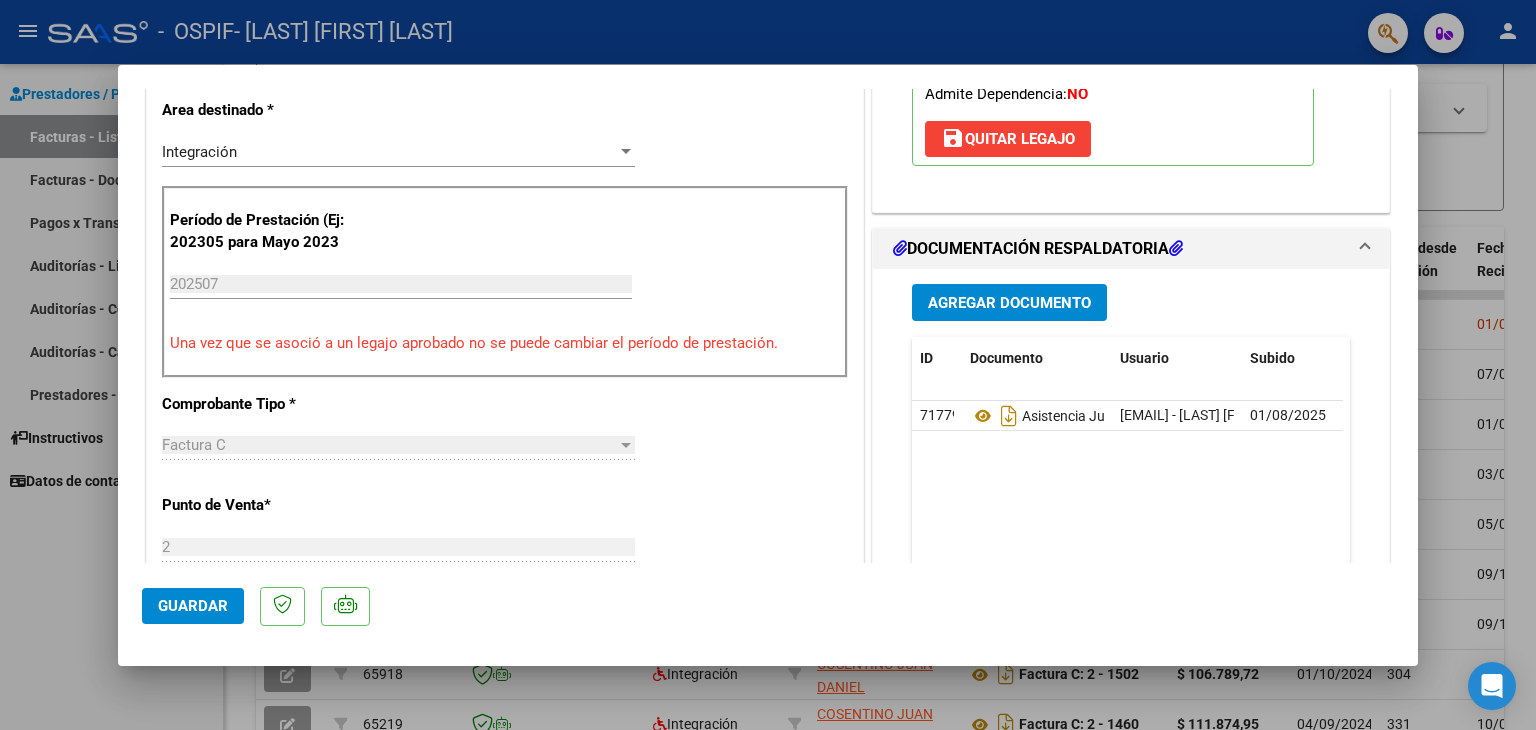 scroll, scrollTop: 500, scrollLeft: 0, axis: vertical 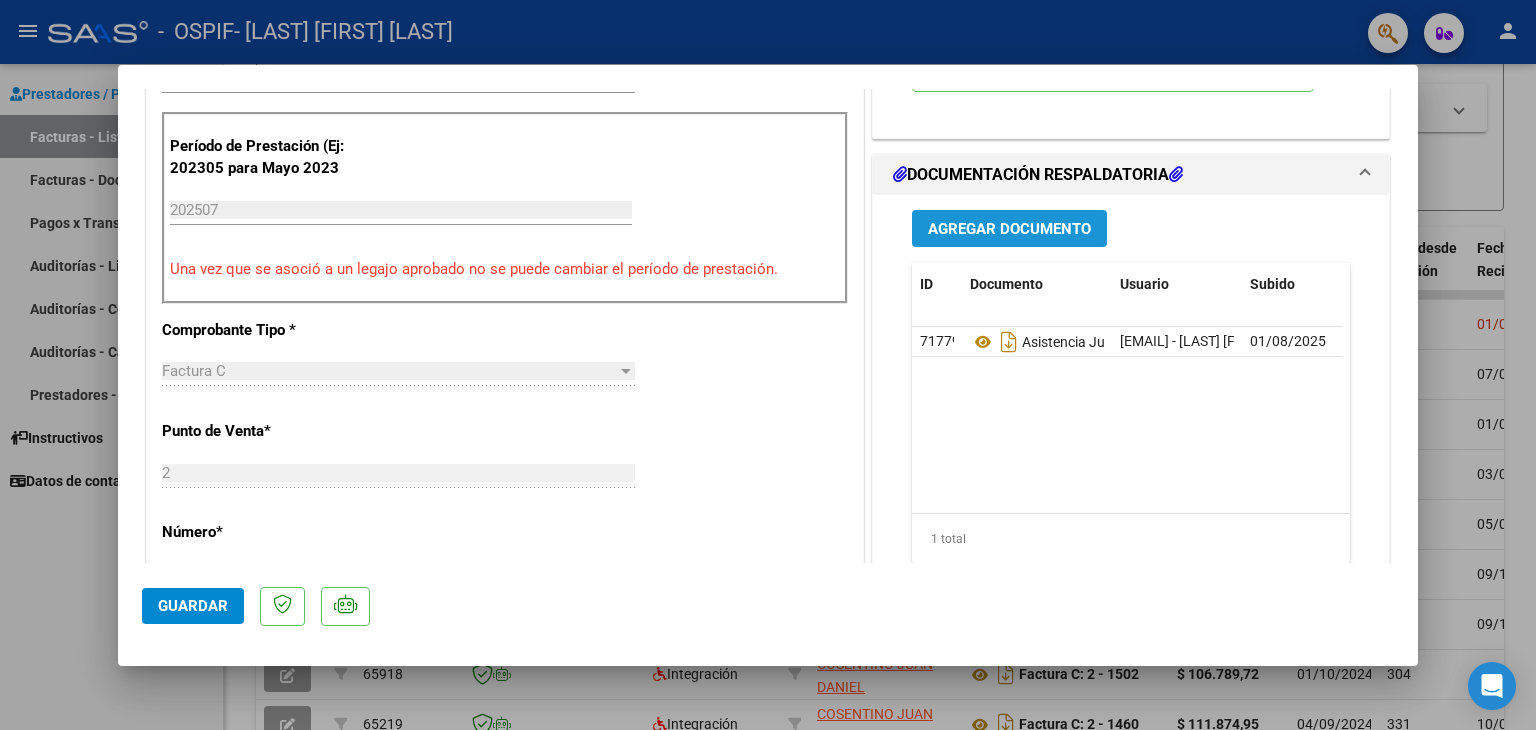 click on "Agregar Documento" at bounding box center (1009, 229) 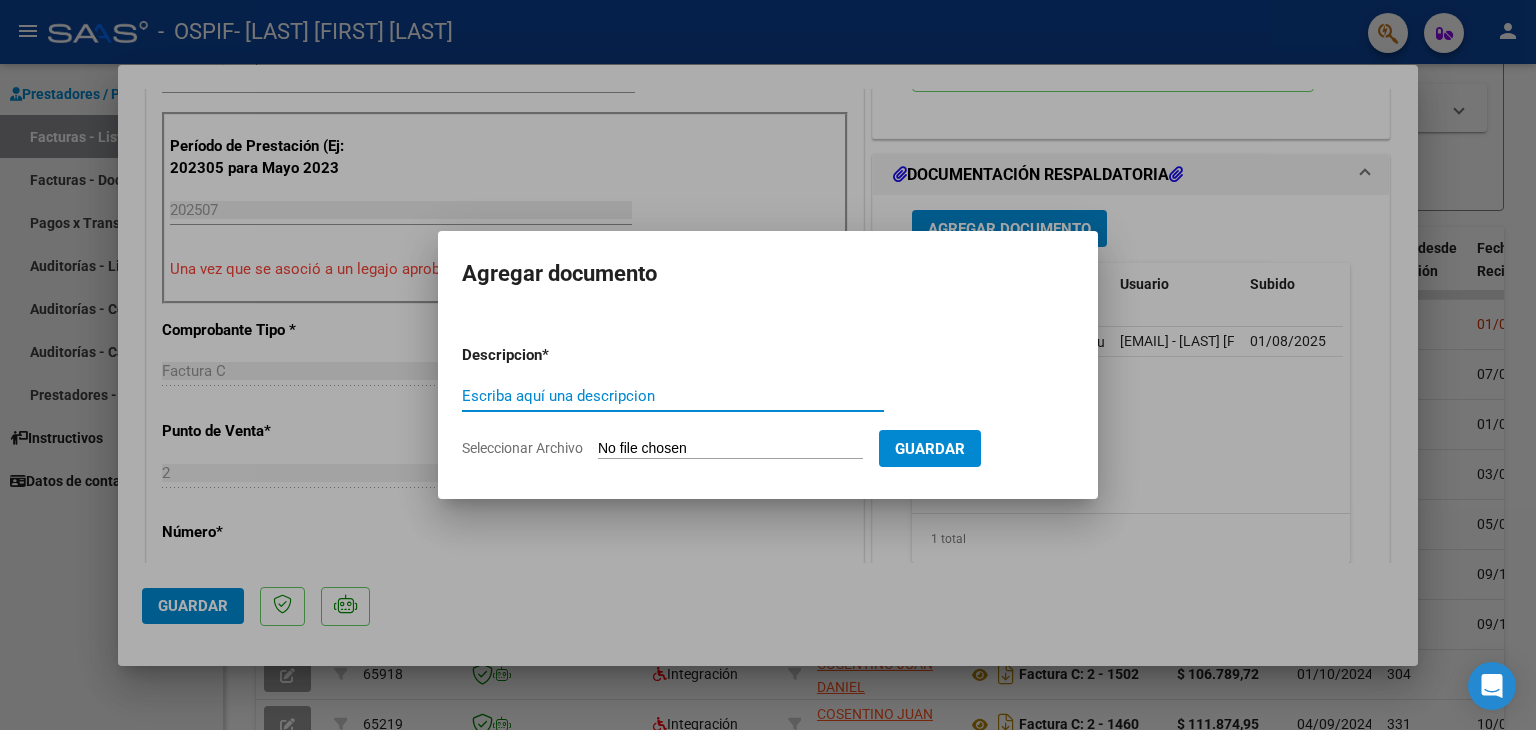 click on "Escriba aquí una descripcion" at bounding box center [673, 396] 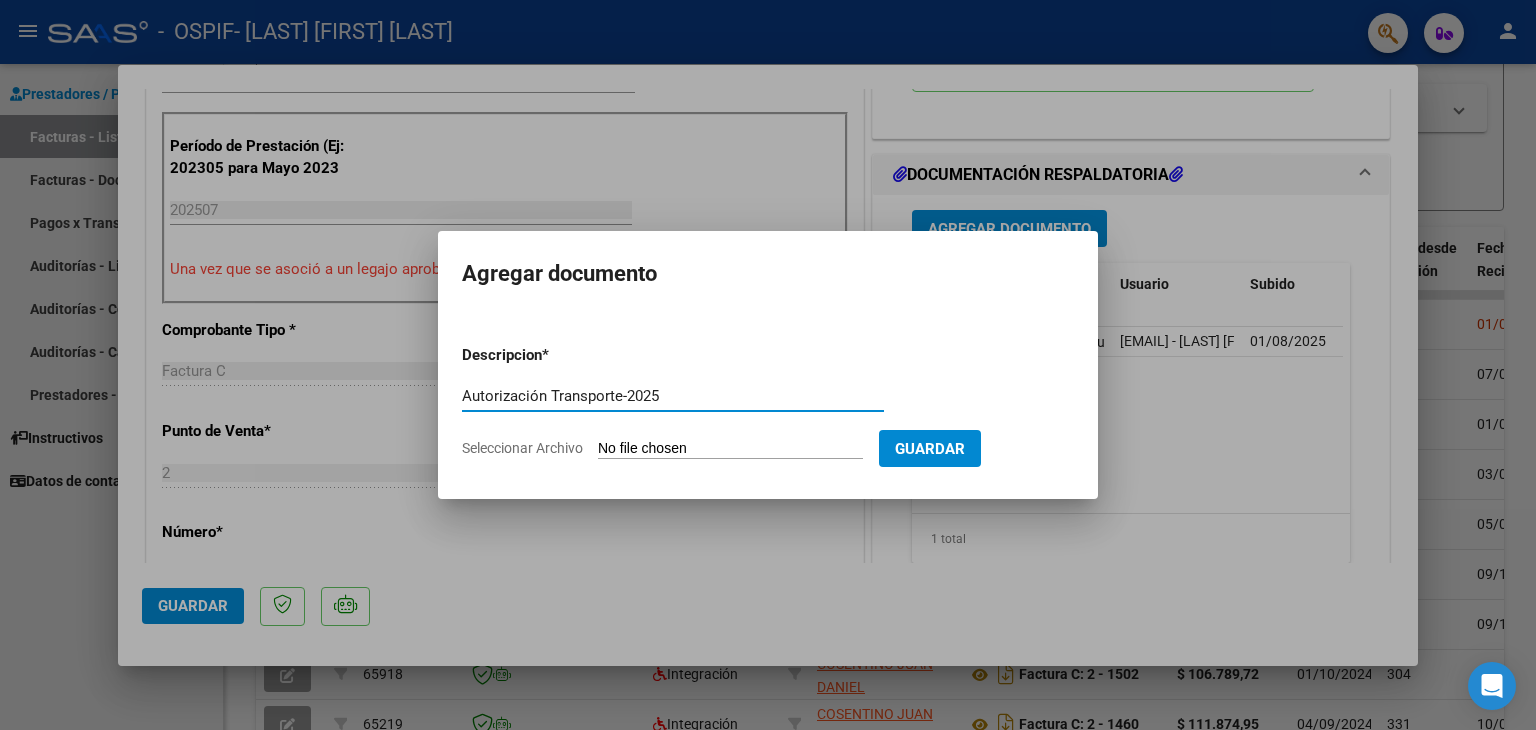 type on "Autorización Transporte-2025" 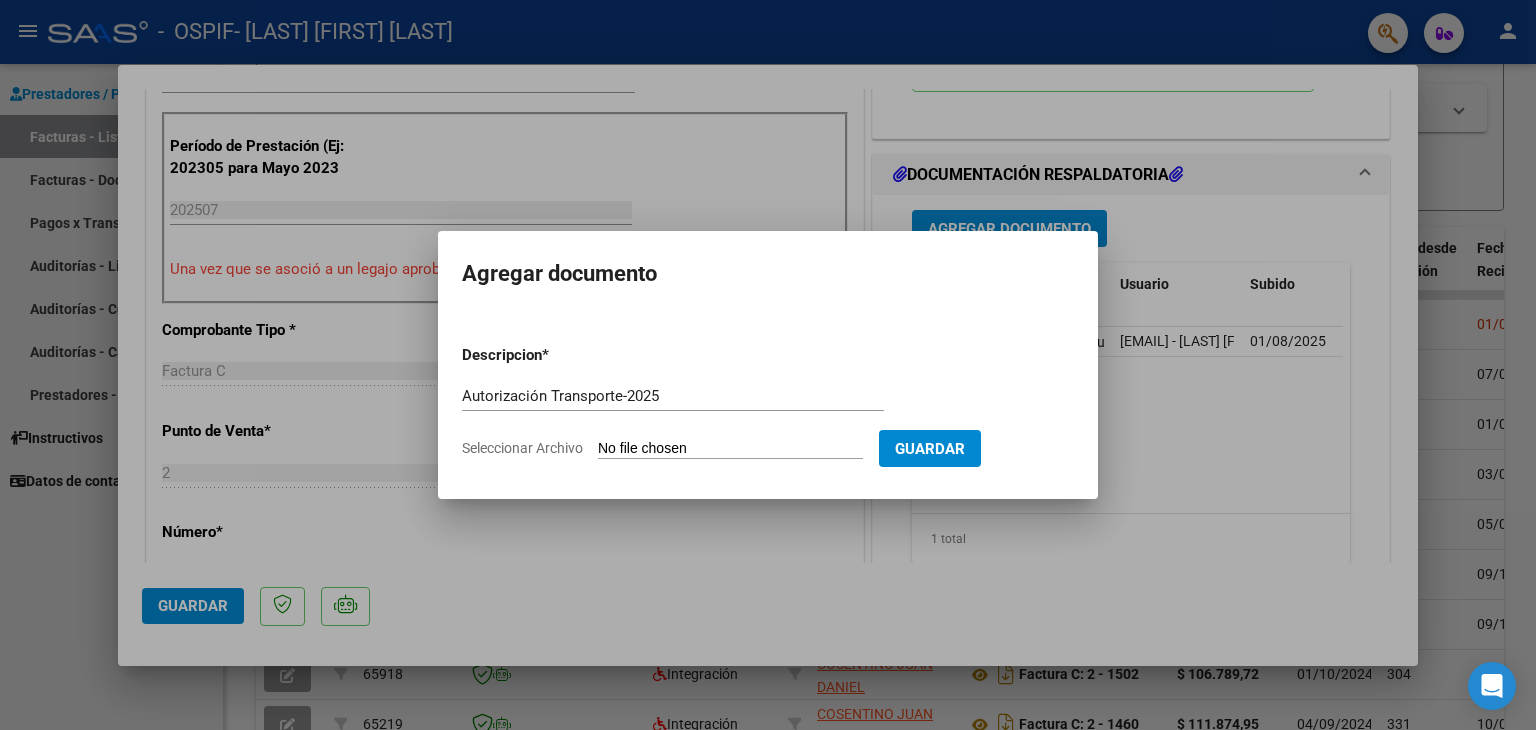 click on "Seleccionar Archivo" at bounding box center (730, 449) 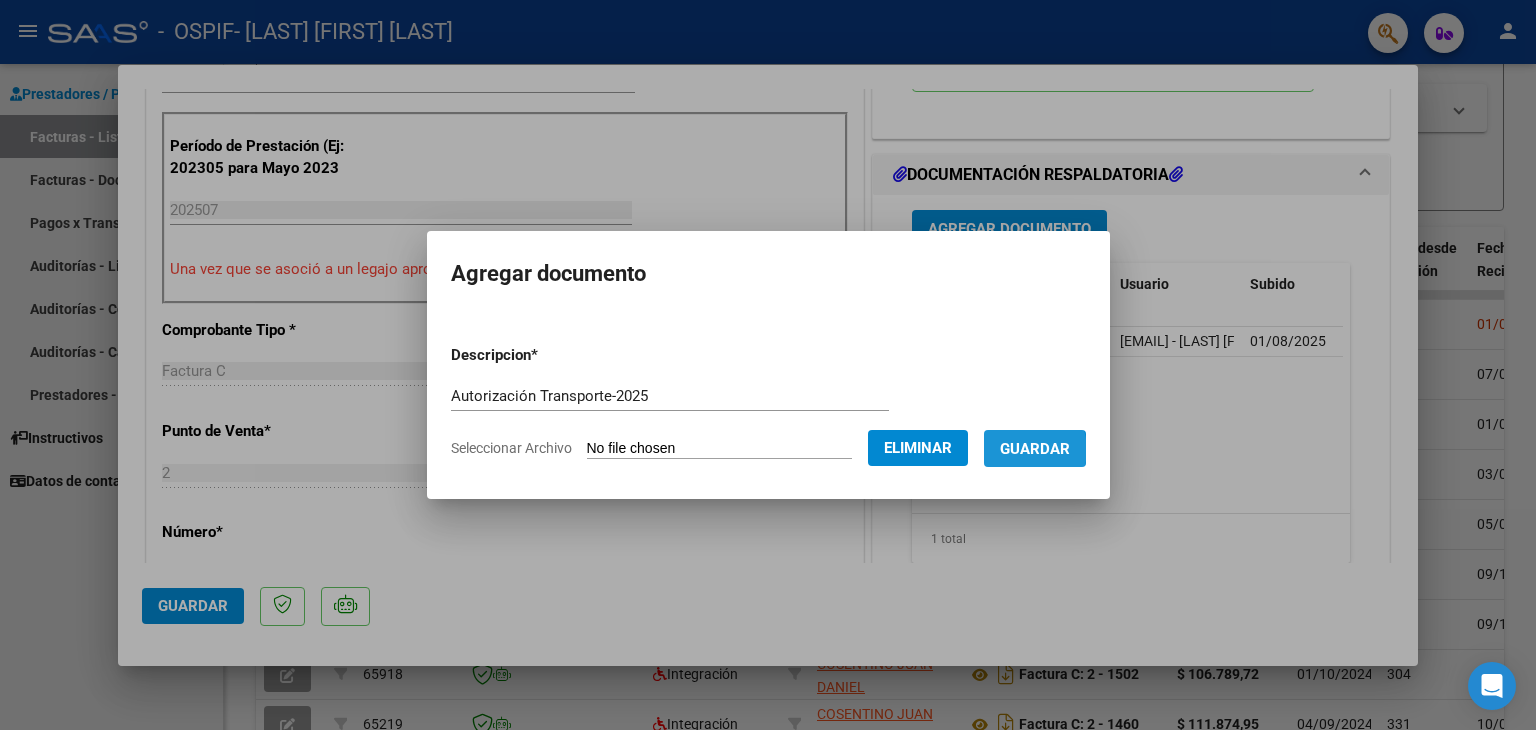 click on "Guardar" at bounding box center [1035, 449] 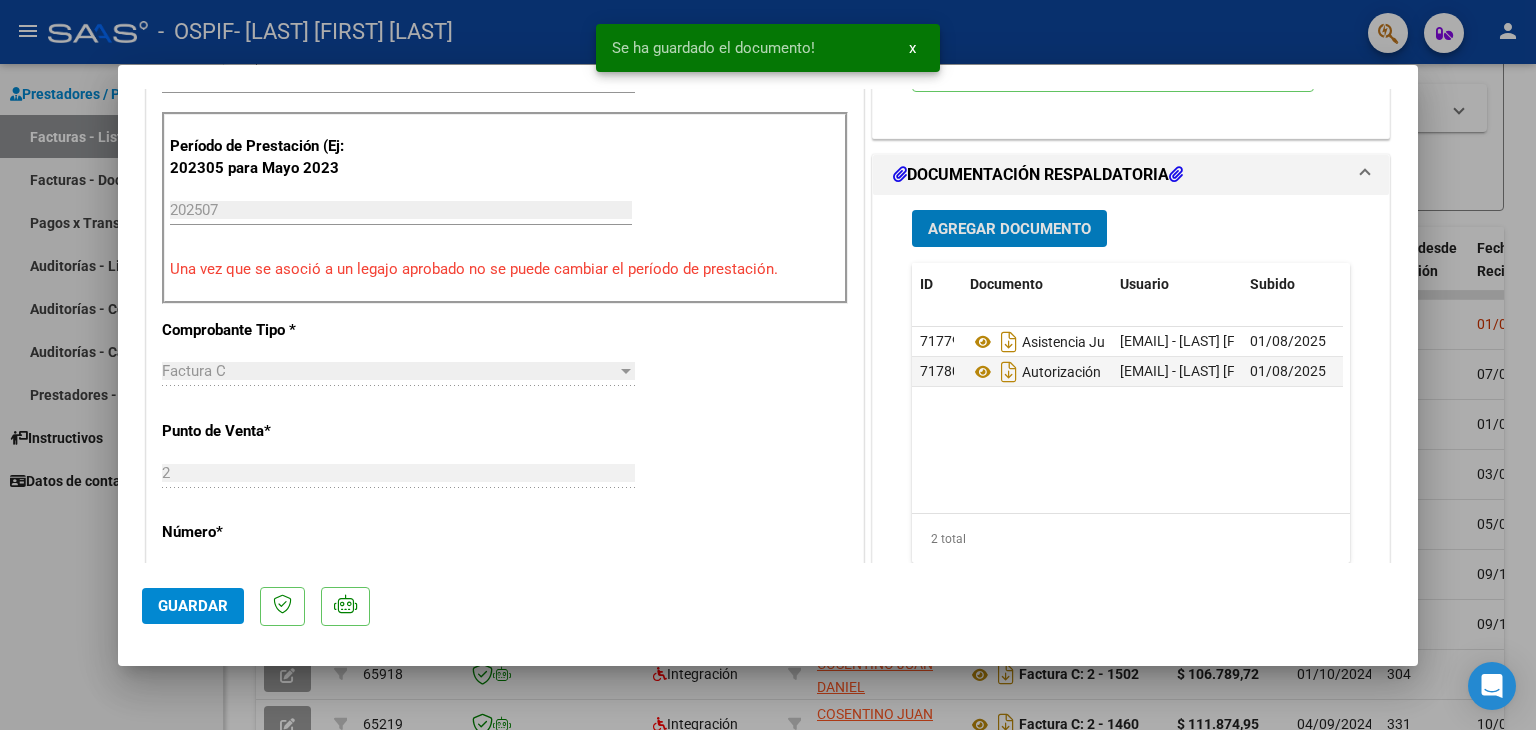 click on "Guardar" 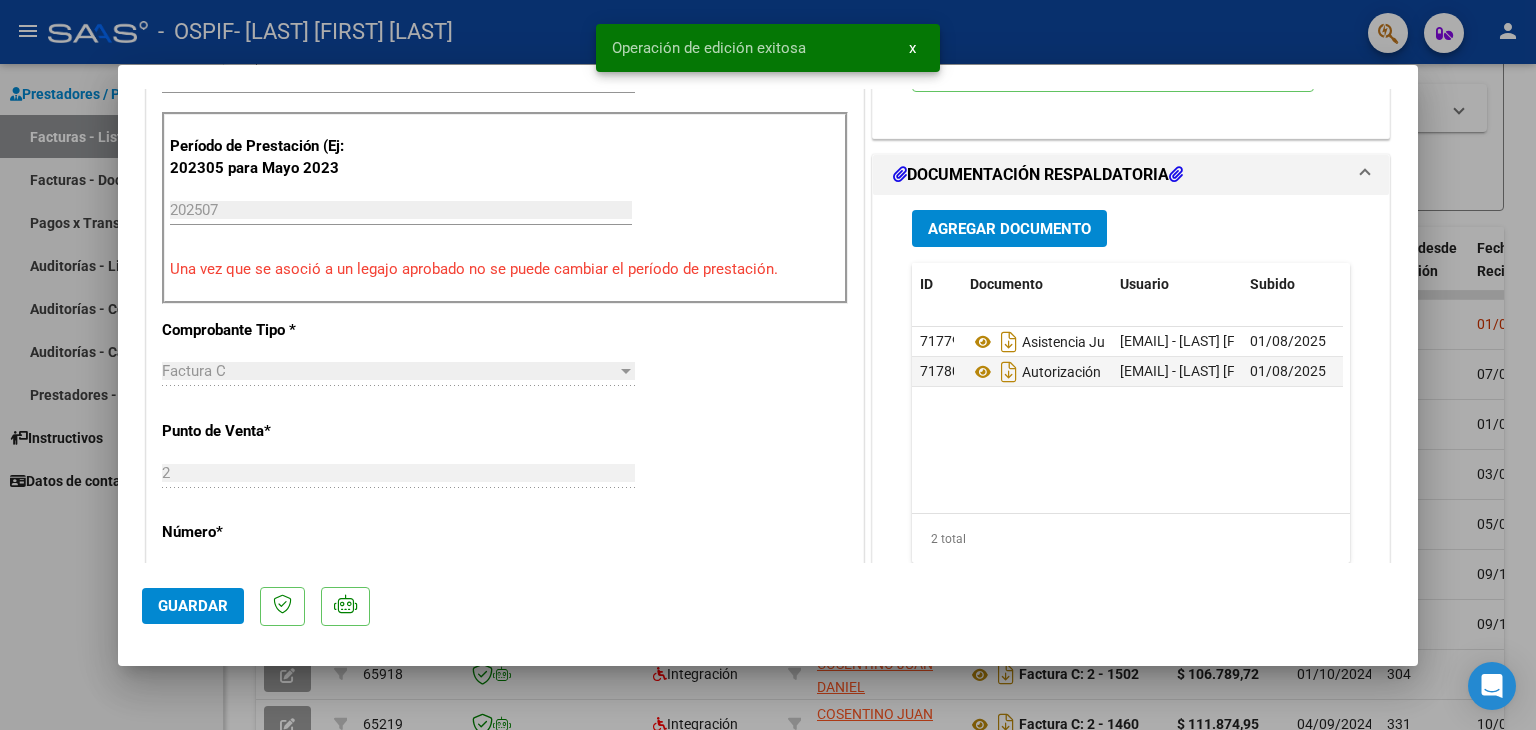 click at bounding box center [768, 365] 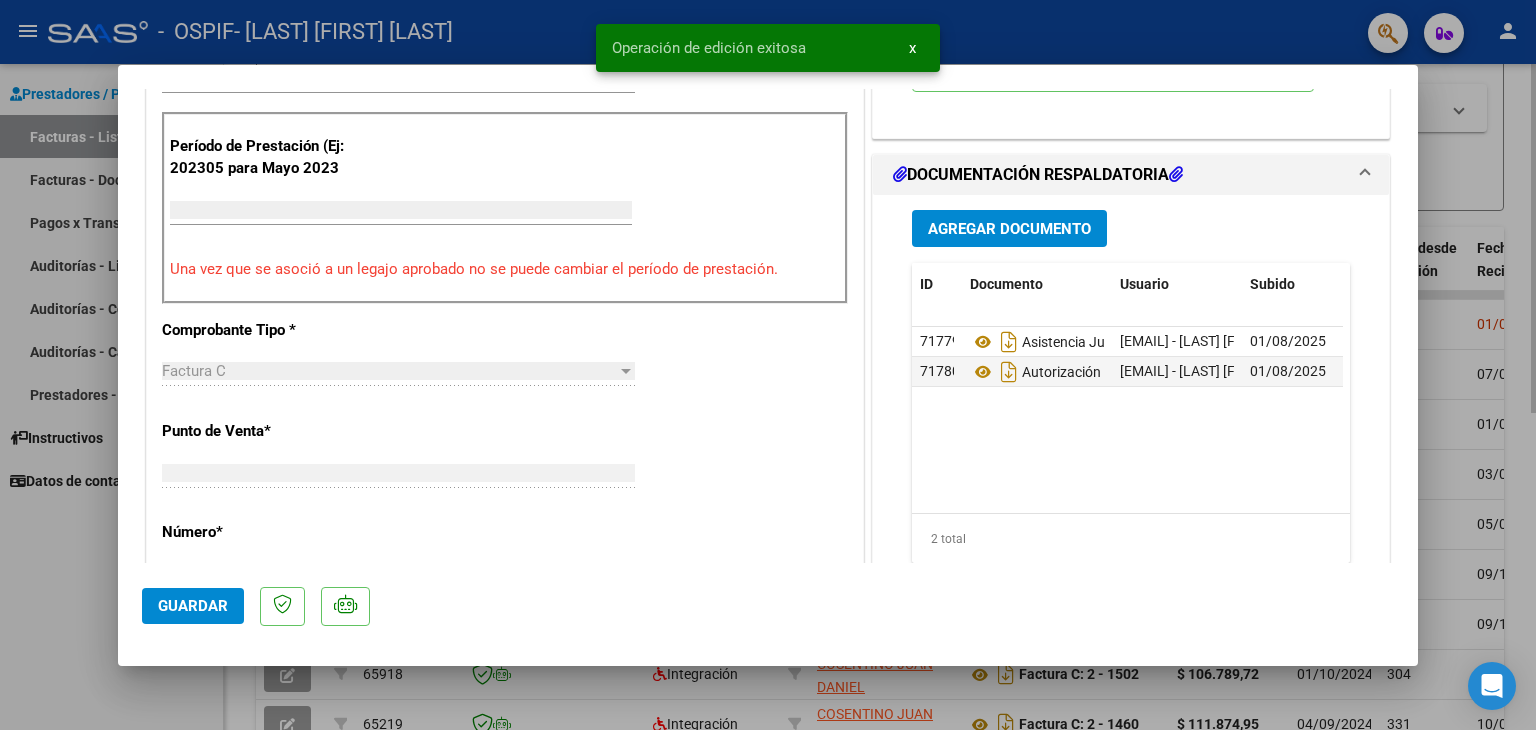 scroll, scrollTop: 510, scrollLeft: 0, axis: vertical 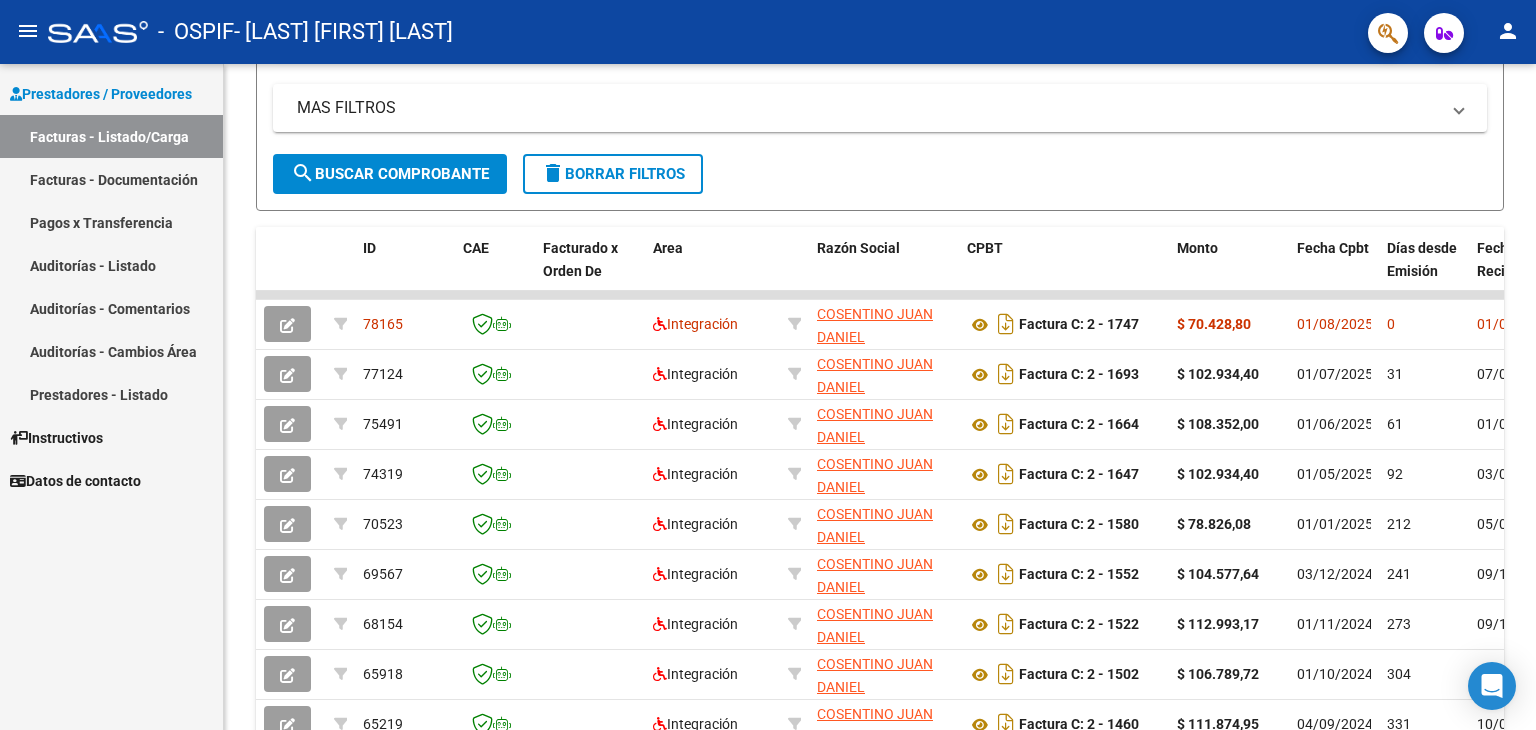 click on "person" 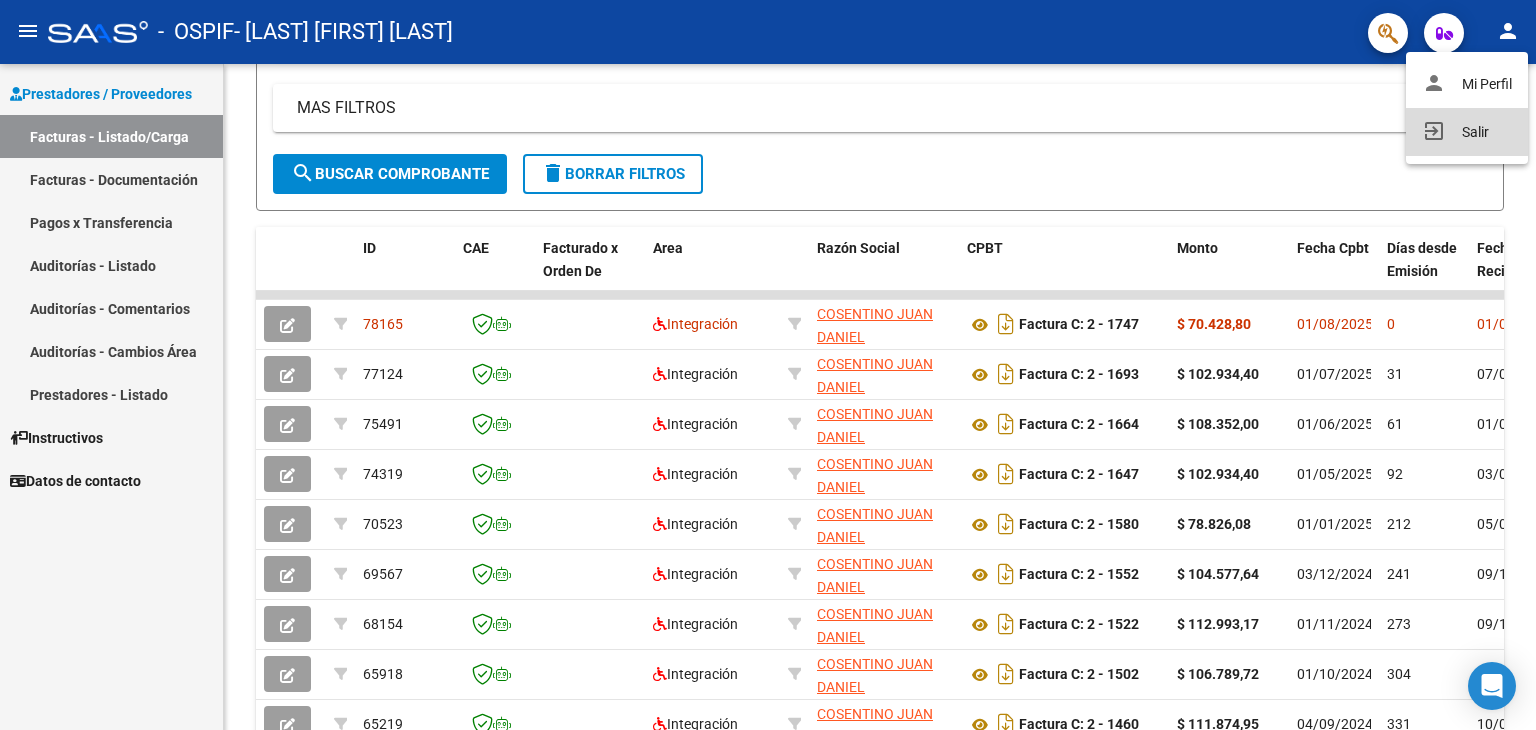 click on "exit_to_app  Salir" at bounding box center (1467, 132) 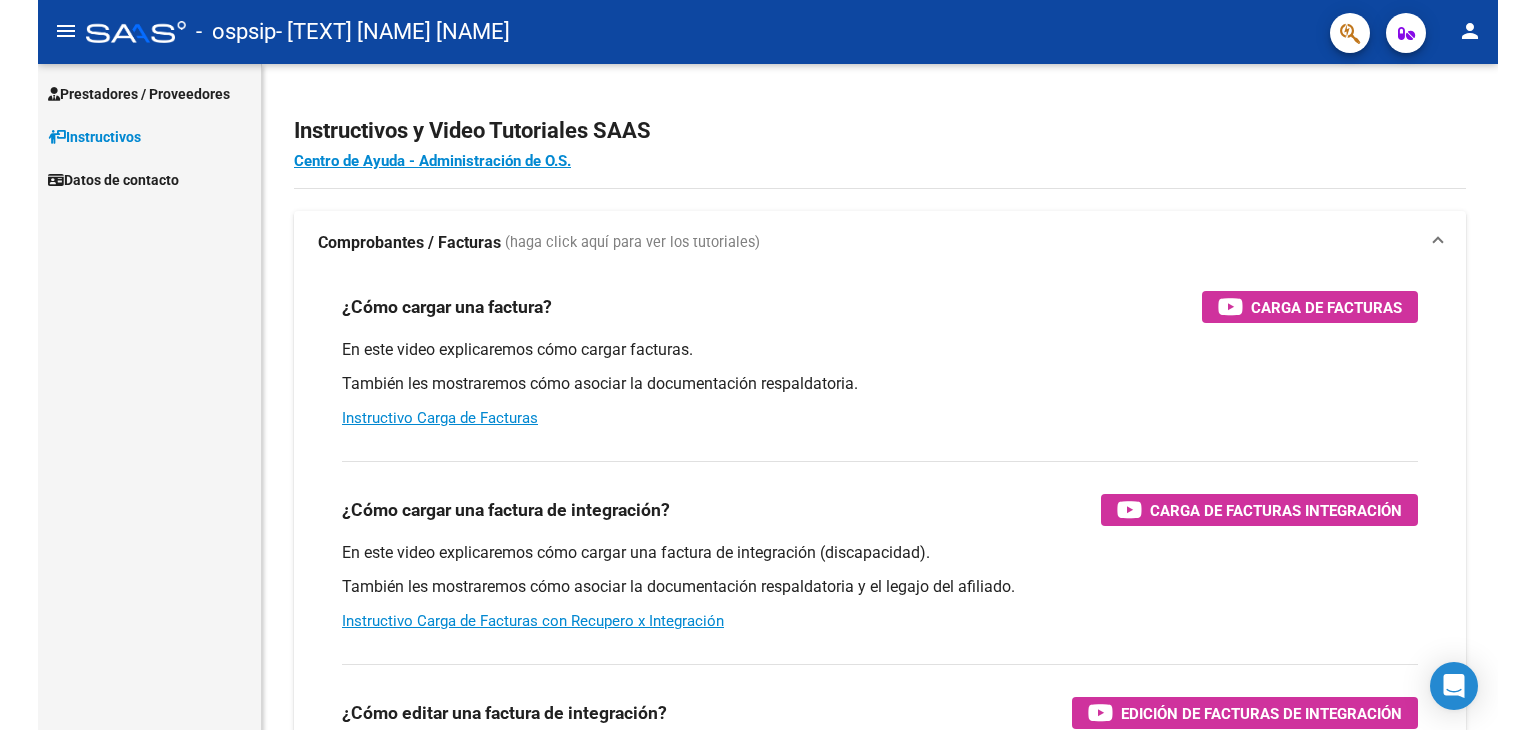 scroll, scrollTop: 0, scrollLeft: 0, axis: both 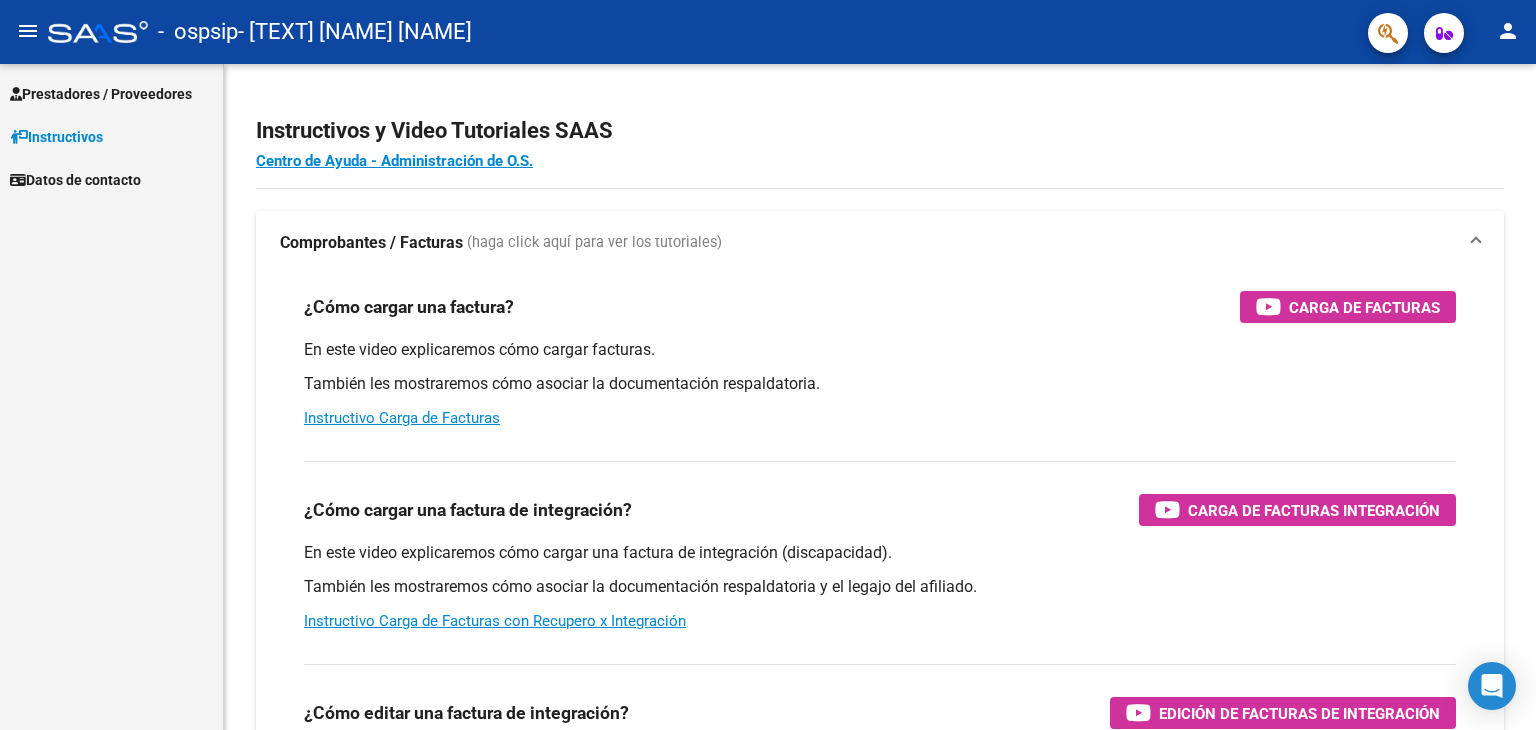 click on "Prestadores / Proveedores" at bounding box center [101, 94] 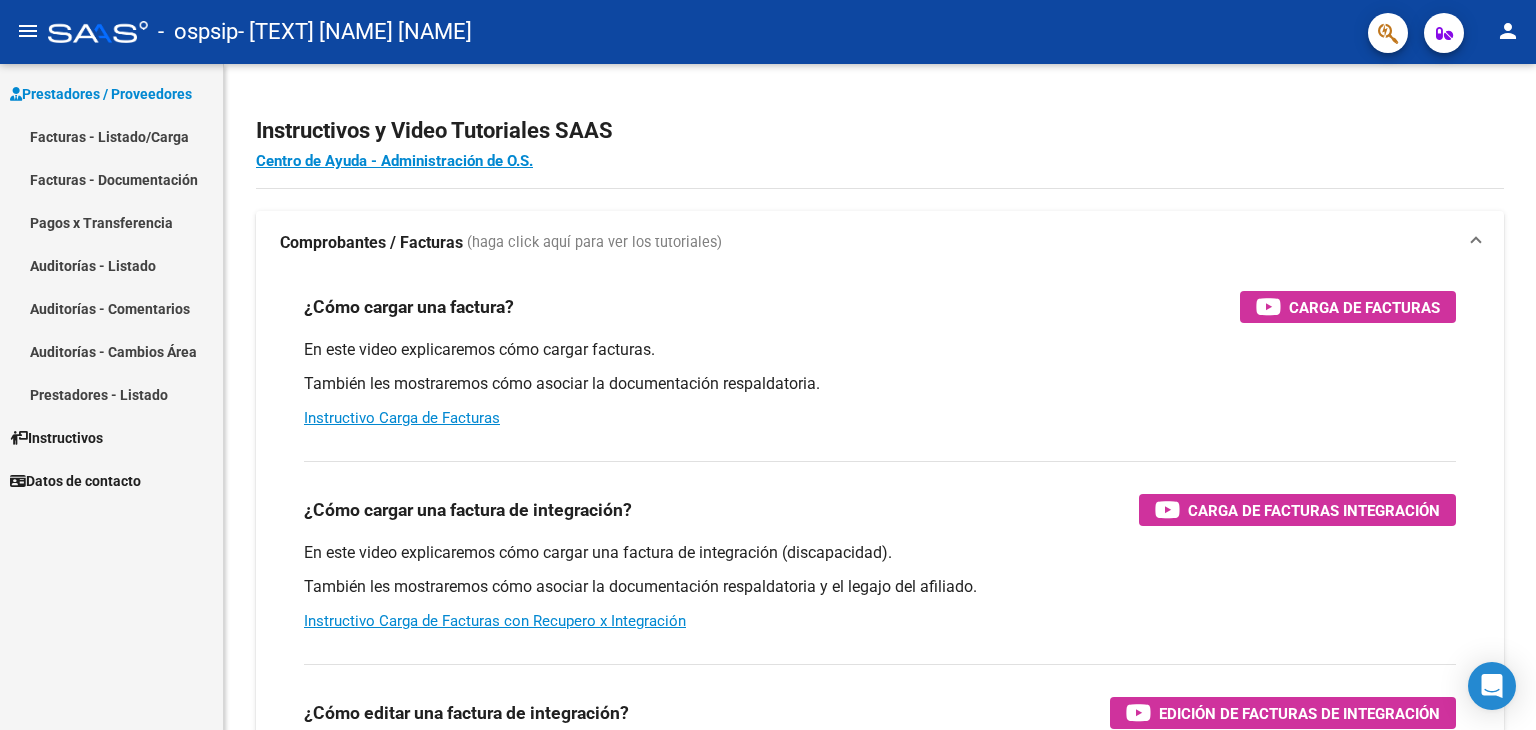 click on "Facturas - Listado/Carga" at bounding box center [111, 136] 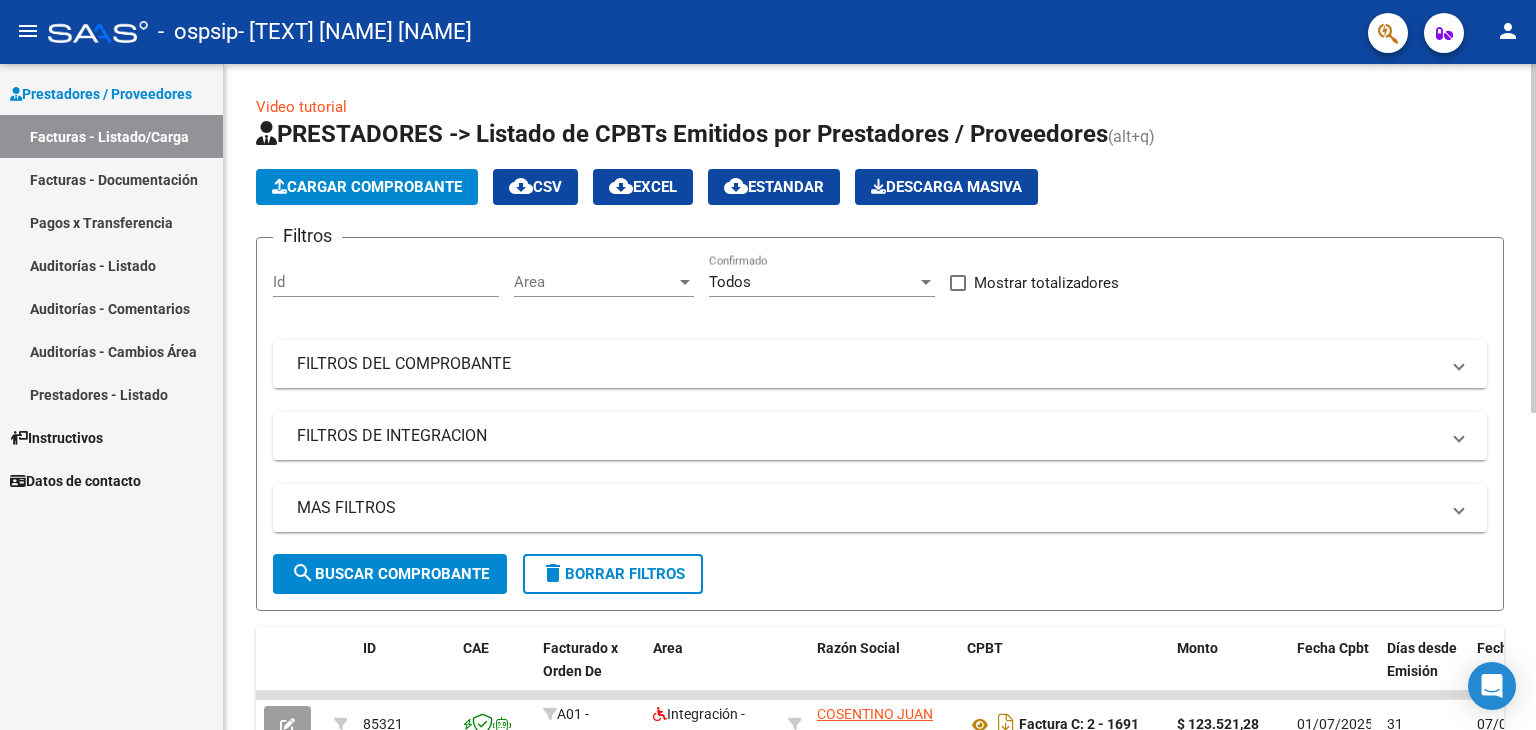 click on "Cargar Comprobante" 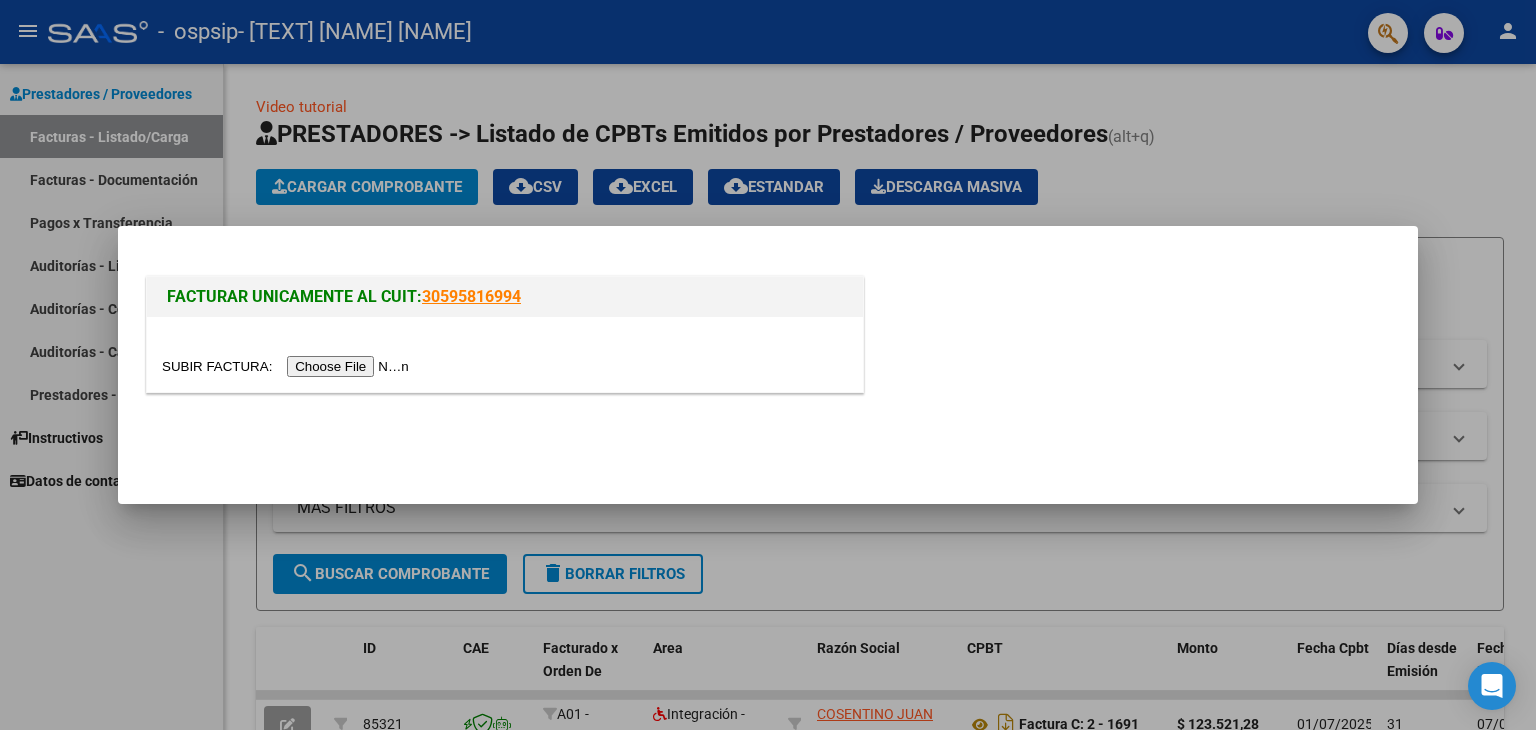 click at bounding box center (288, 366) 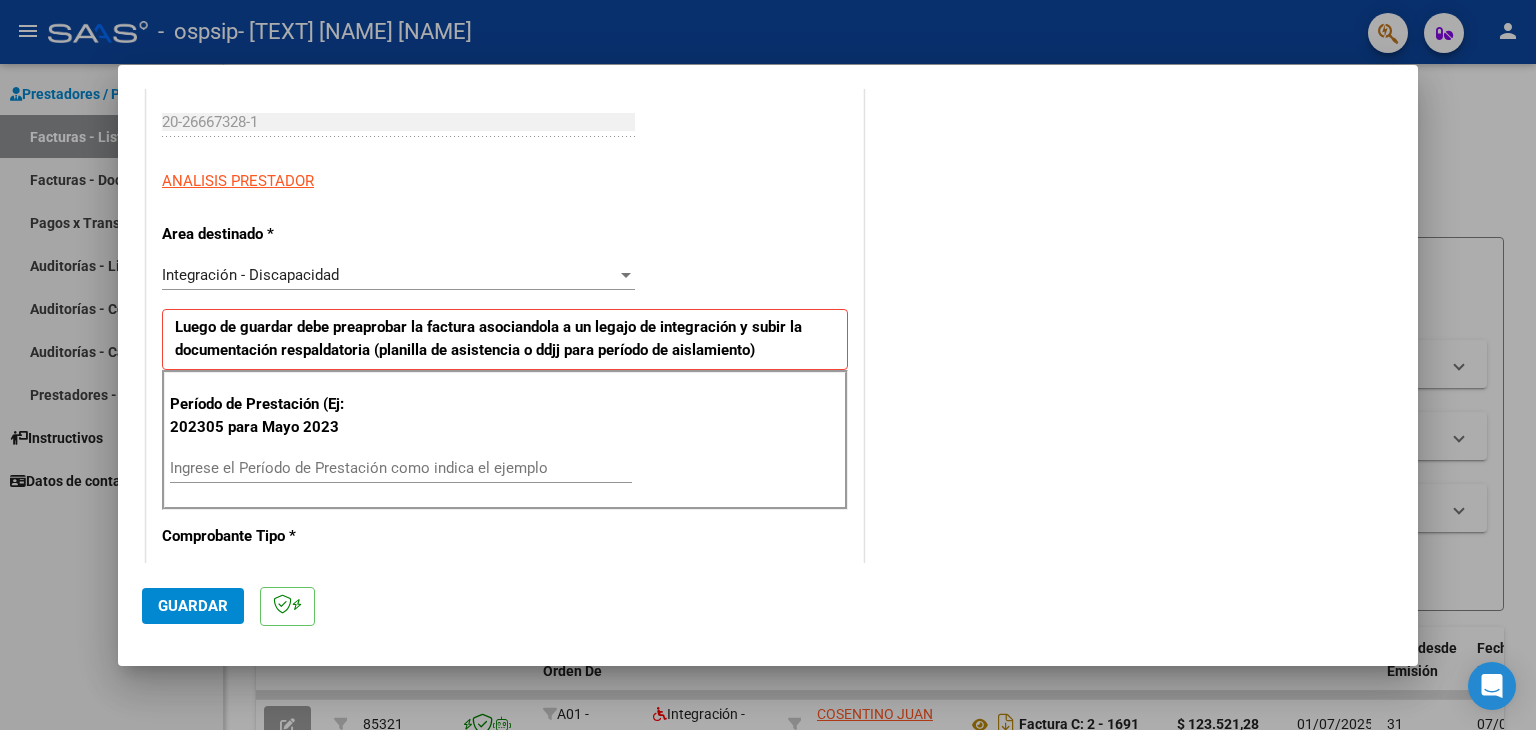scroll, scrollTop: 500, scrollLeft: 0, axis: vertical 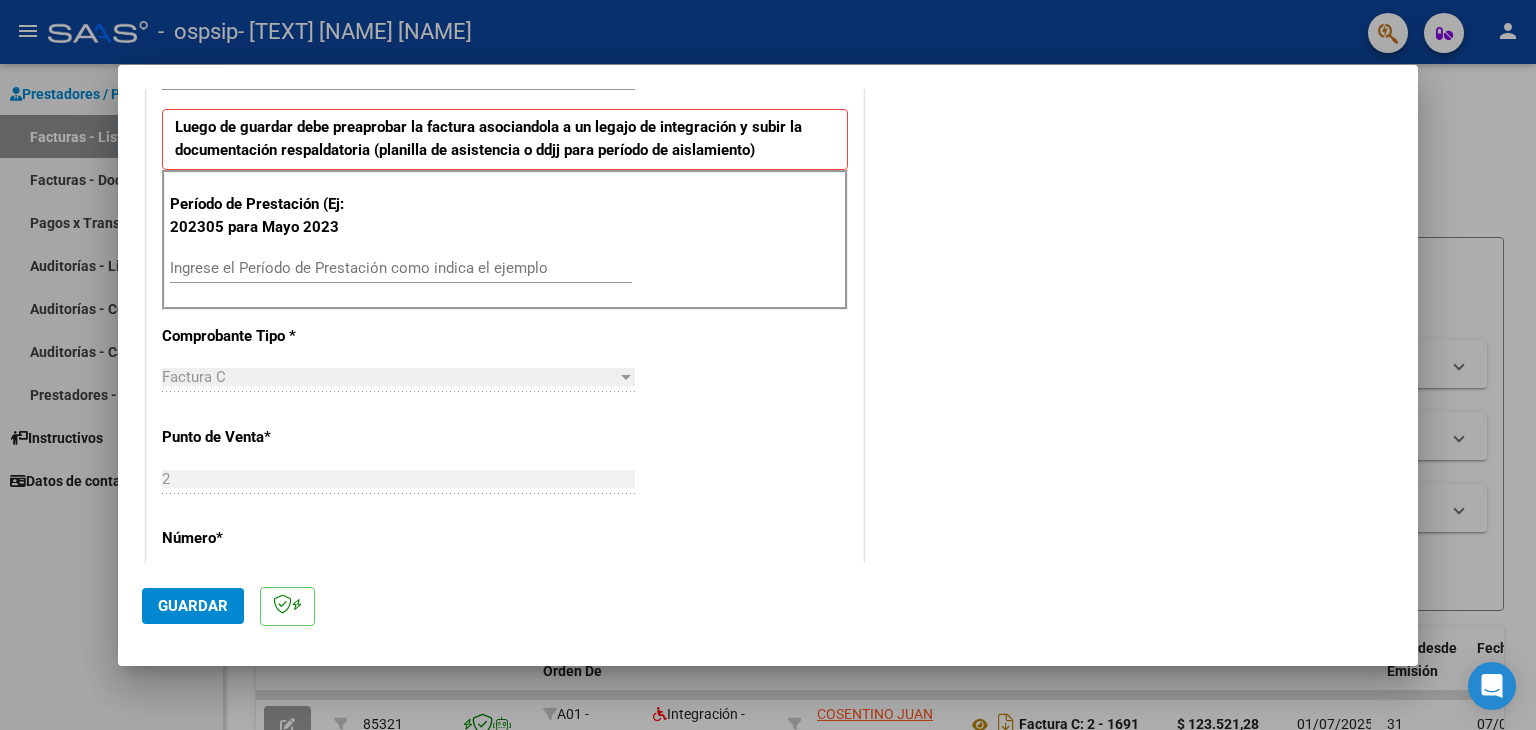 click on "Ingrese el Período de Prestación como indica el ejemplo" at bounding box center [401, 268] 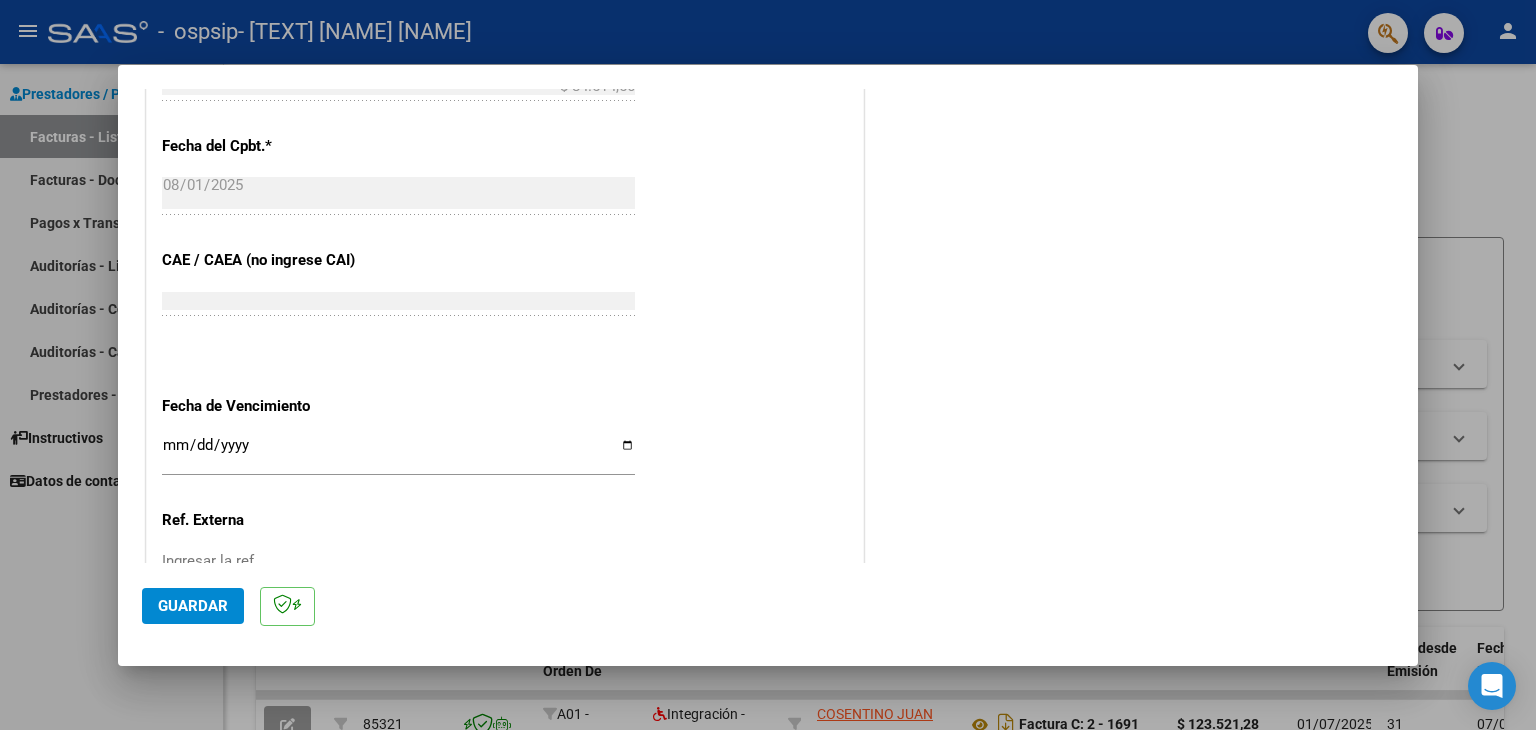 scroll, scrollTop: 1100, scrollLeft: 0, axis: vertical 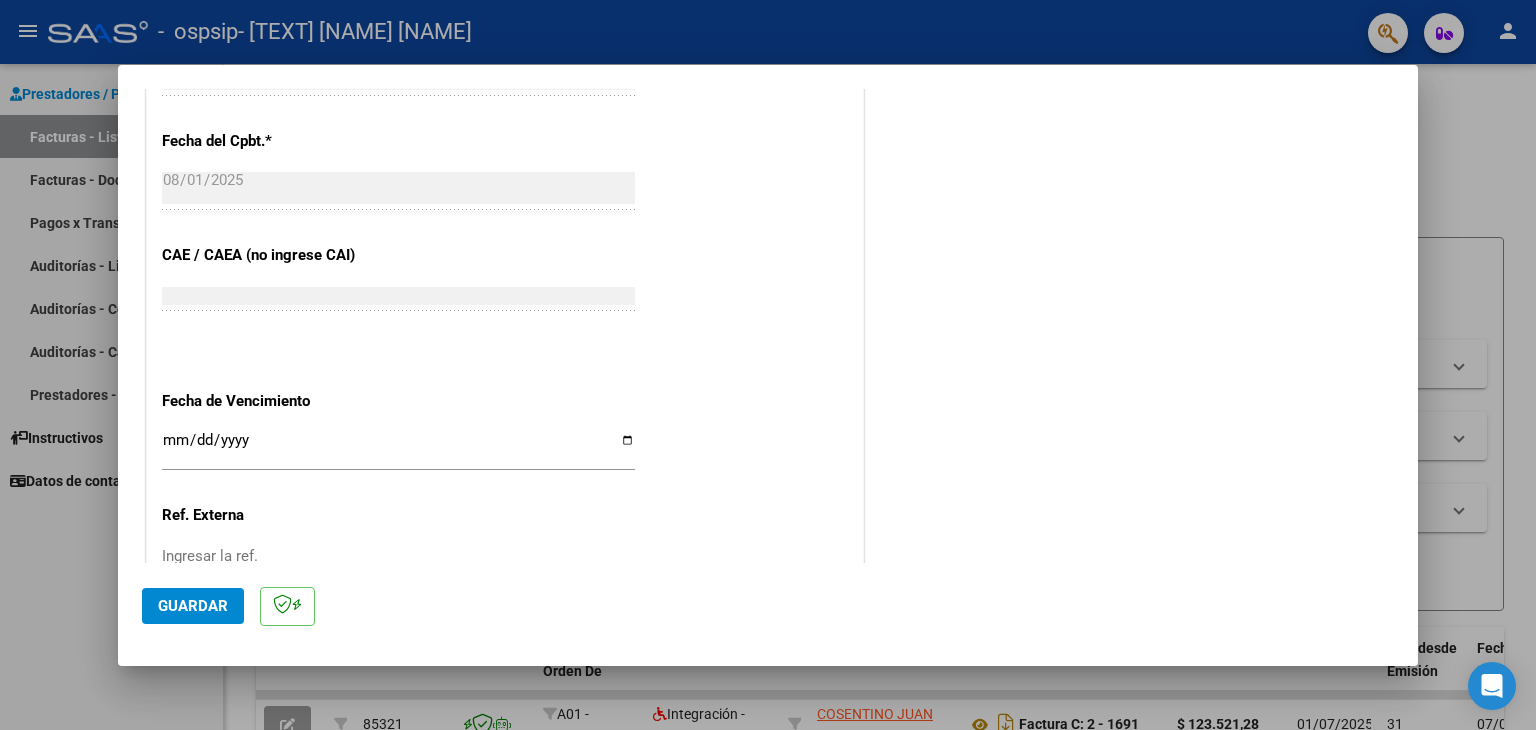 type on "202507" 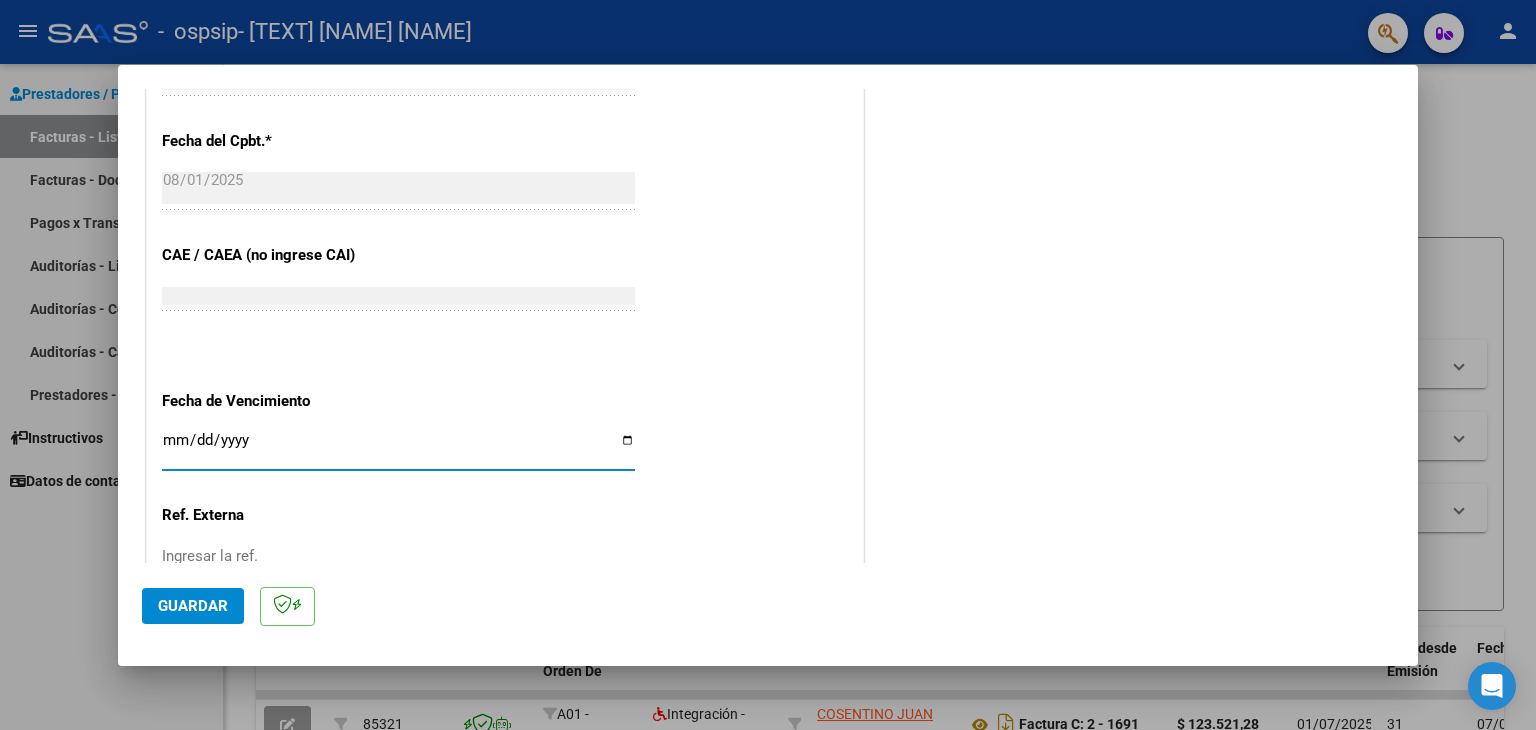 click on "Ingresar la fecha" at bounding box center [398, 448] 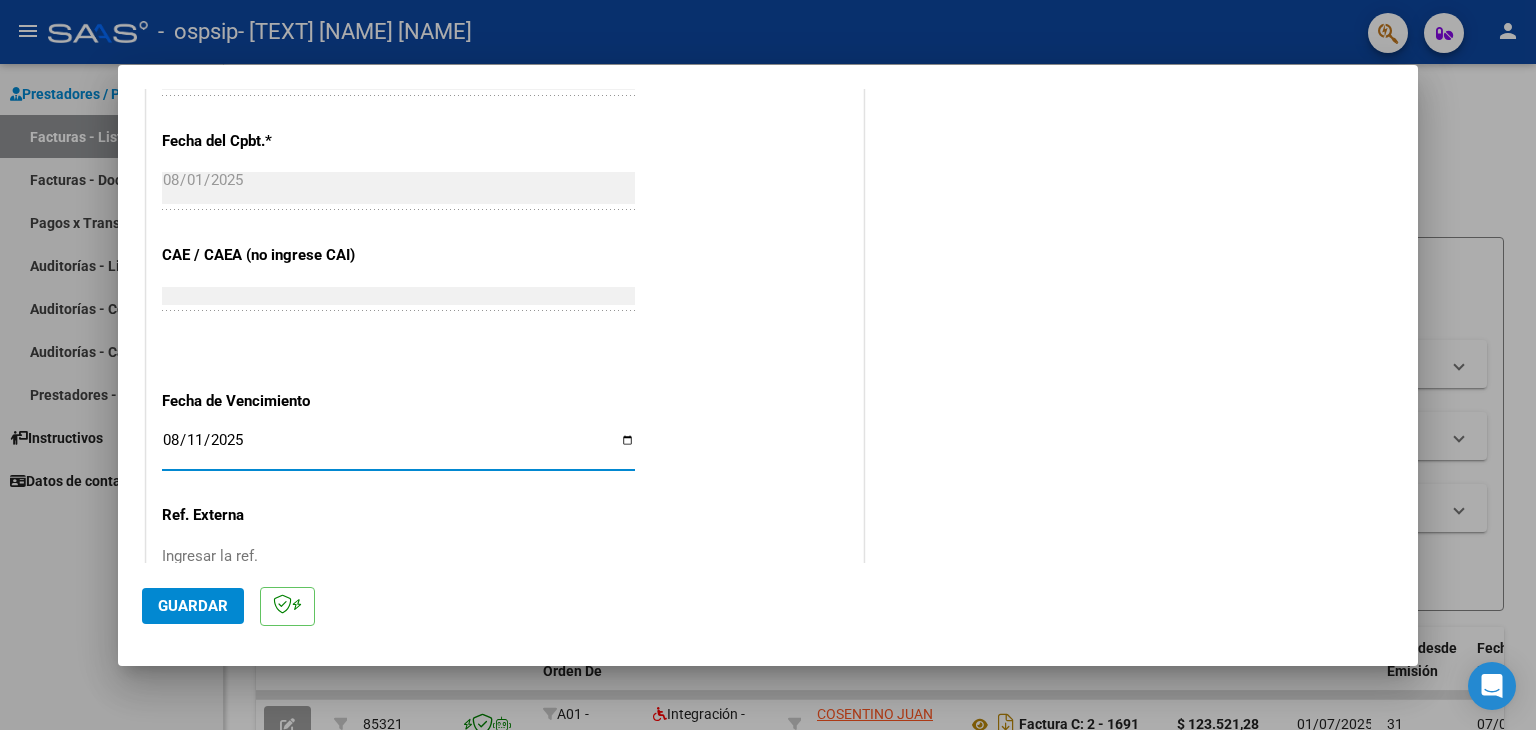 type on "2025-08-11" 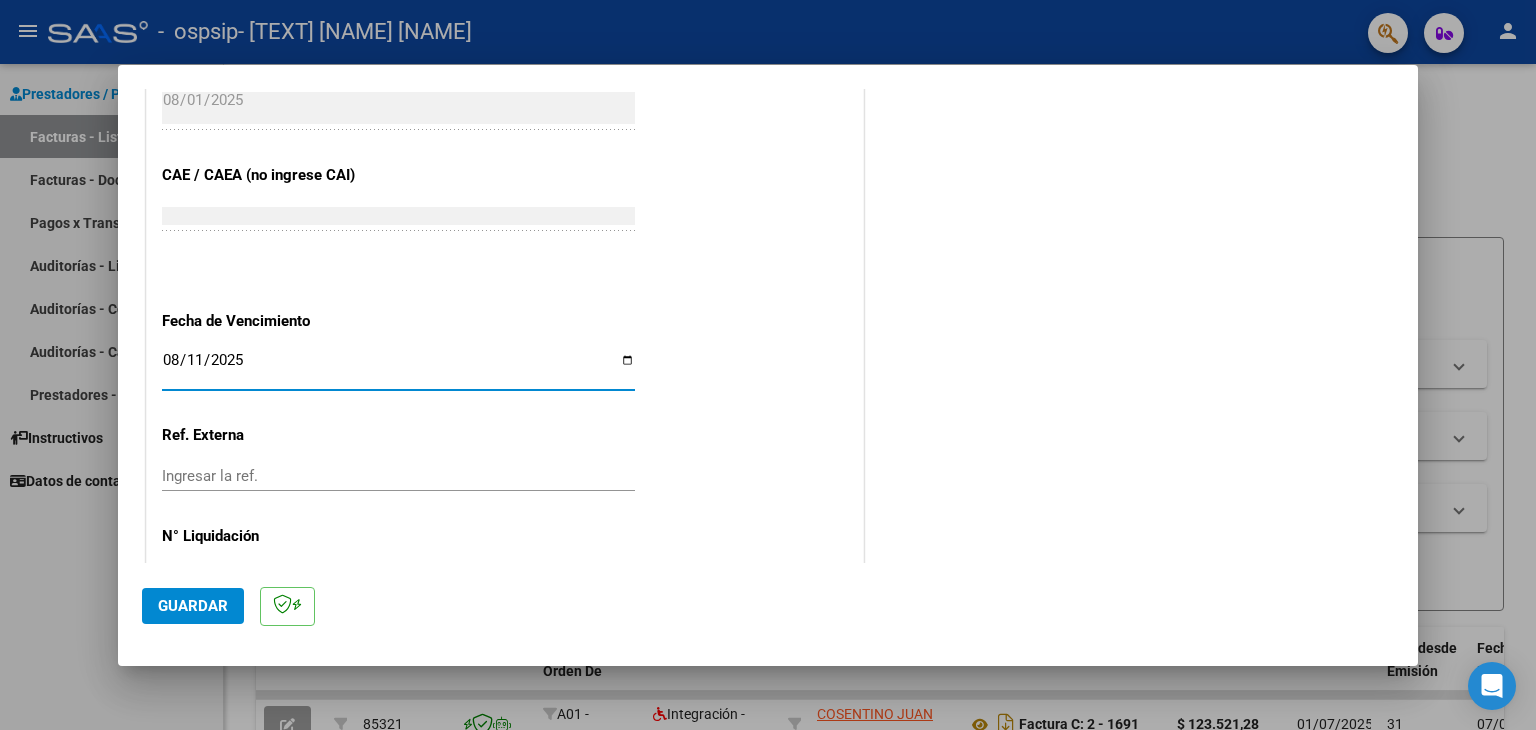scroll, scrollTop: 1245, scrollLeft: 0, axis: vertical 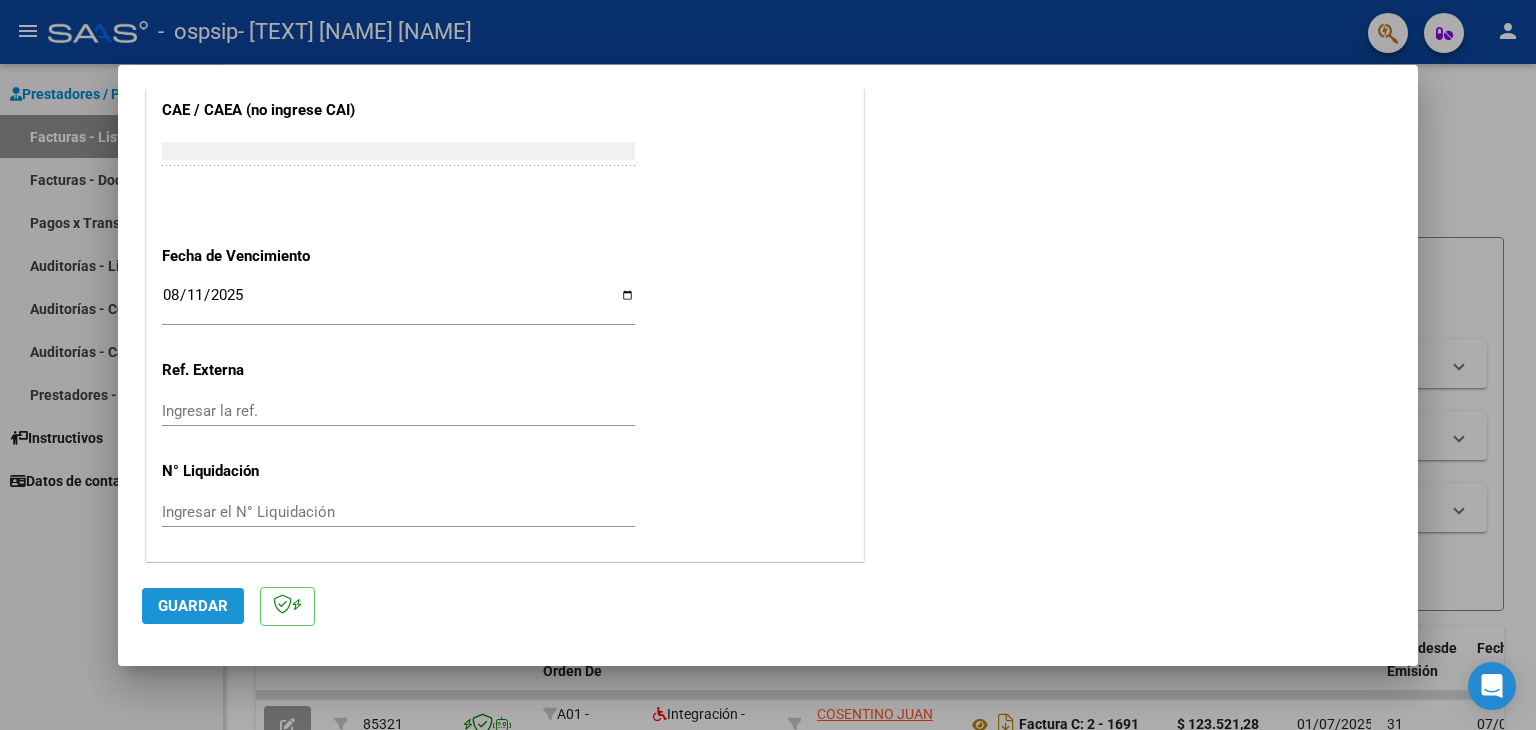 click on "Guardar" 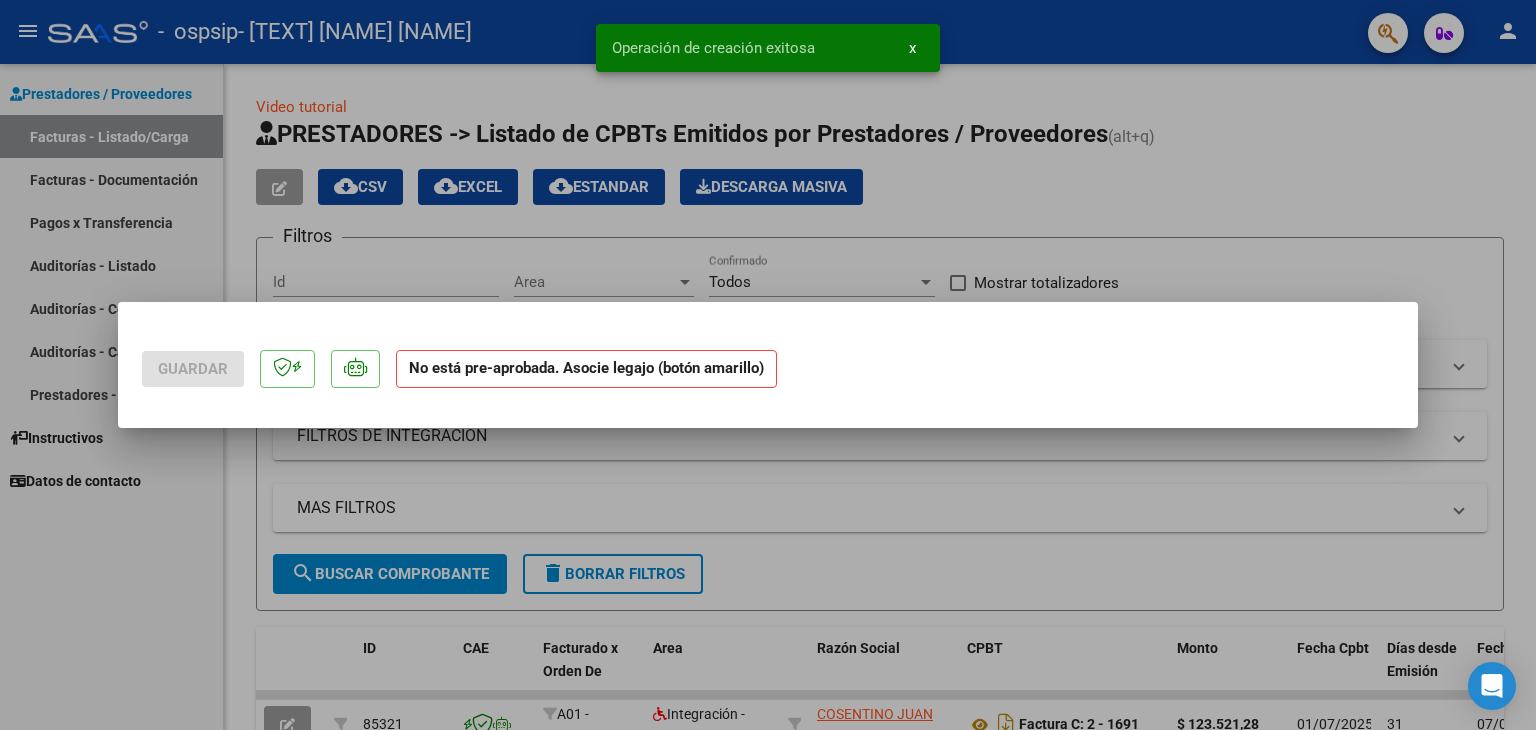 scroll, scrollTop: 0, scrollLeft: 0, axis: both 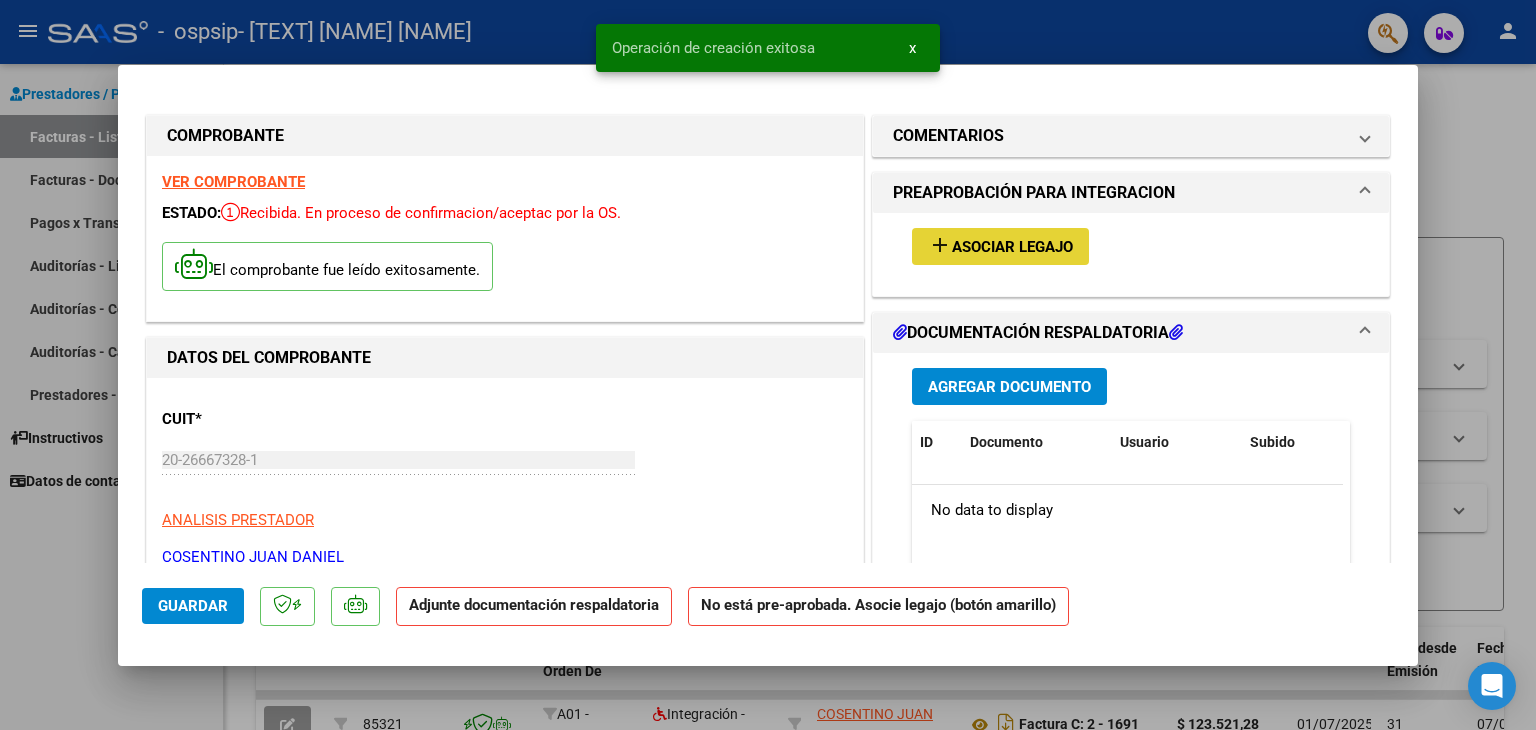 click on "Asociar Legajo" at bounding box center [1012, 247] 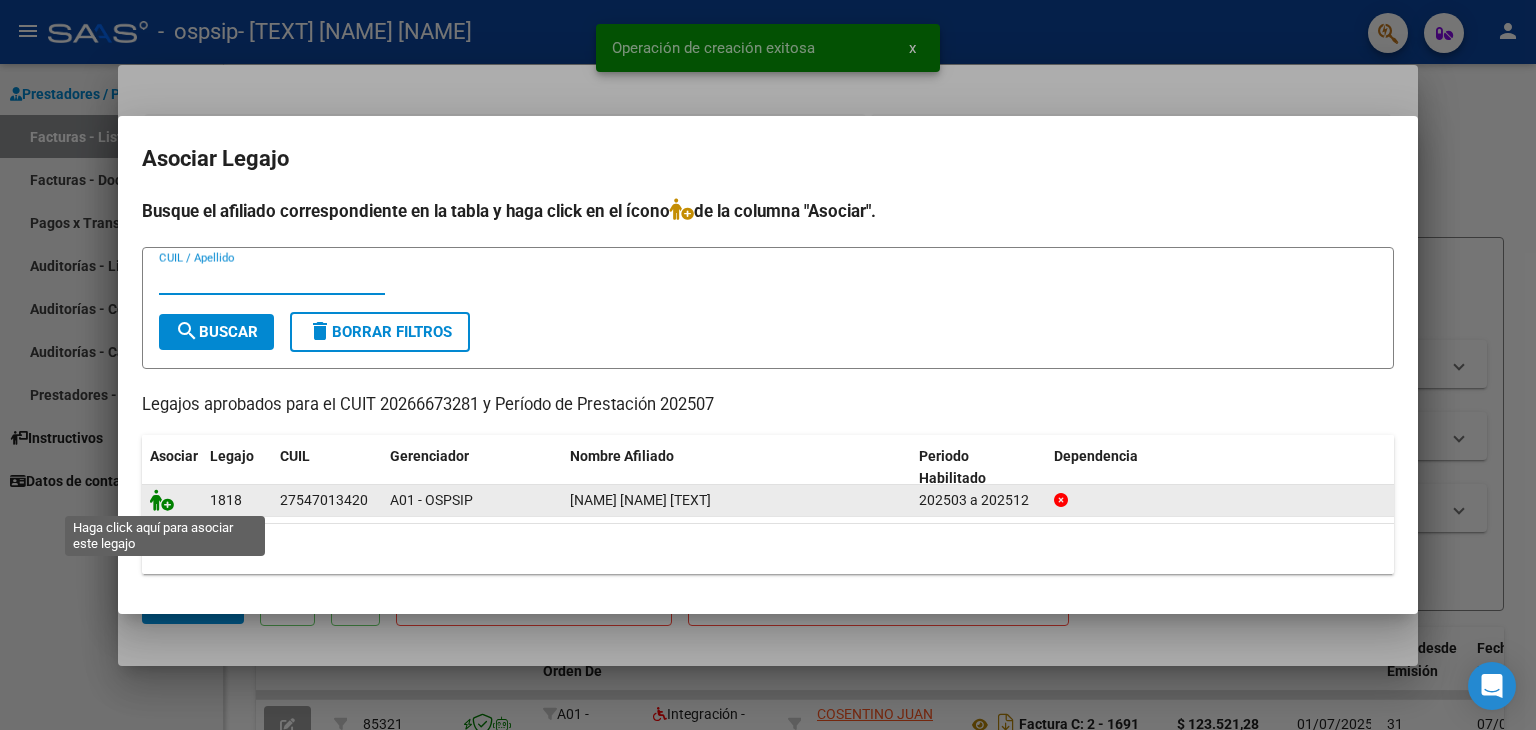 click 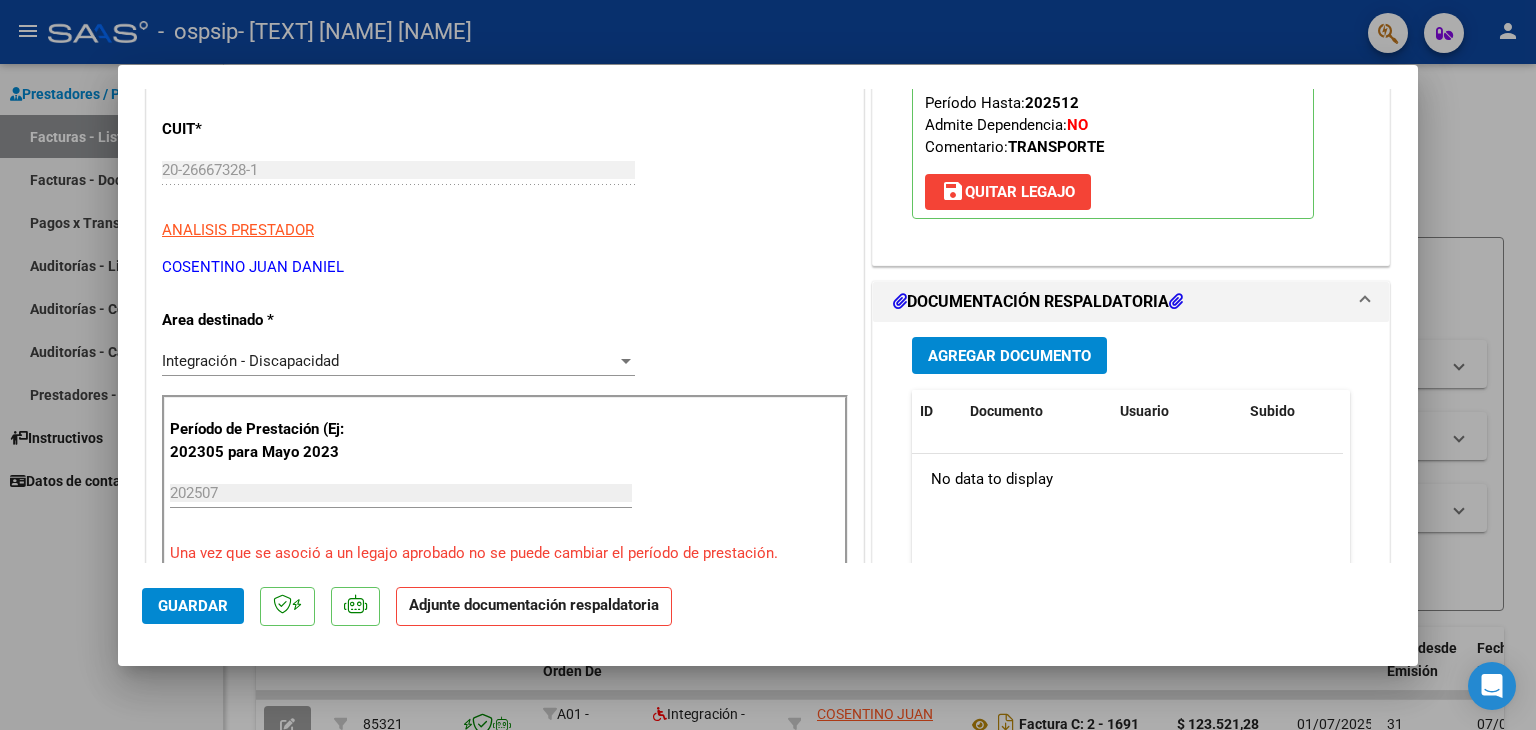 scroll, scrollTop: 300, scrollLeft: 0, axis: vertical 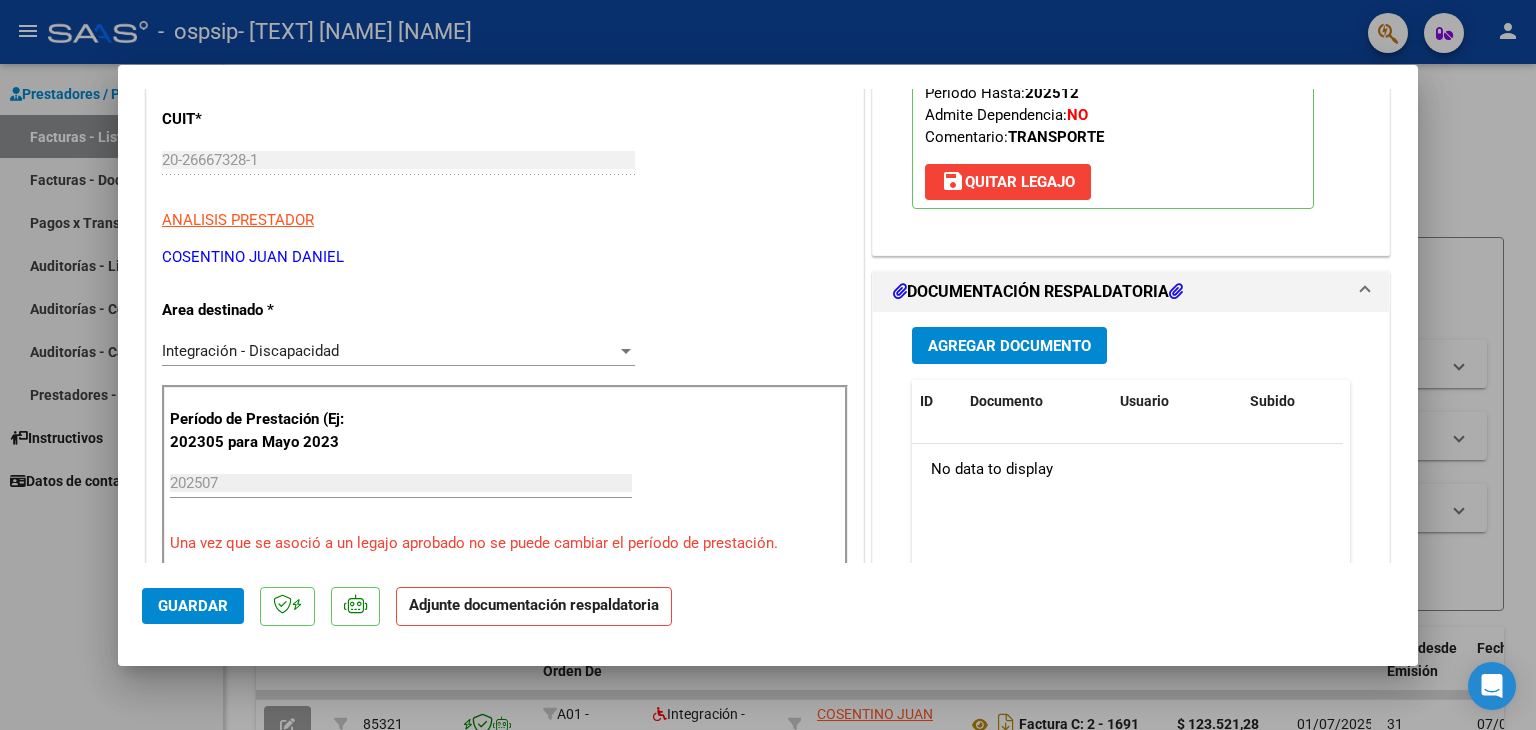 click on "Agregar Documento" at bounding box center (1009, 346) 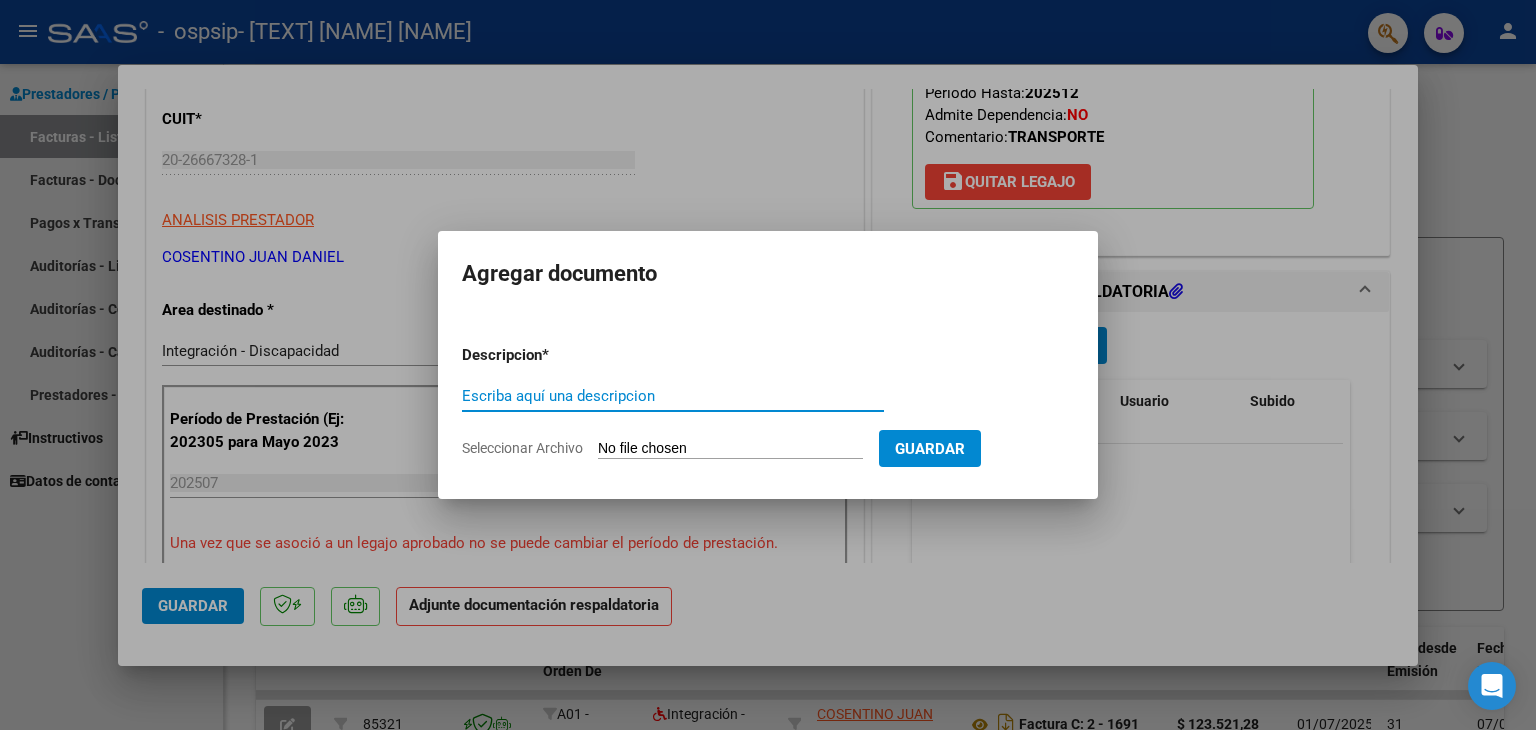 click at bounding box center [768, 365] 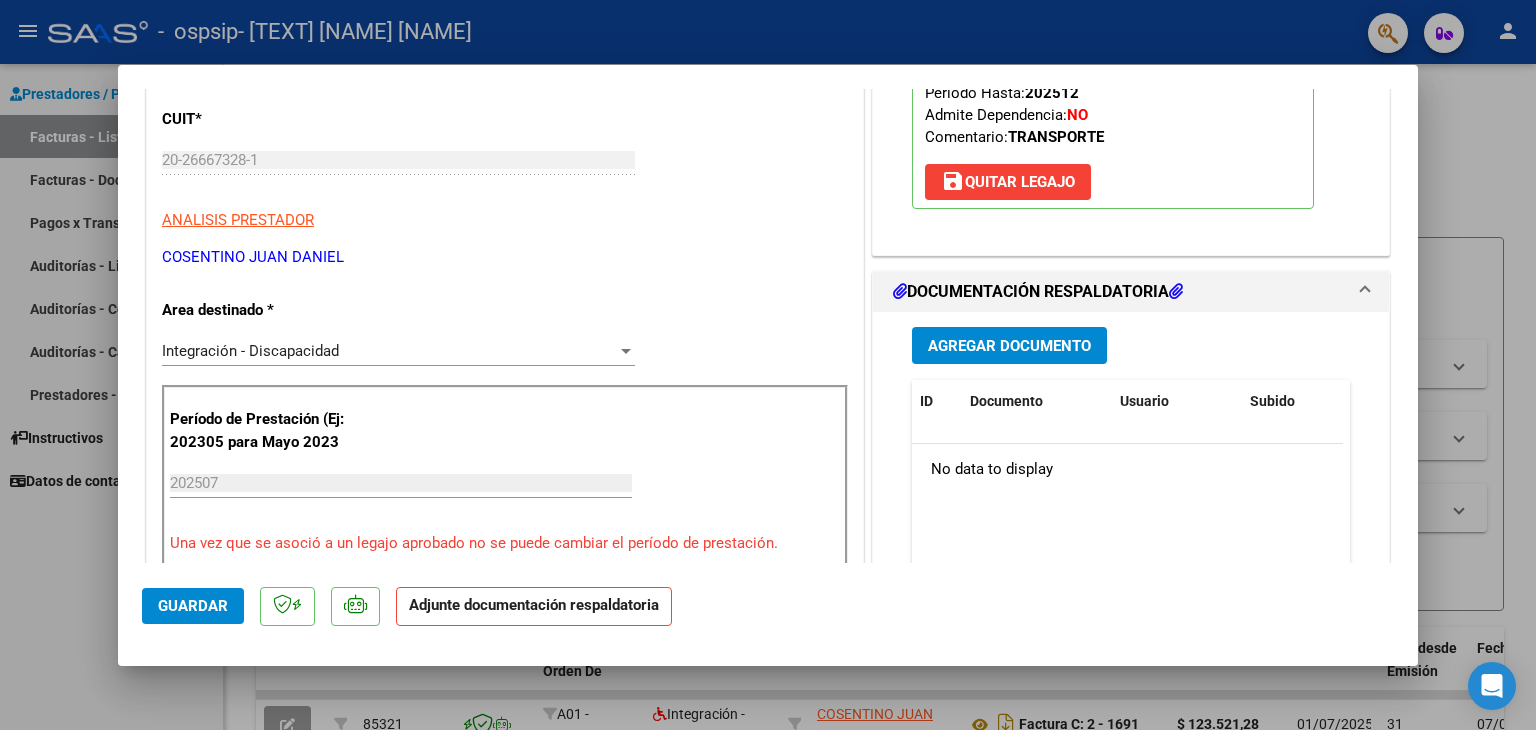 click on "Agregar Documento" at bounding box center (1009, 346) 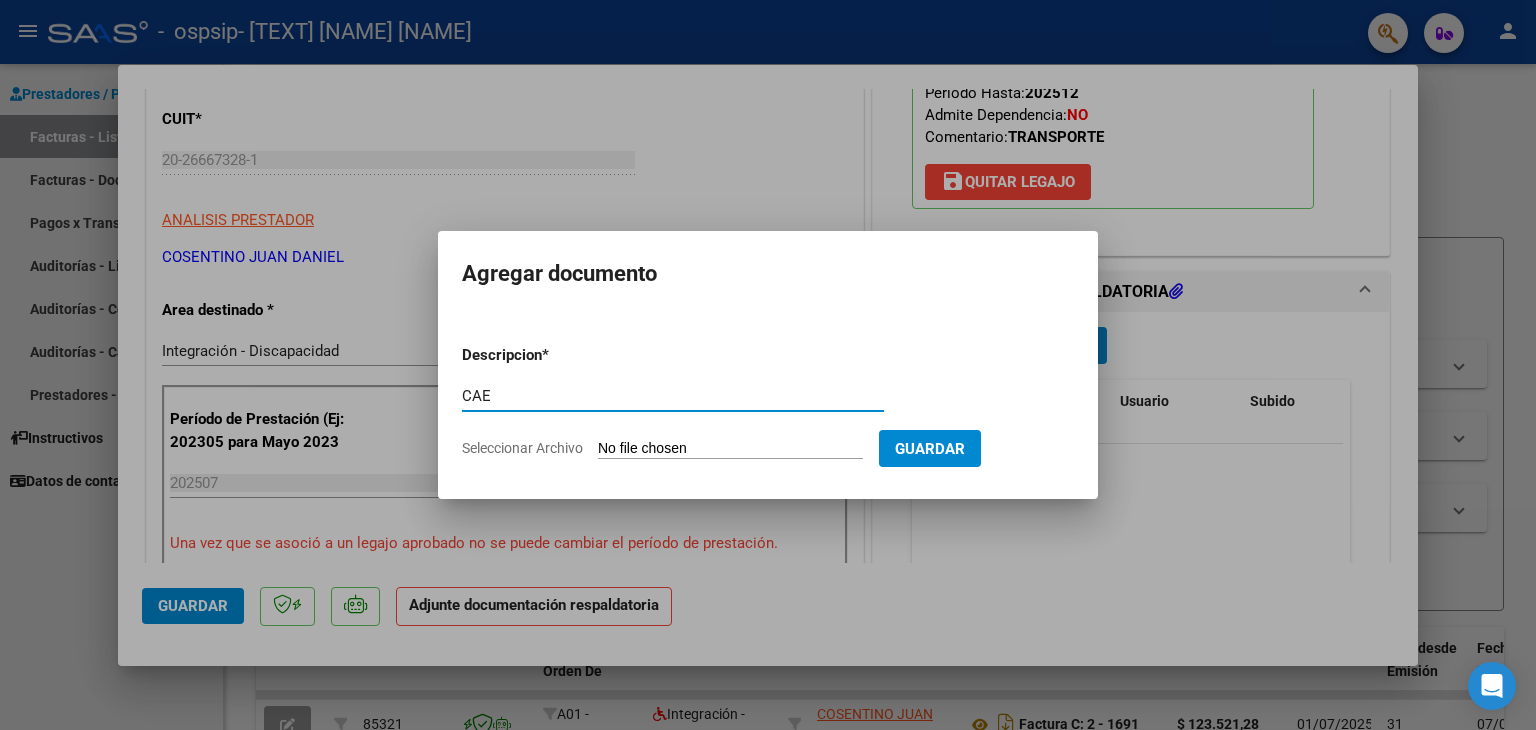 type on "CAE" 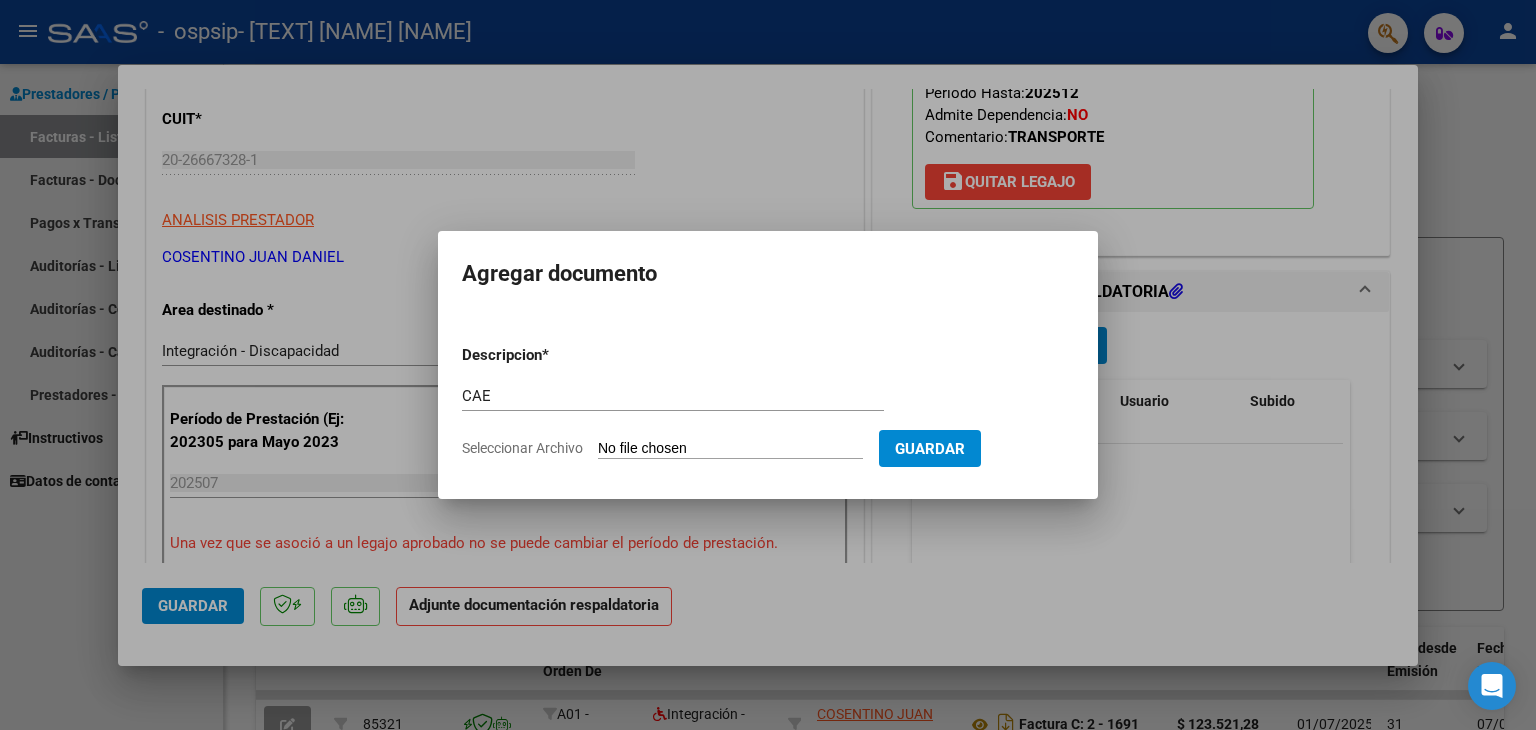 type on "C:\fakepath\CAE de Fc C2-1727.pdf" 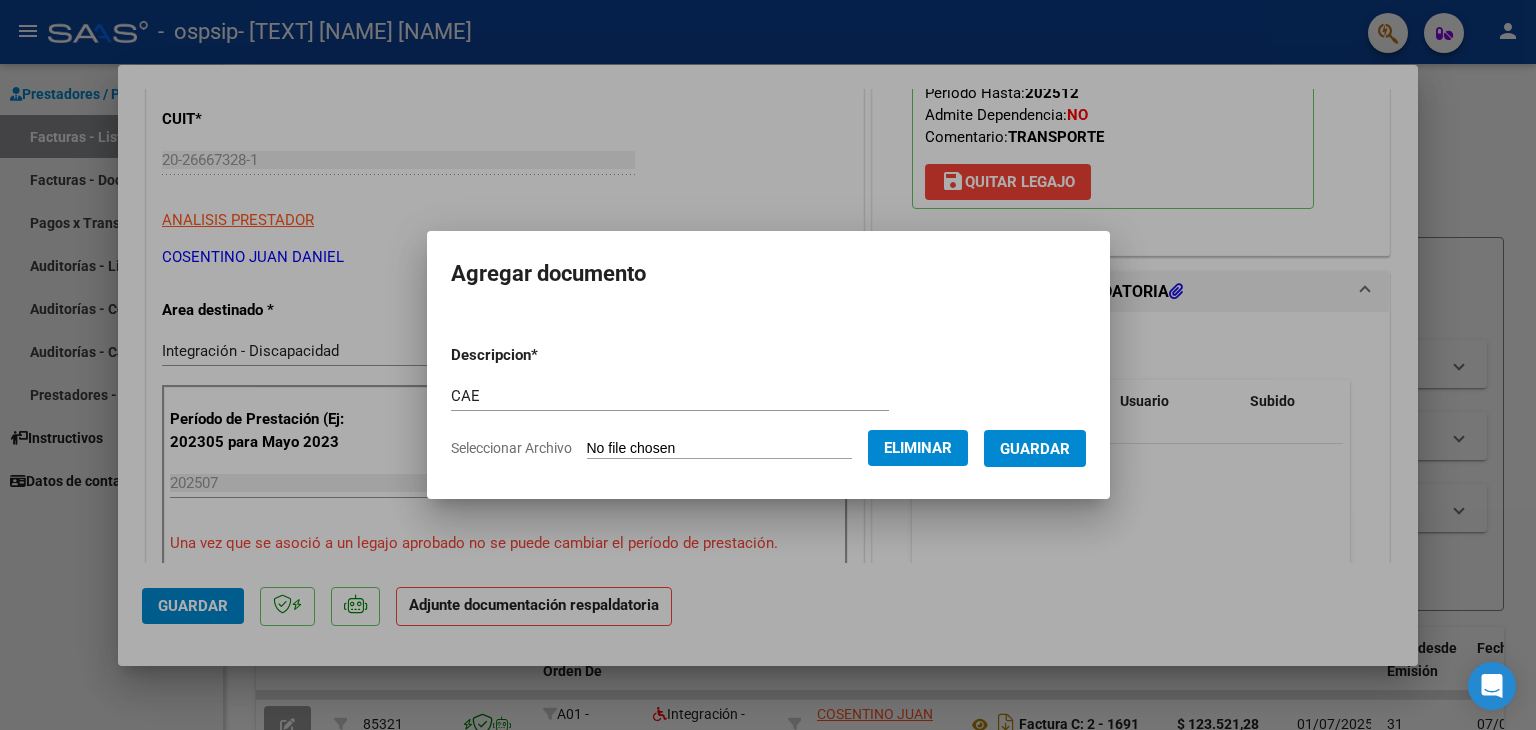 click on "Guardar" at bounding box center [1035, 449] 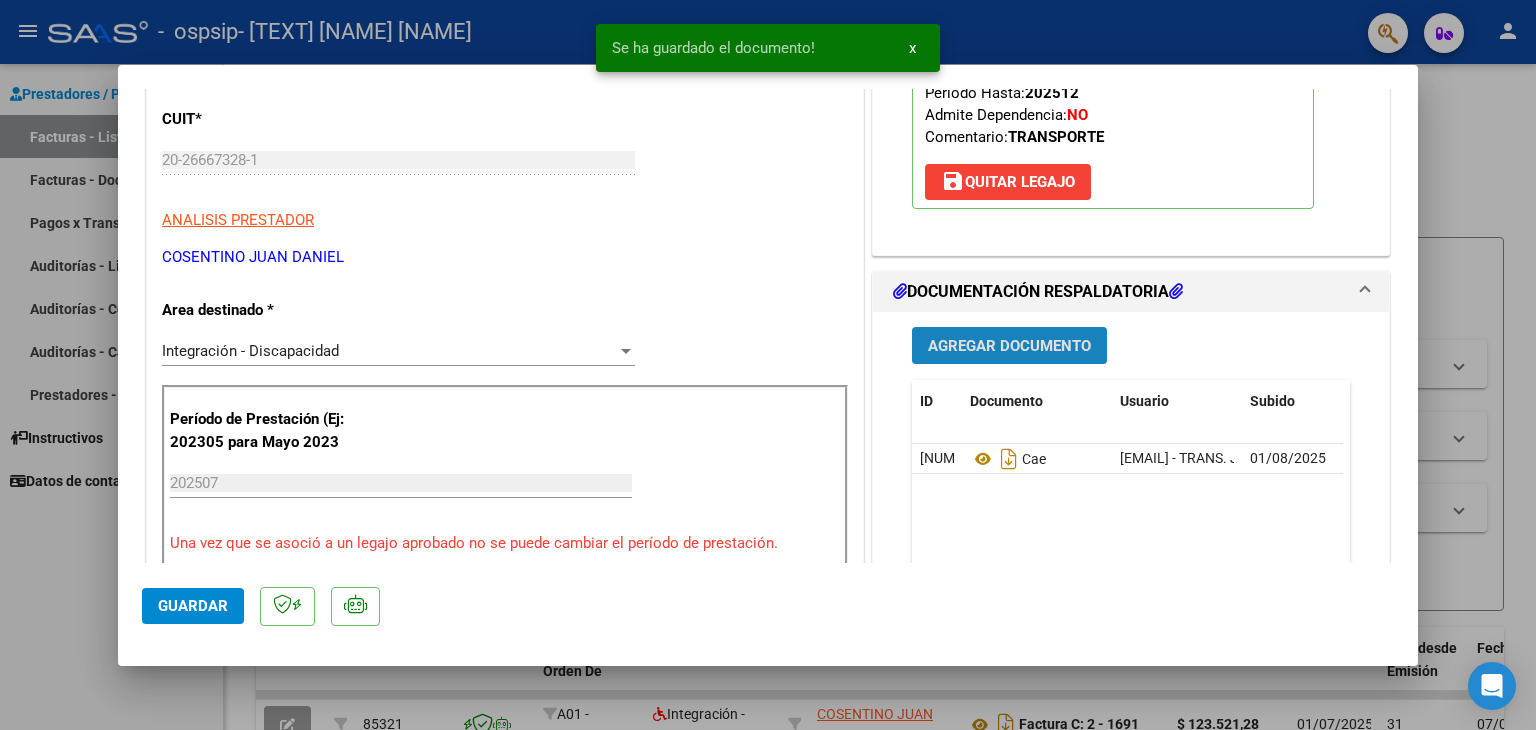 click on "Agregar Documento" at bounding box center [1009, 346] 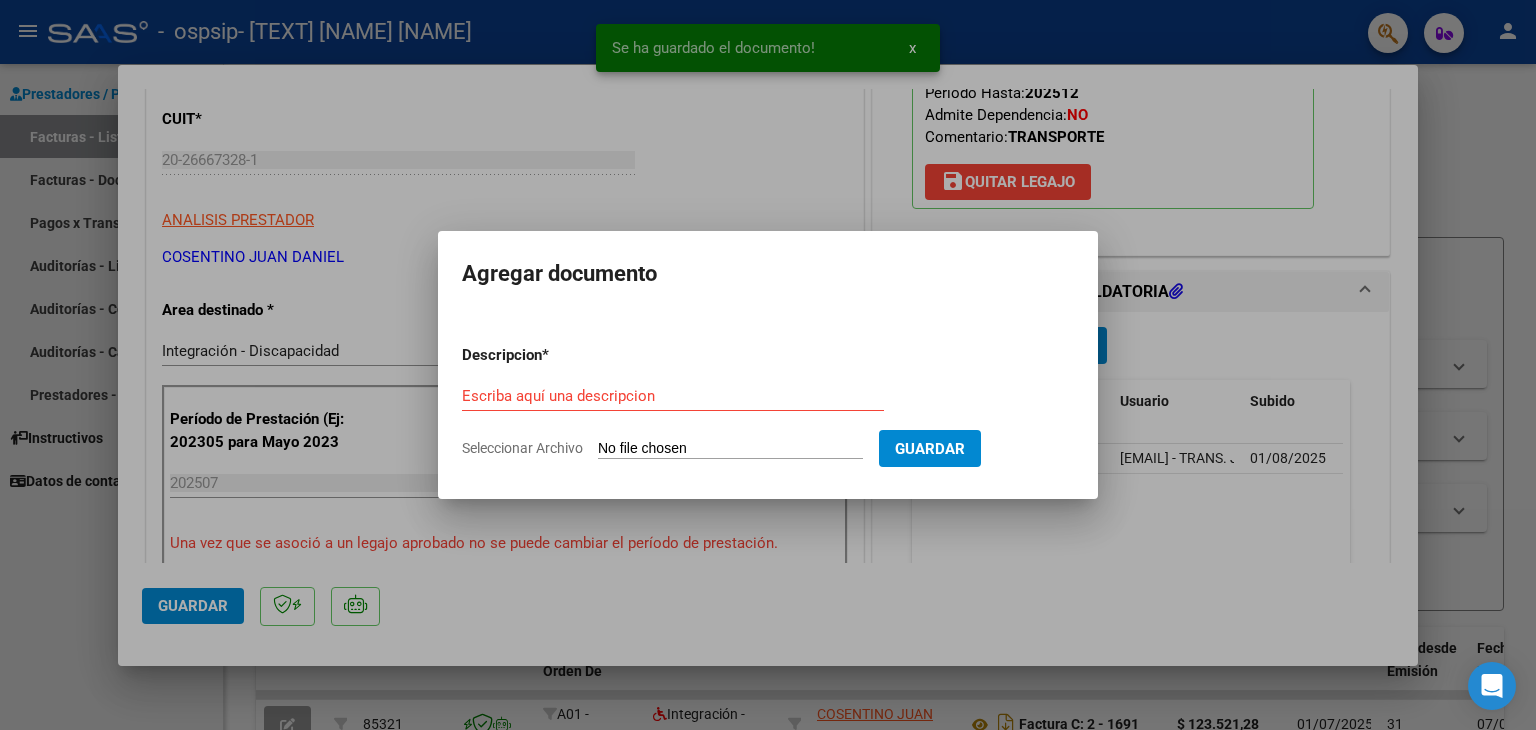 click on "Escriba aquí una descripcion" at bounding box center [673, 396] 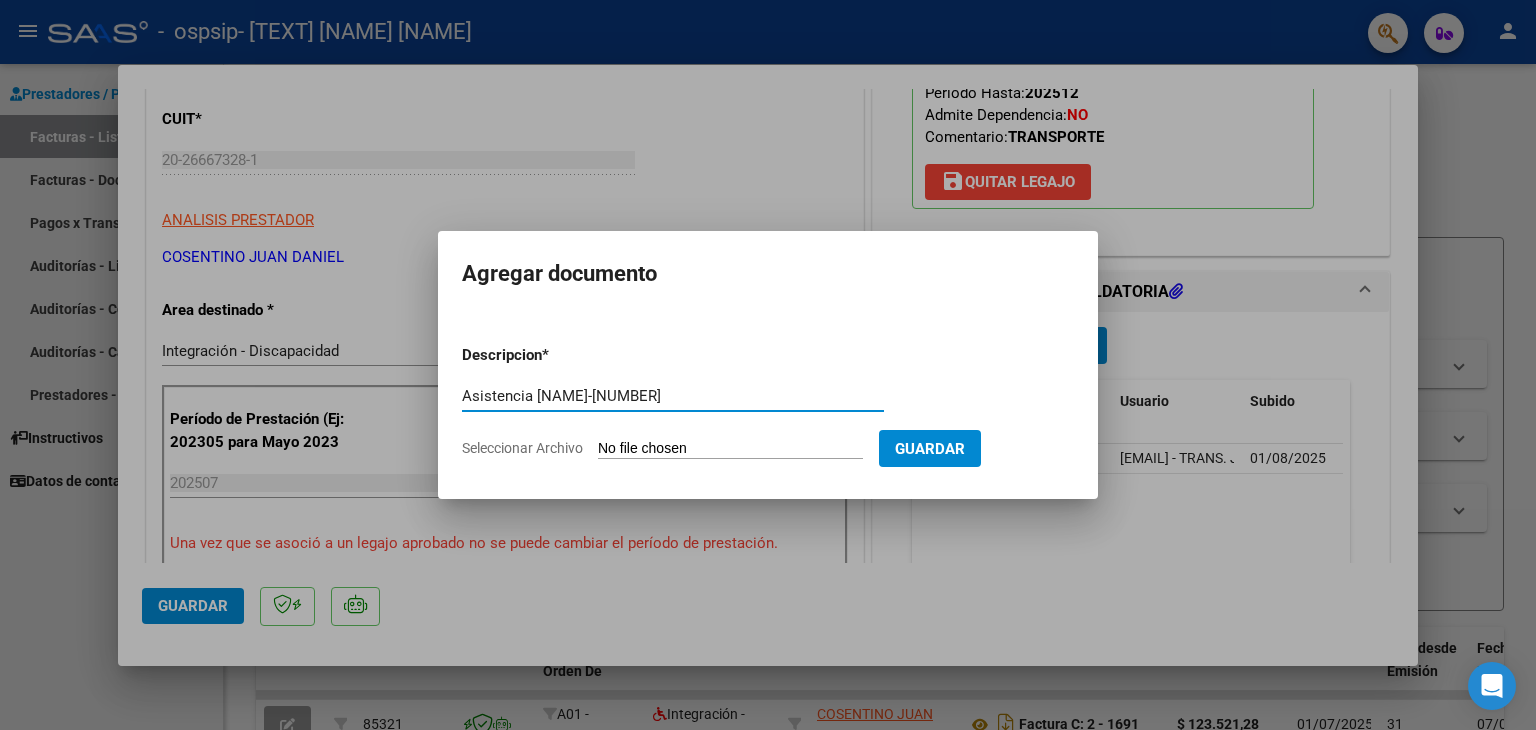 type on "Asistencia [NAME]-[NUMBER]" 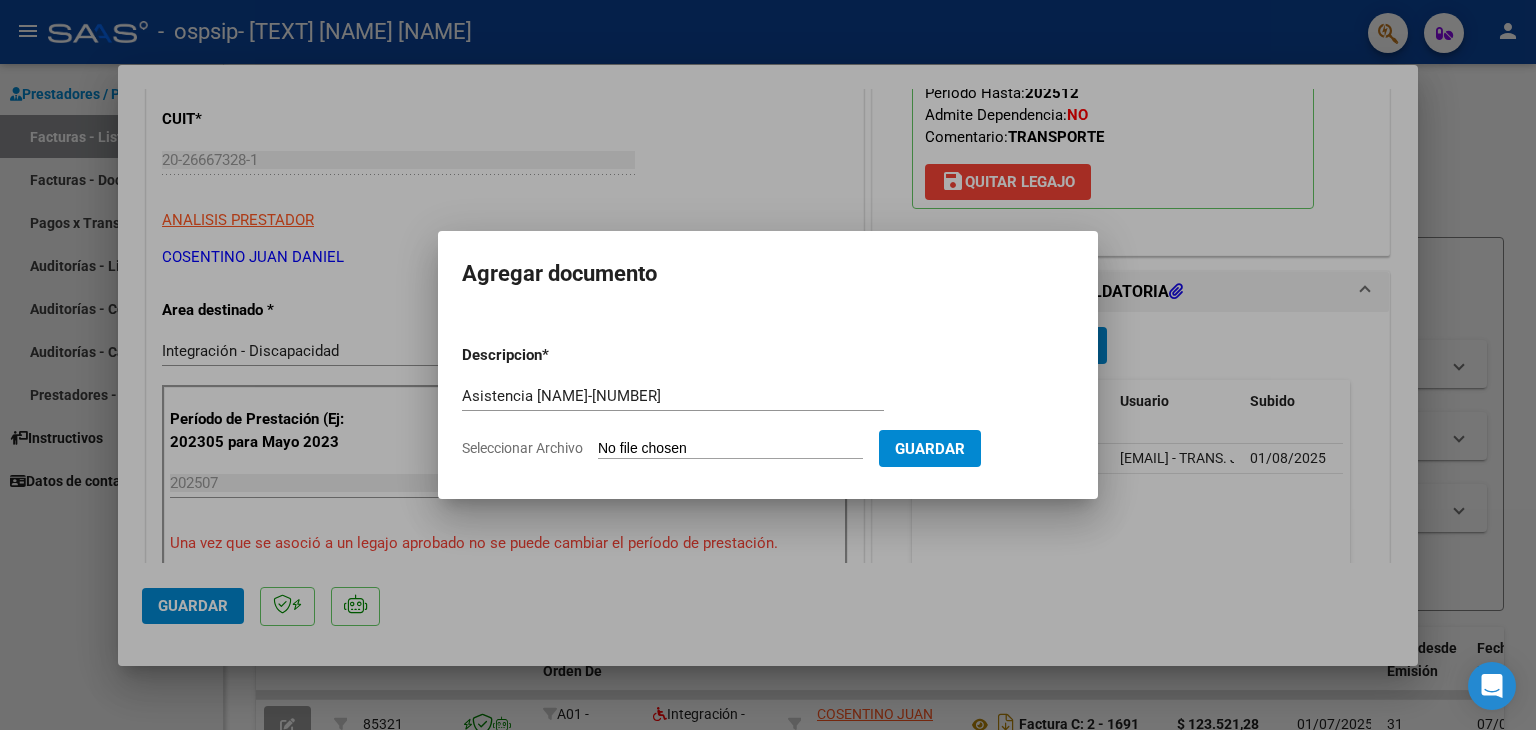 type on "C:\fakepath\[NAME]-[NAME]-[NUMBER] [TEXT].pdf" 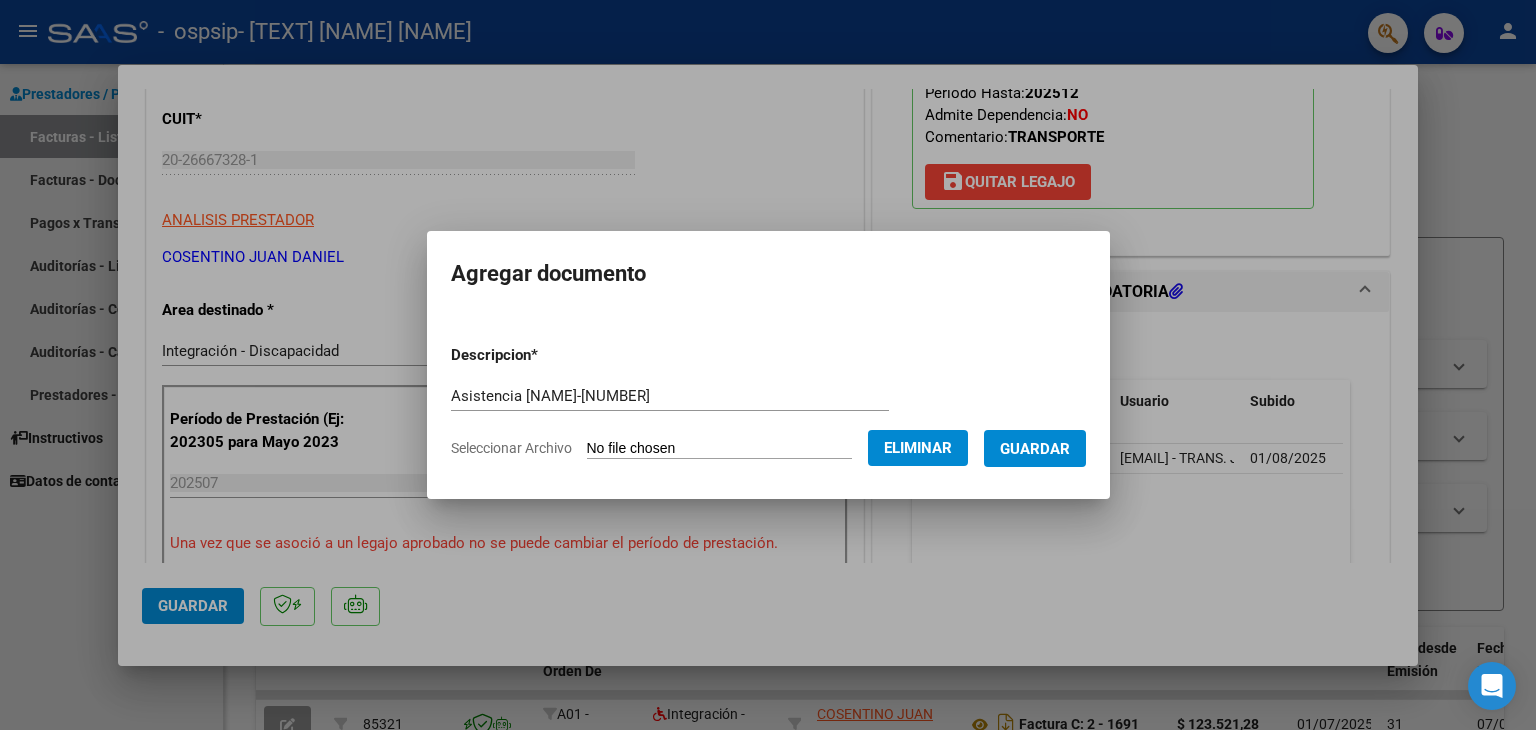 click on "Guardar" at bounding box center [1035, 449] 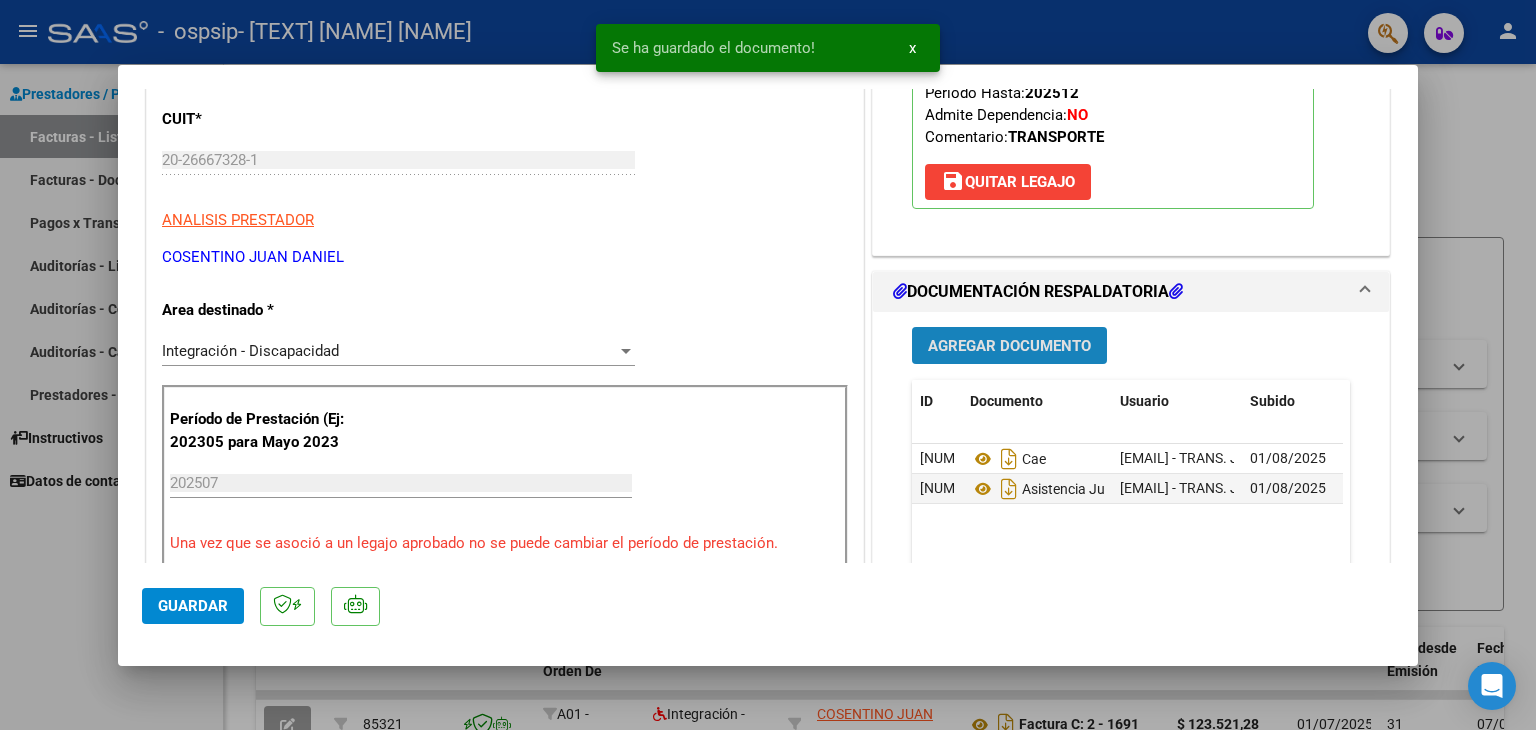 click on "Agregar Documento" at bounding box center [1009, 345] 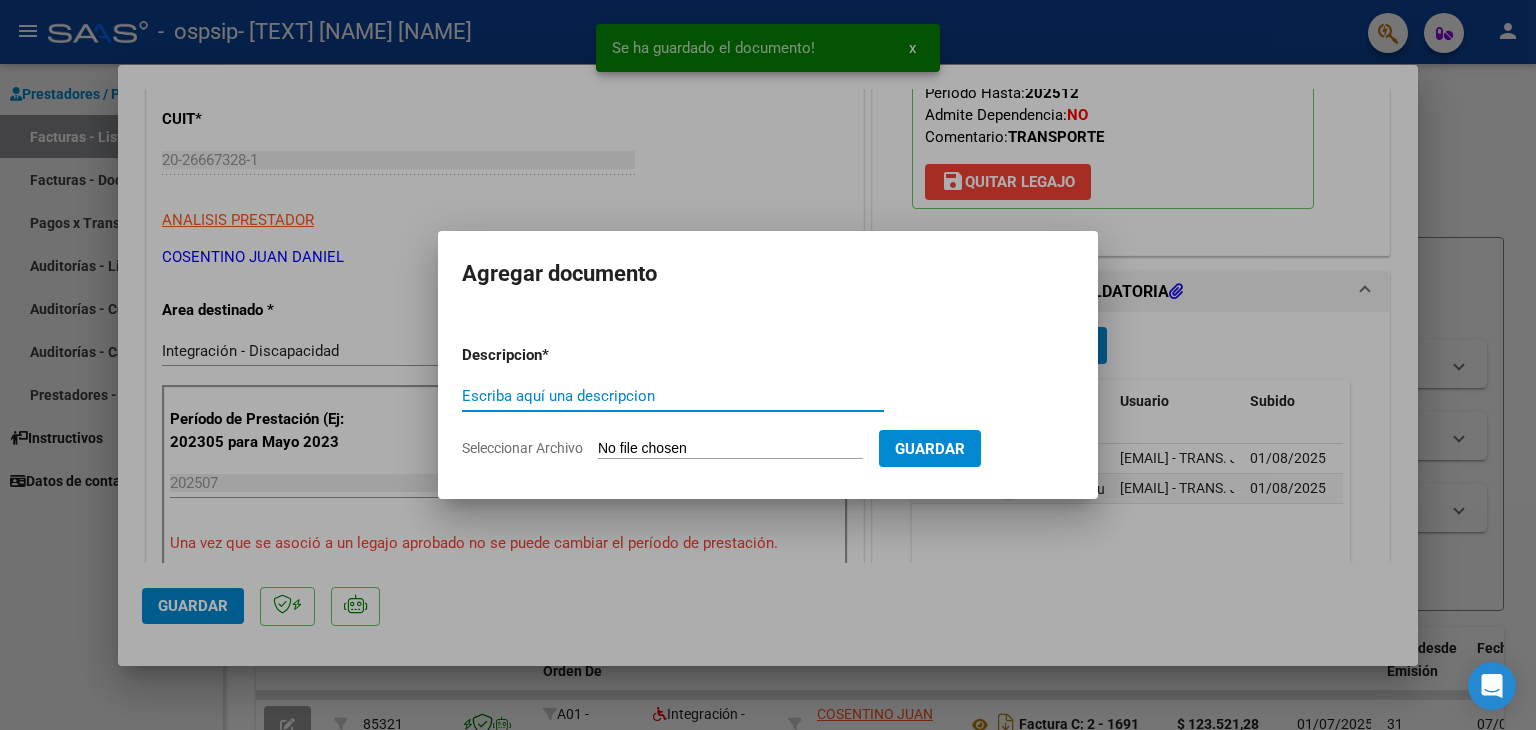 click on "Escriba aquí una descripcion" at bounding box center (673, 396) 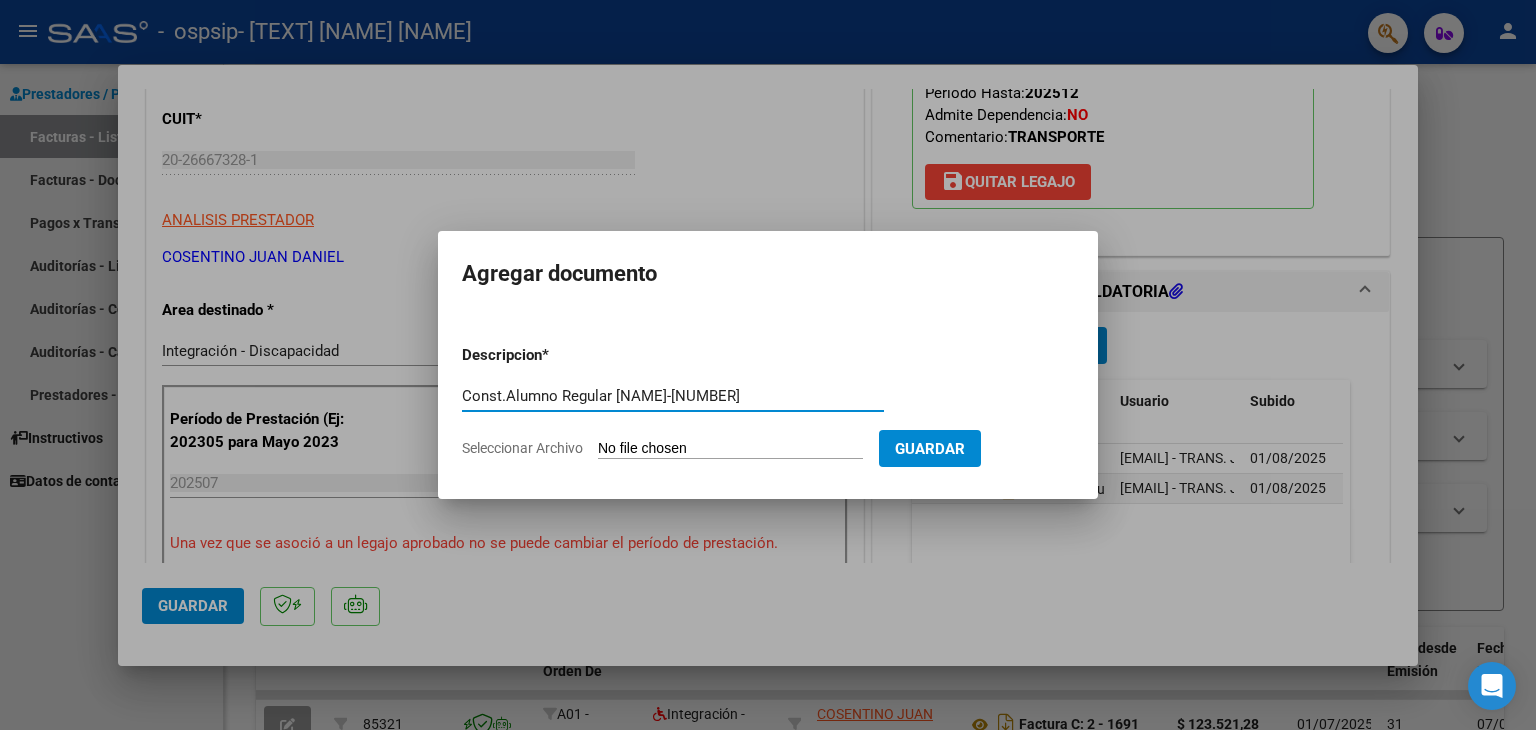 type on "Const.Alumno Regular [NAME]-[NUMBER]" 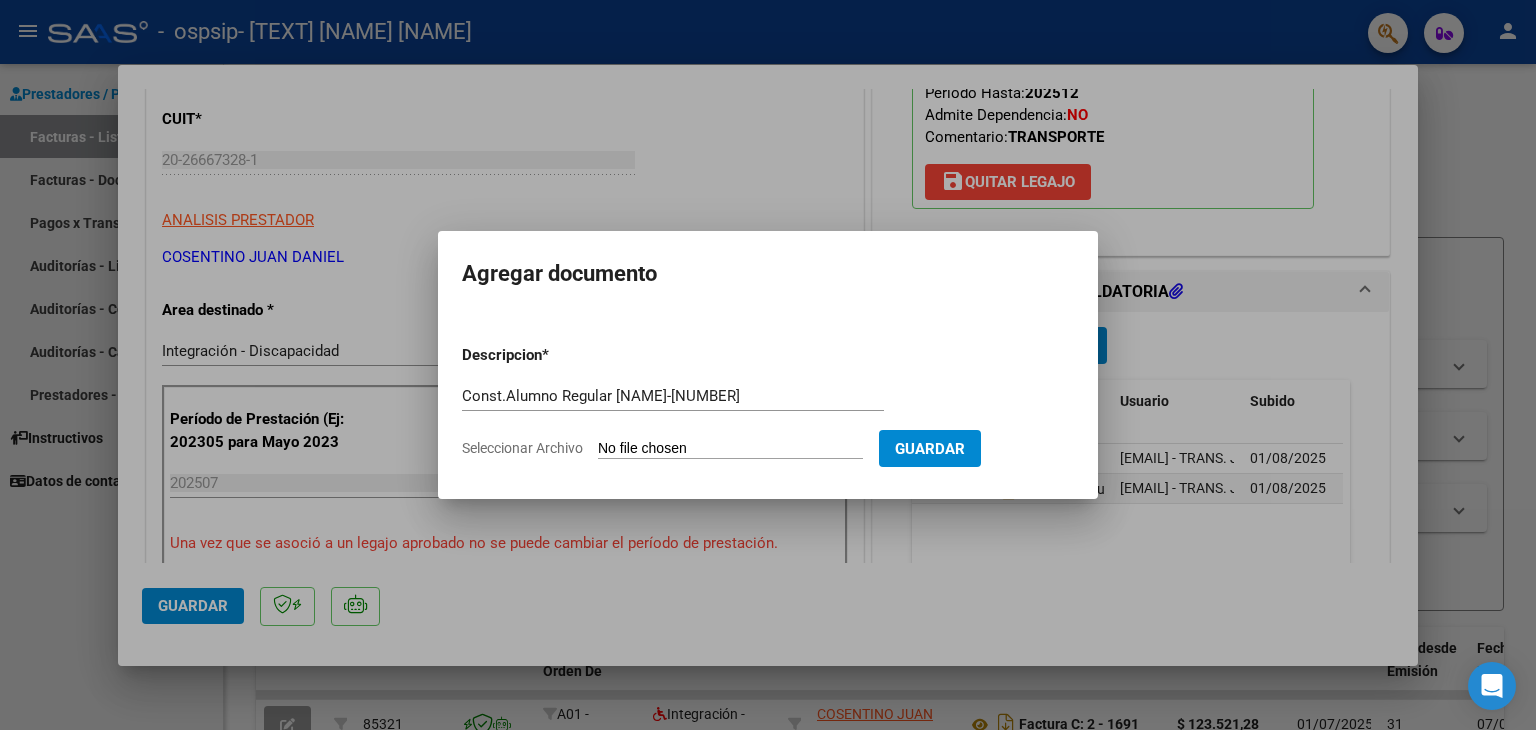 type on "C:\fakepath\[NAME] [NAME] [TEXT] [NAME]-[NUMBER].pdf" 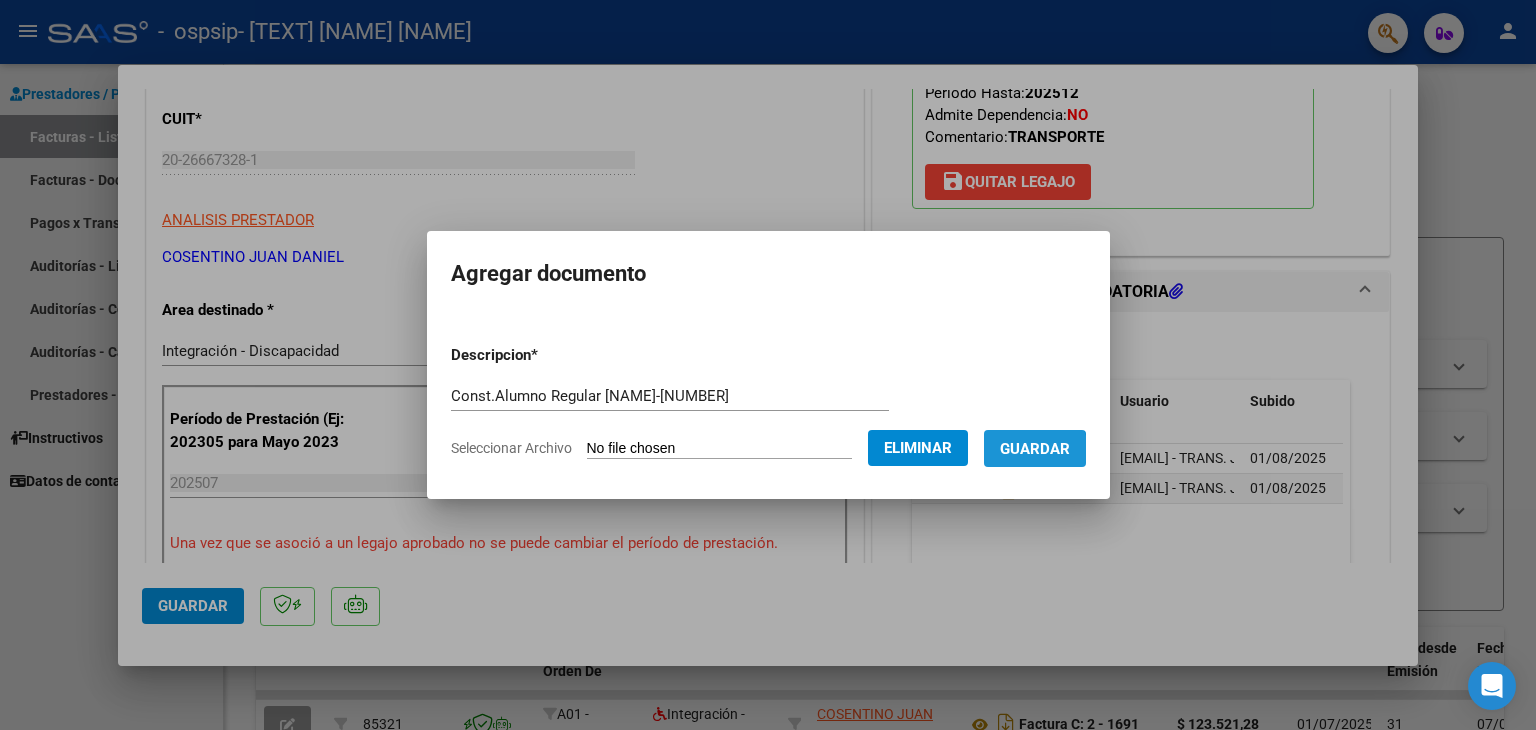 click on "Guardar" at bounding box center [1035, 449] 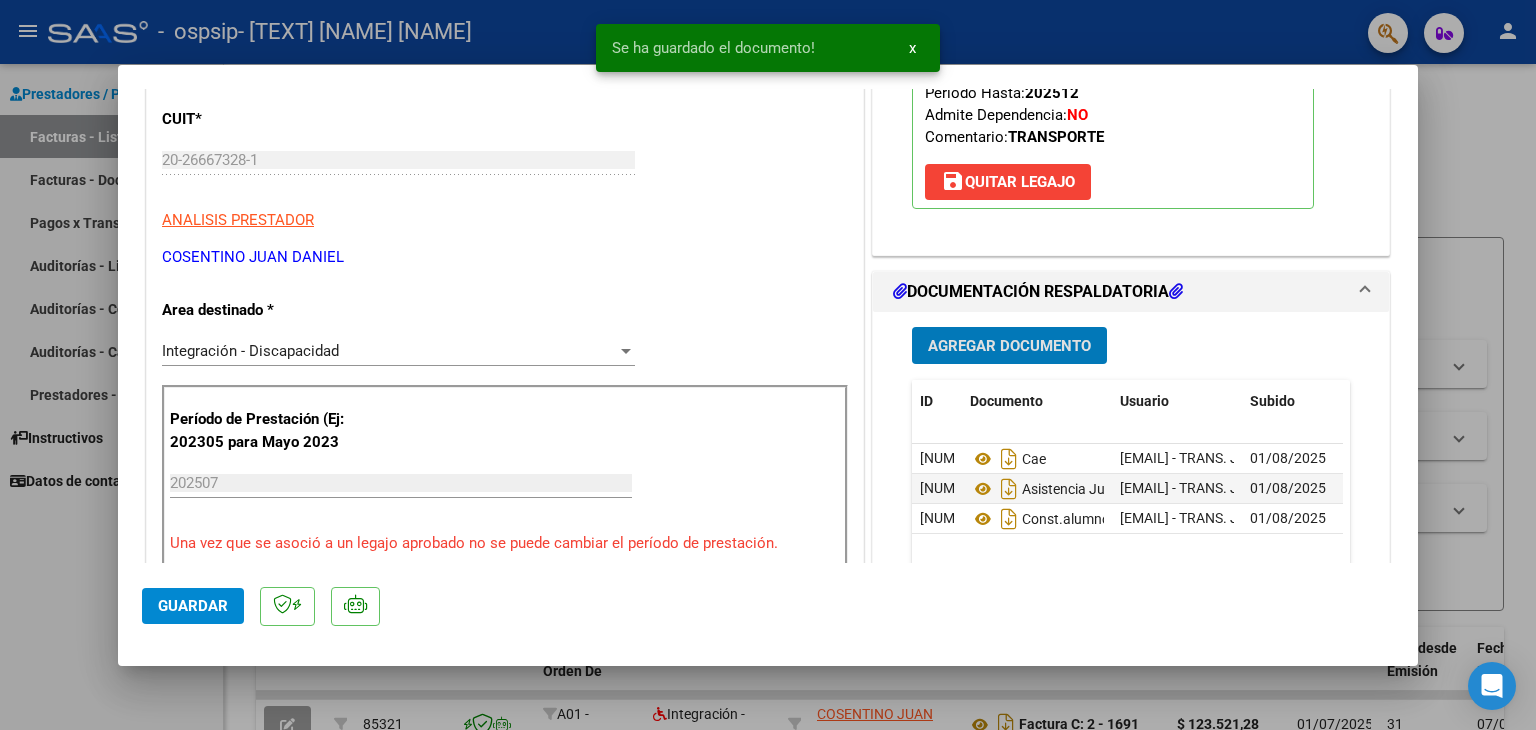 click on "Agregar Documento" at bounding box center [1009, 346] 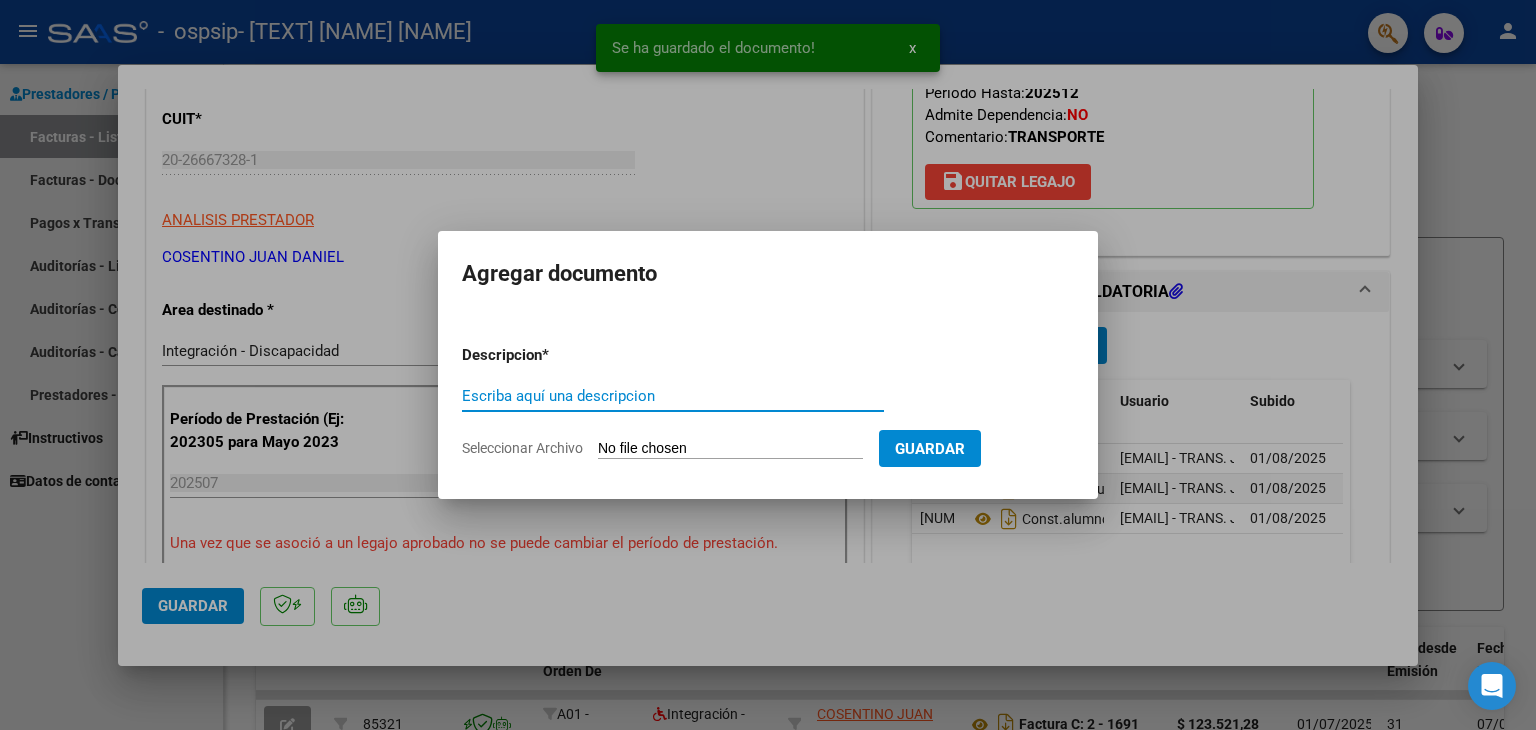 click on "Escriba aquí una descripcion" at bounding box center (673, 396) 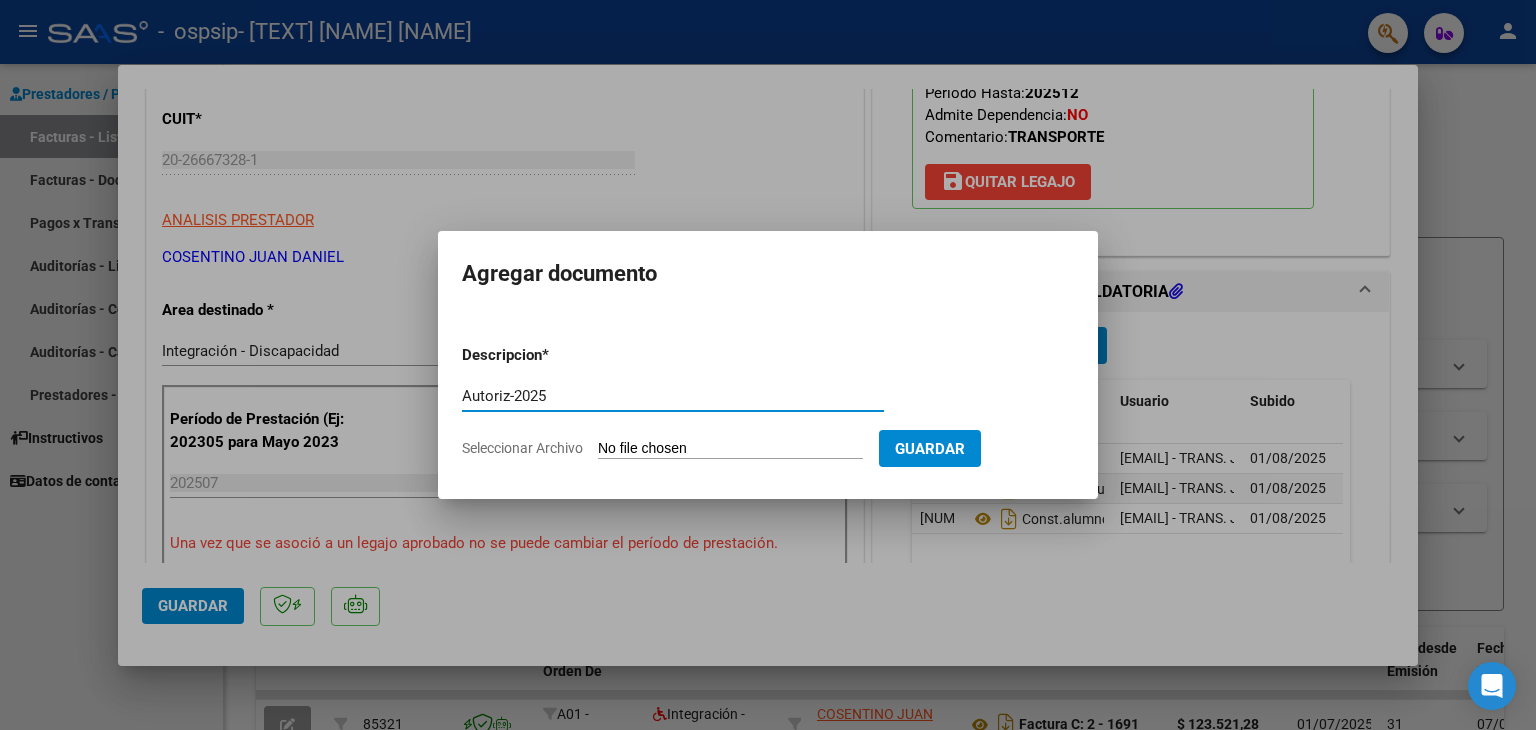 type on "Autoriz-2025" 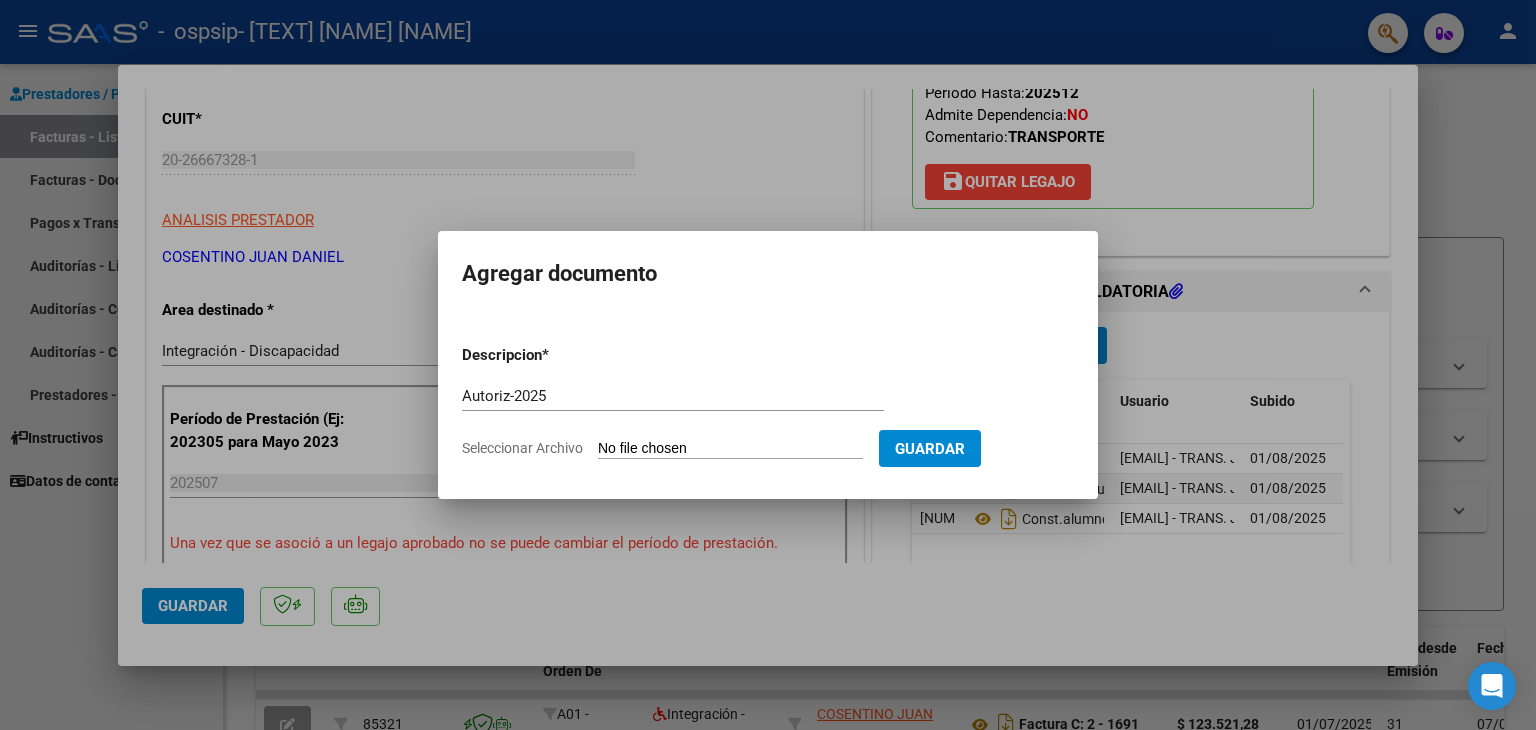 type on "C:\fakepath\[NAME] [NAME]-[TEXT]-[NUMBER].pdf" 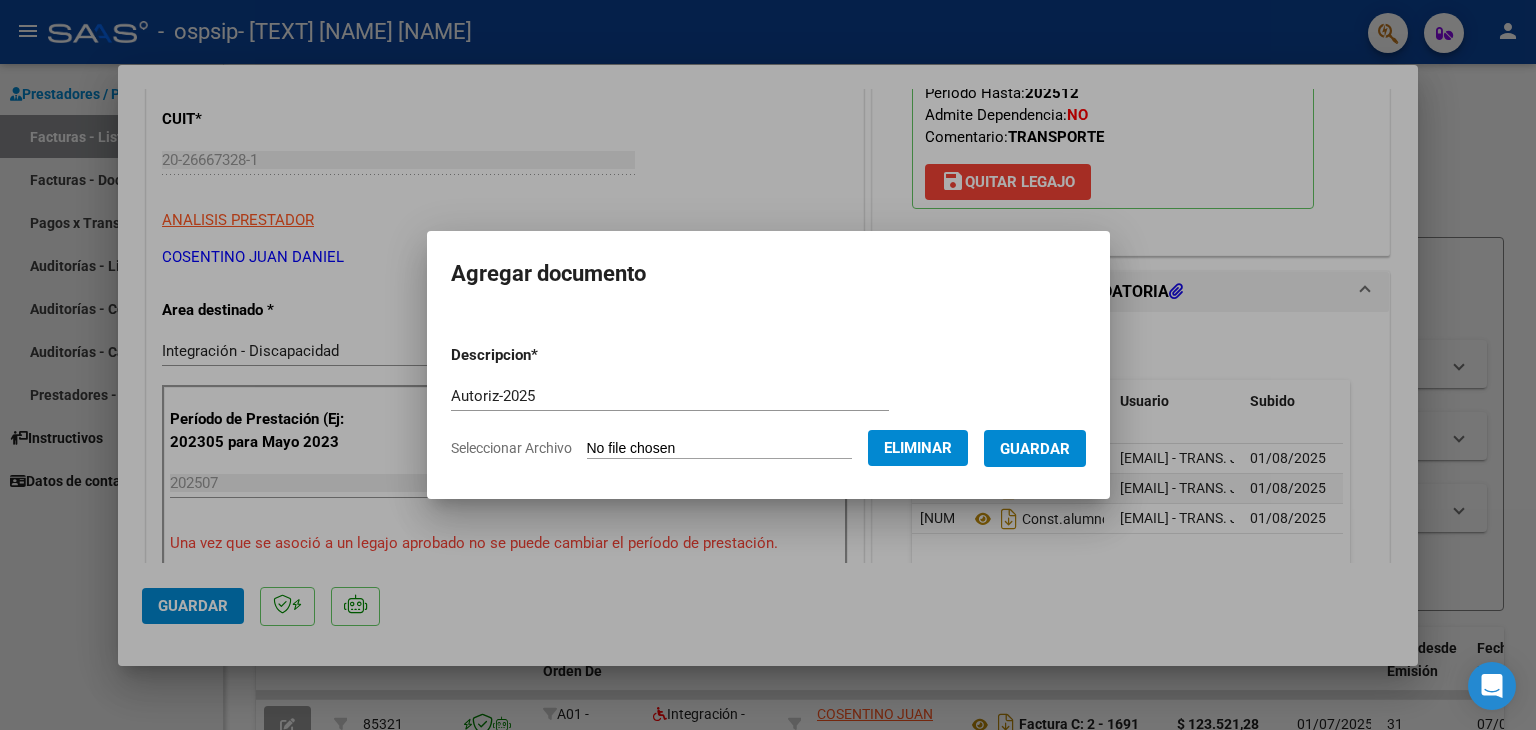 click on "Guardar" at bounding box center [1035, 449] 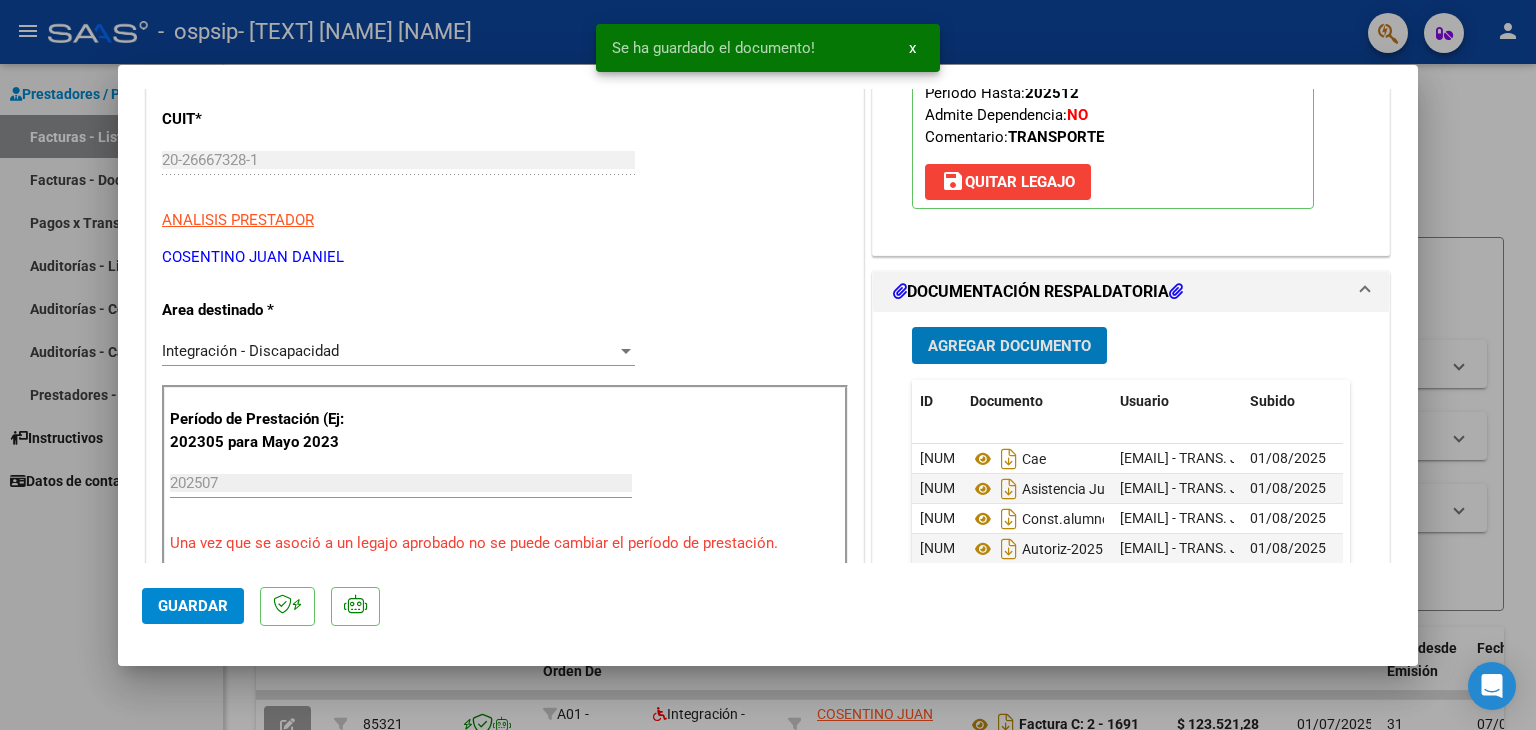 click on "Agregar Documento" at bounding box center (1009, 346) 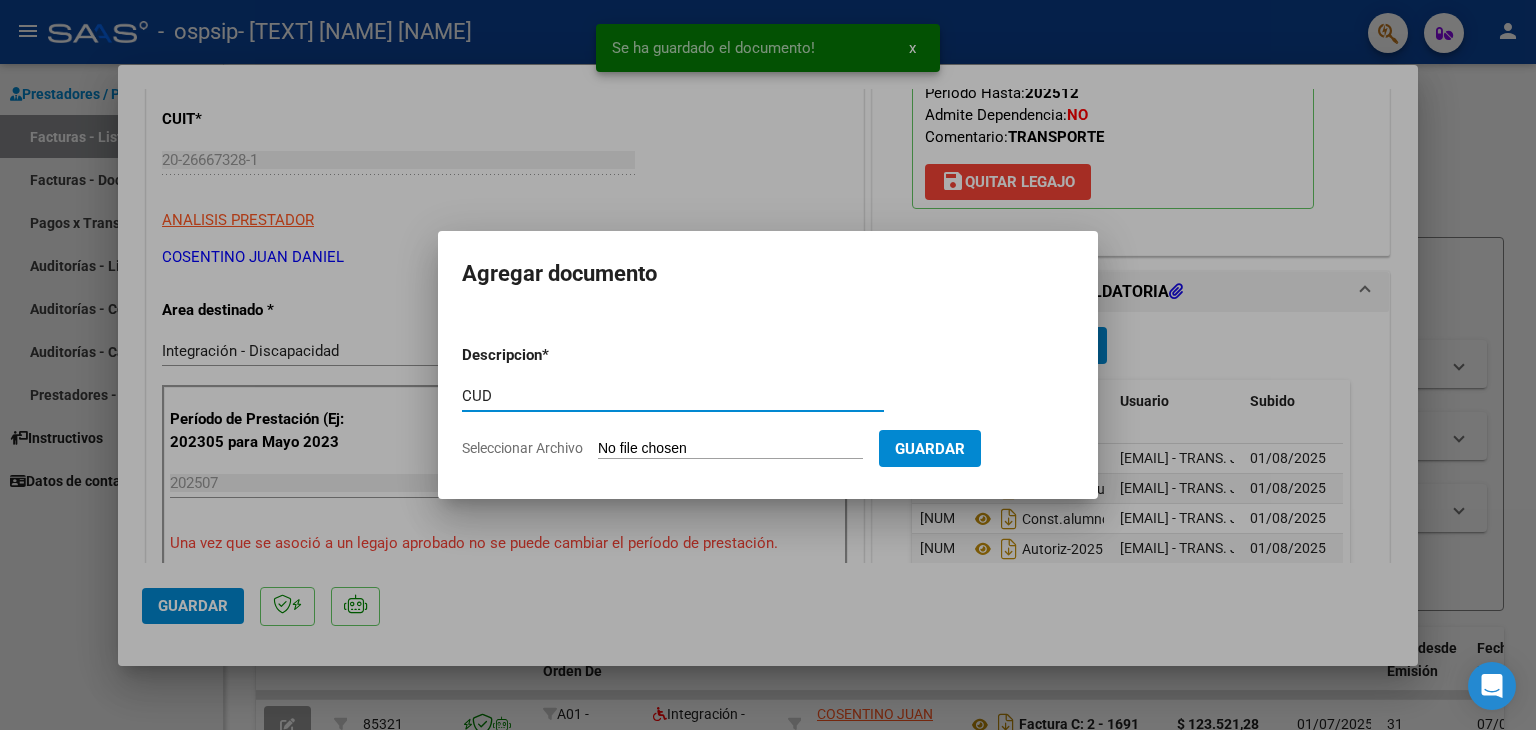 type on "CUD" 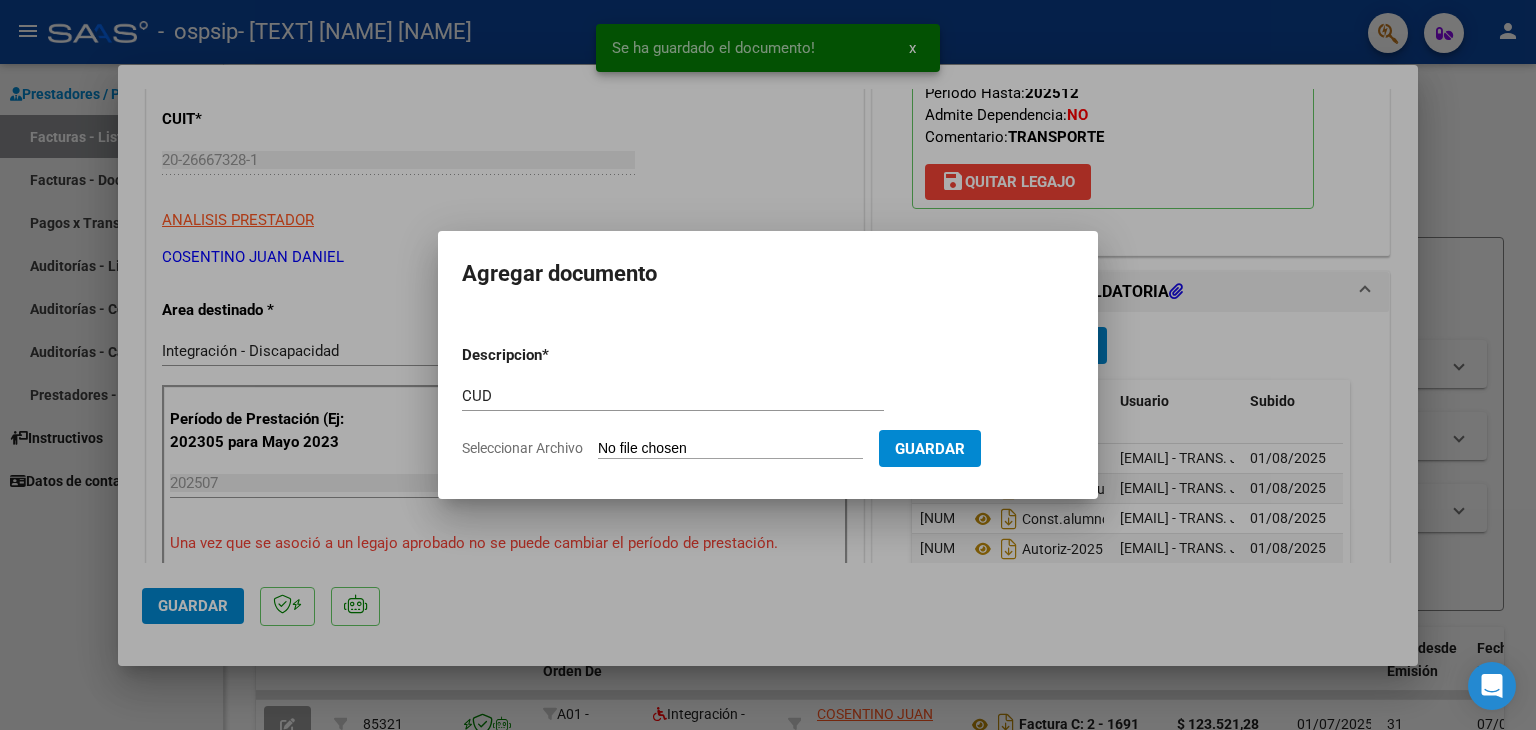 click on "Seleccionar Archivo" at bounding box center [730, 449] 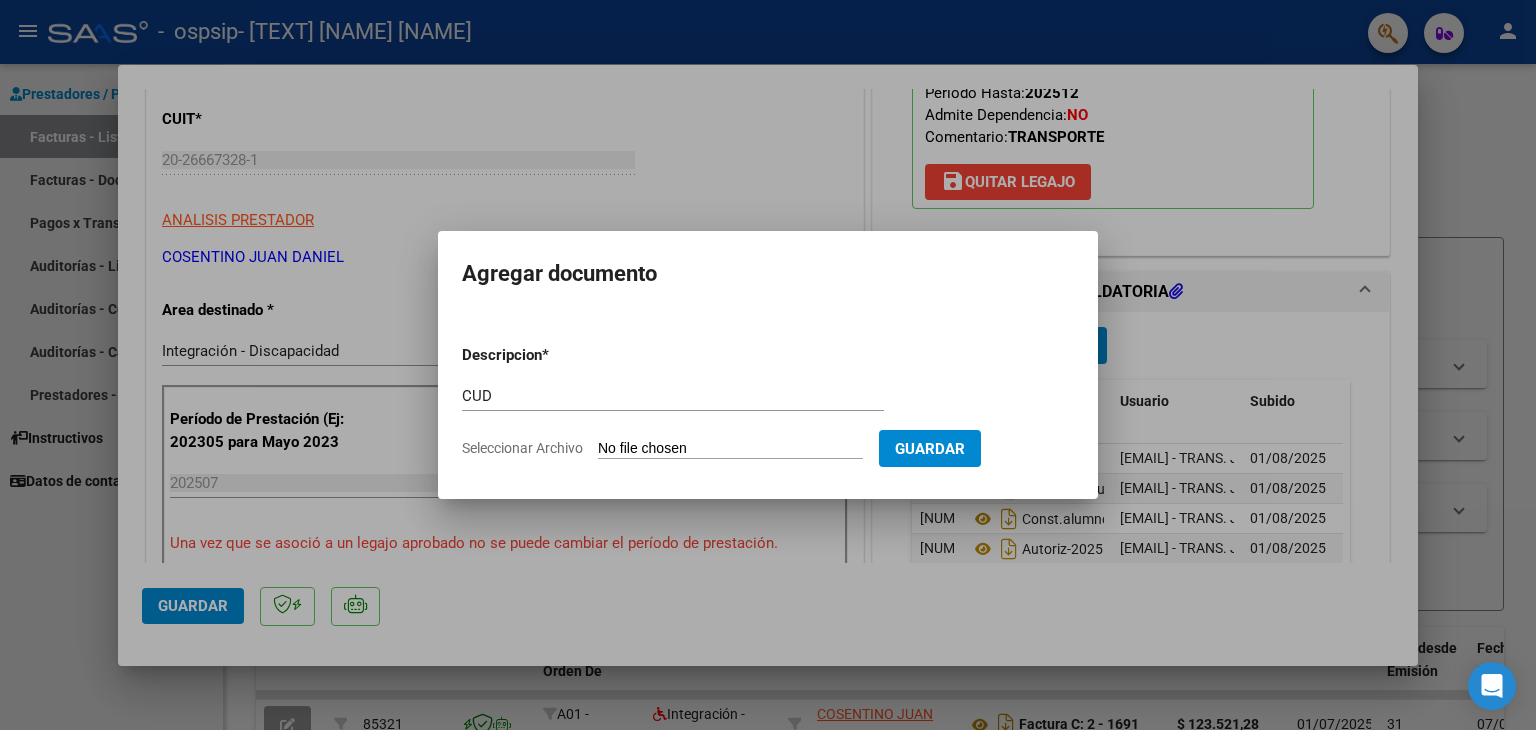 type on "C:\fakepath\CUD -[NAME] [NAME] [TEXT].pdf" 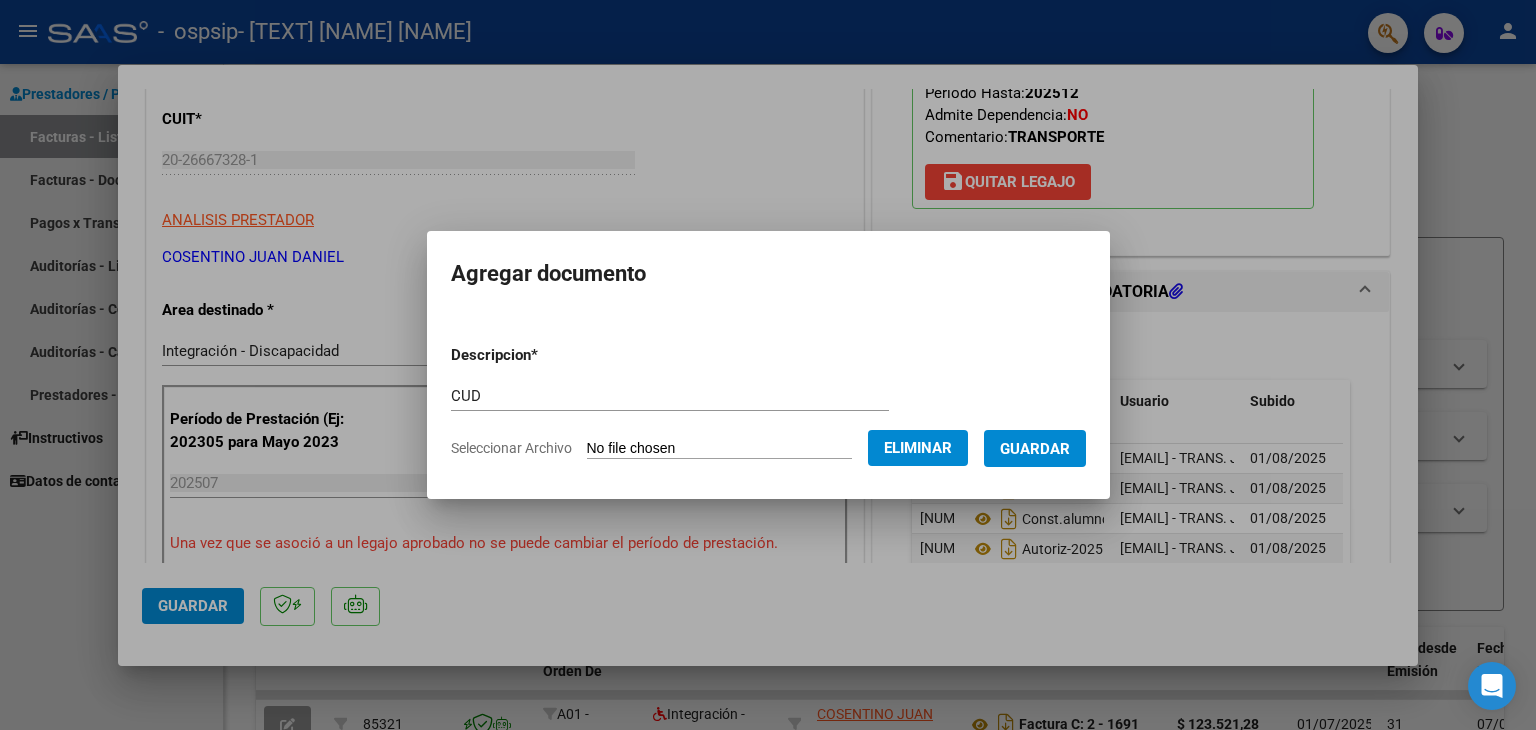 click on "Guardar" at bounding box center [1035, 449] 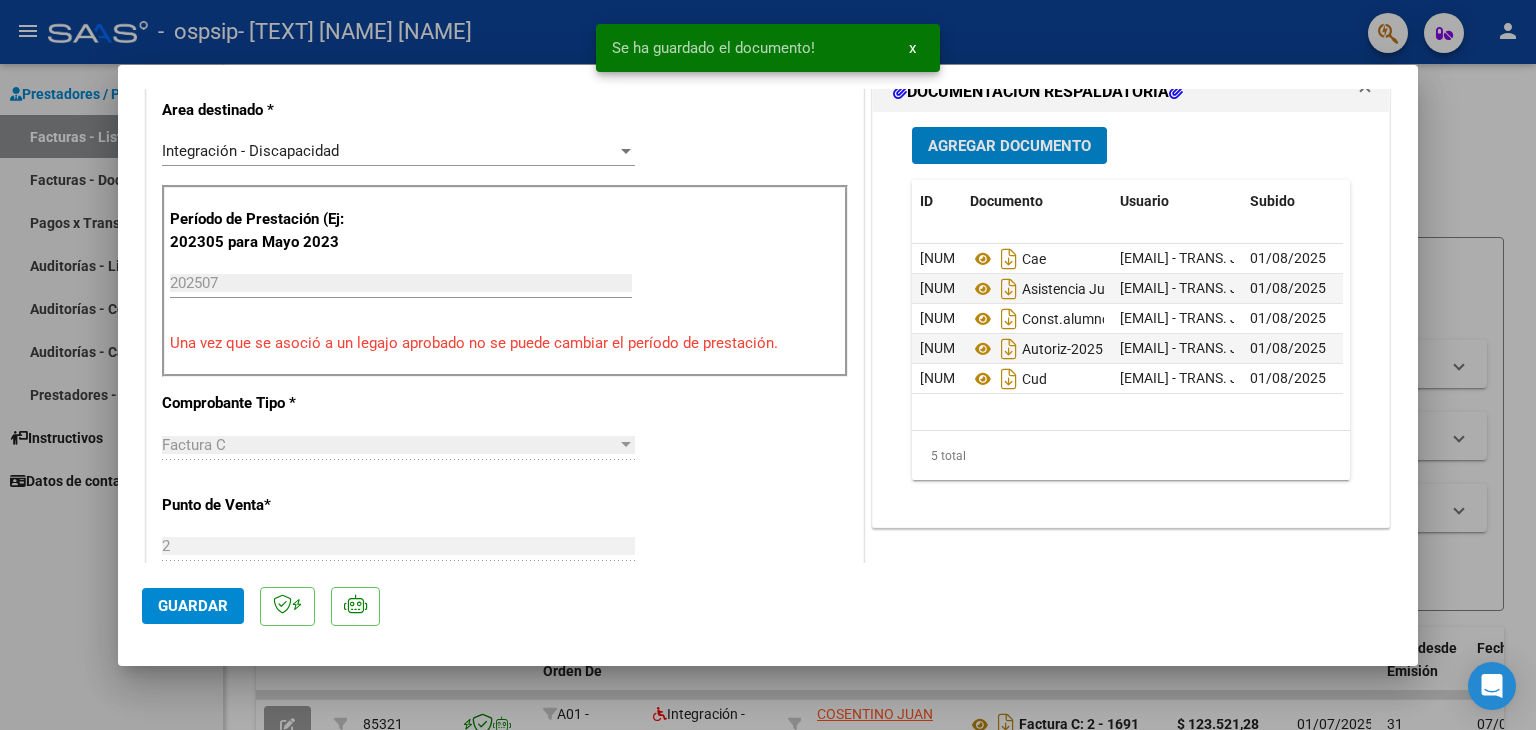scroll, scrollTop: 200, scrollLeft: 0, axis: vertical 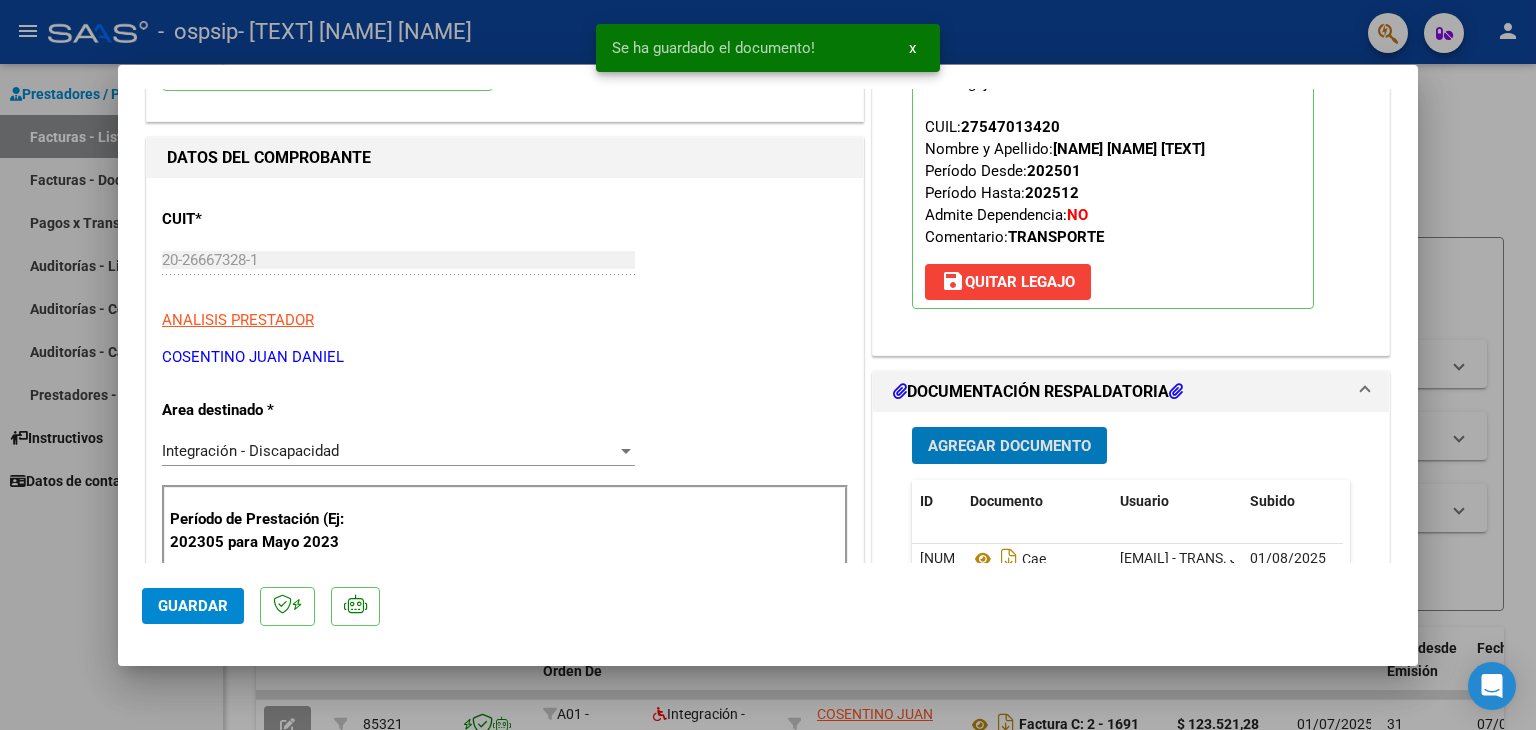 click on "Guardar" 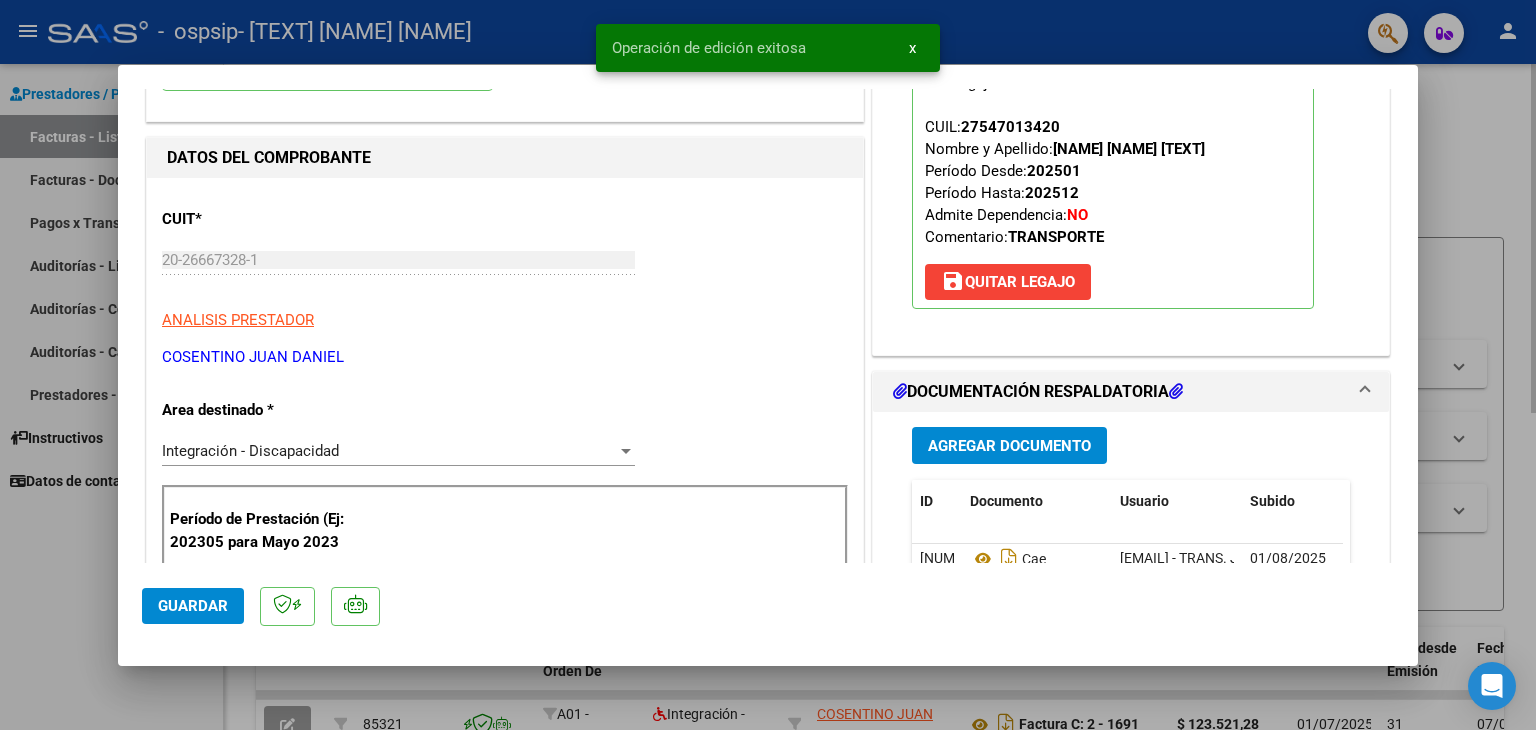 click at bounding box center (768, 365) 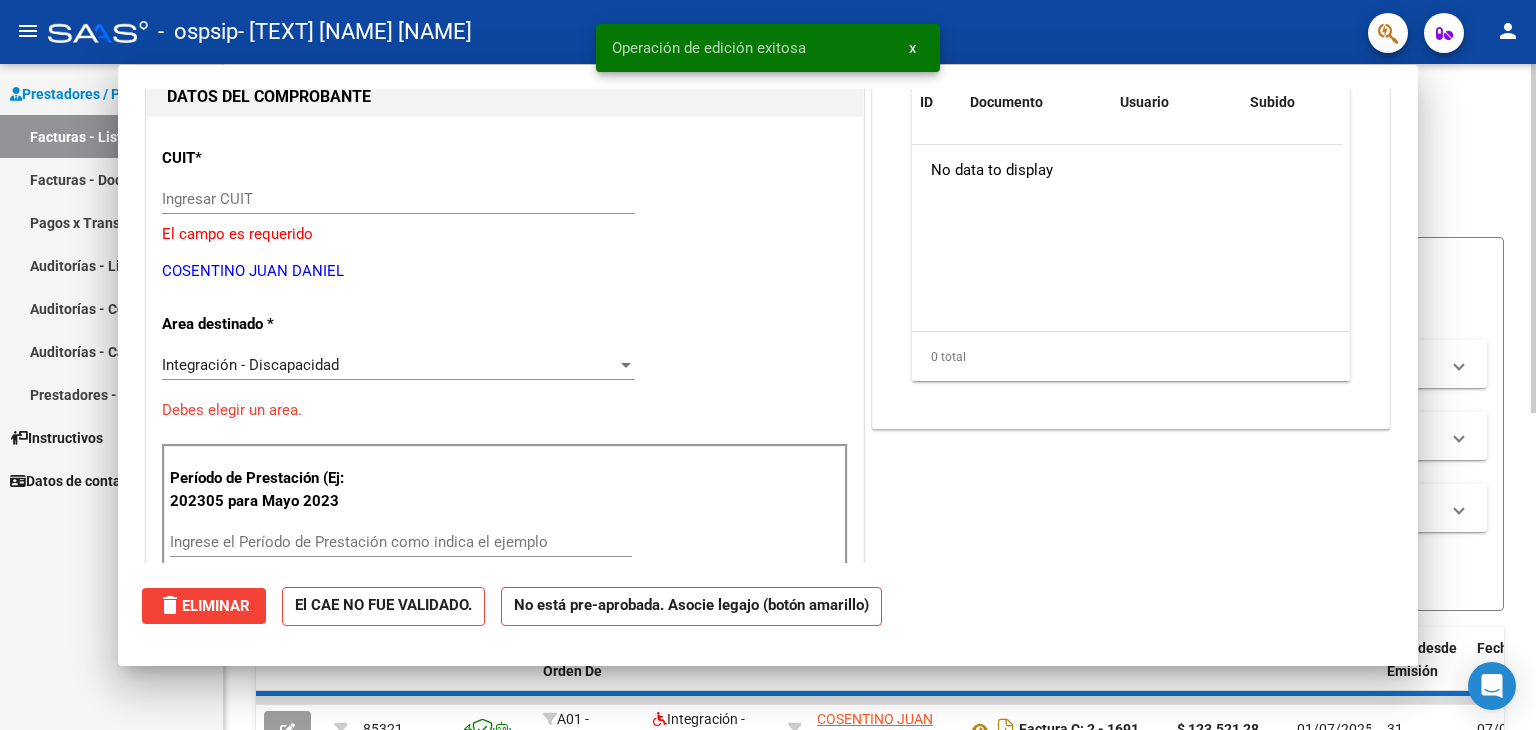 scroll, scrollTop: 212, scrollLeft: 0, axis: vertical 